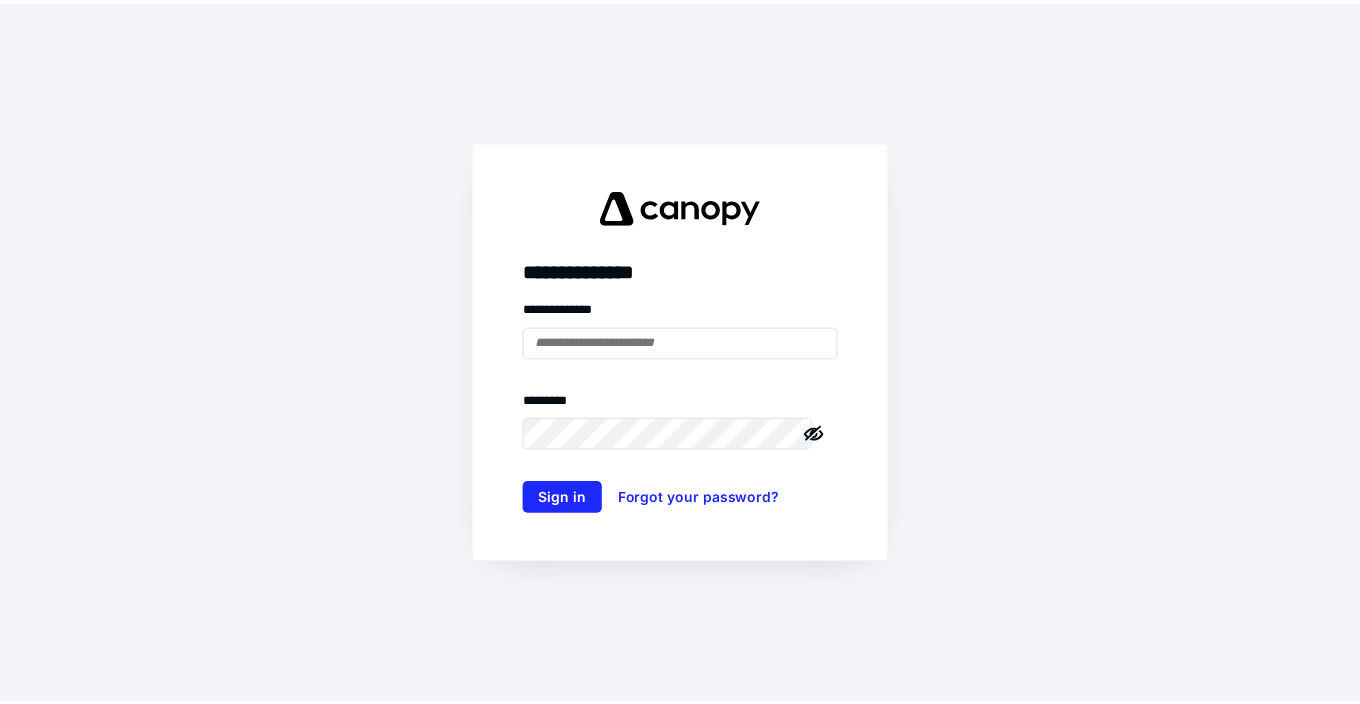 scroll, scrollTop: 0, scrollLeft: 0, axis: both 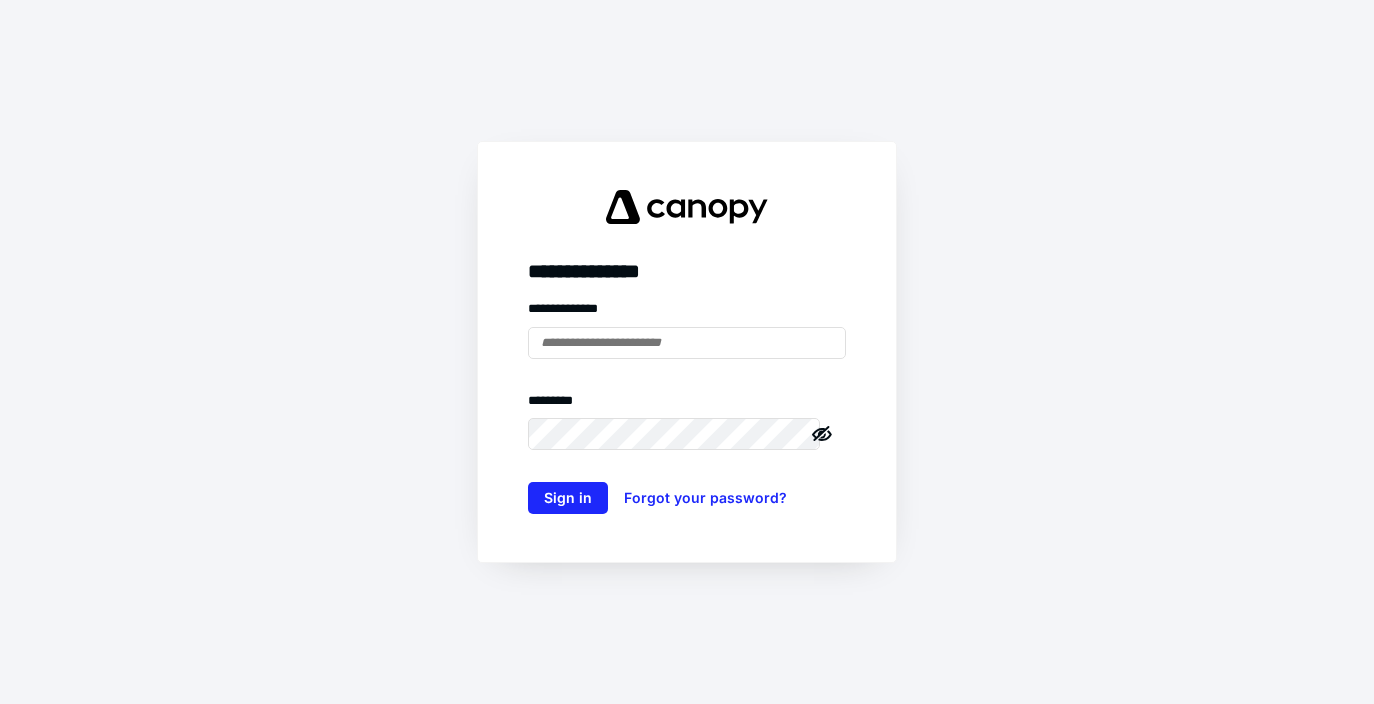 type on "**********" 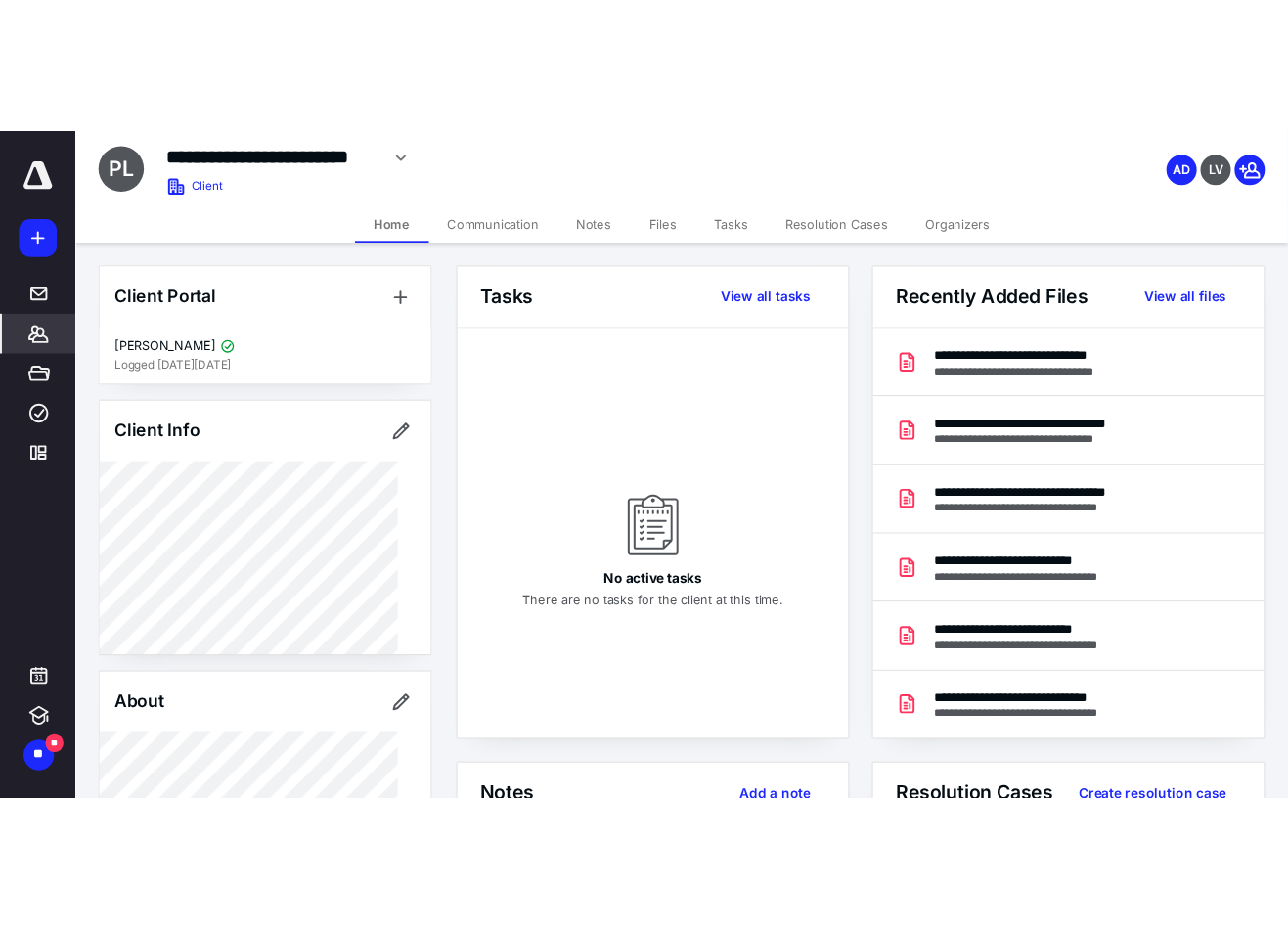 scroll, scrollTop: 0, scrollLeft: 0, axis: both 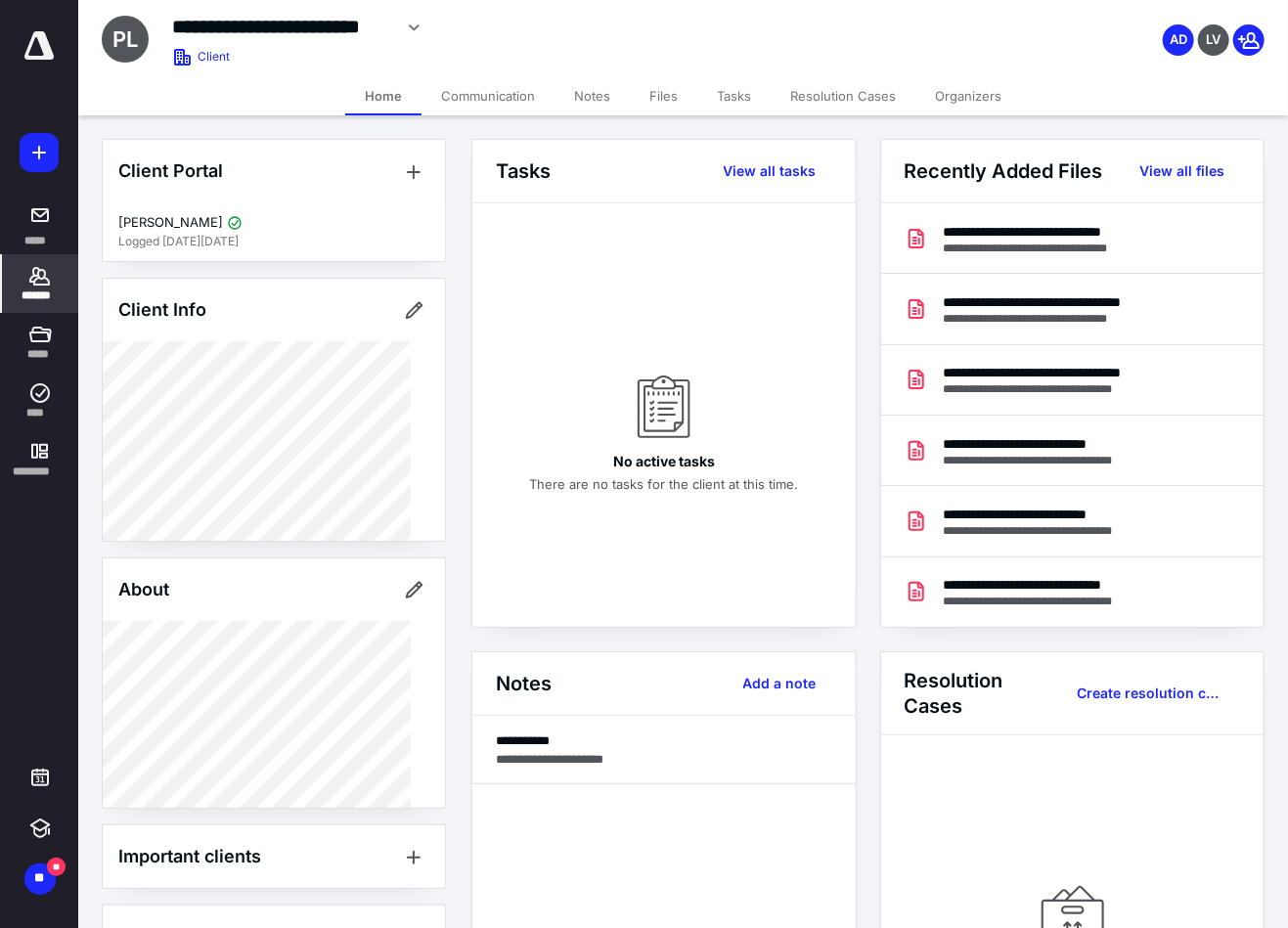 click on "**********" at bounding box center [521, 27] 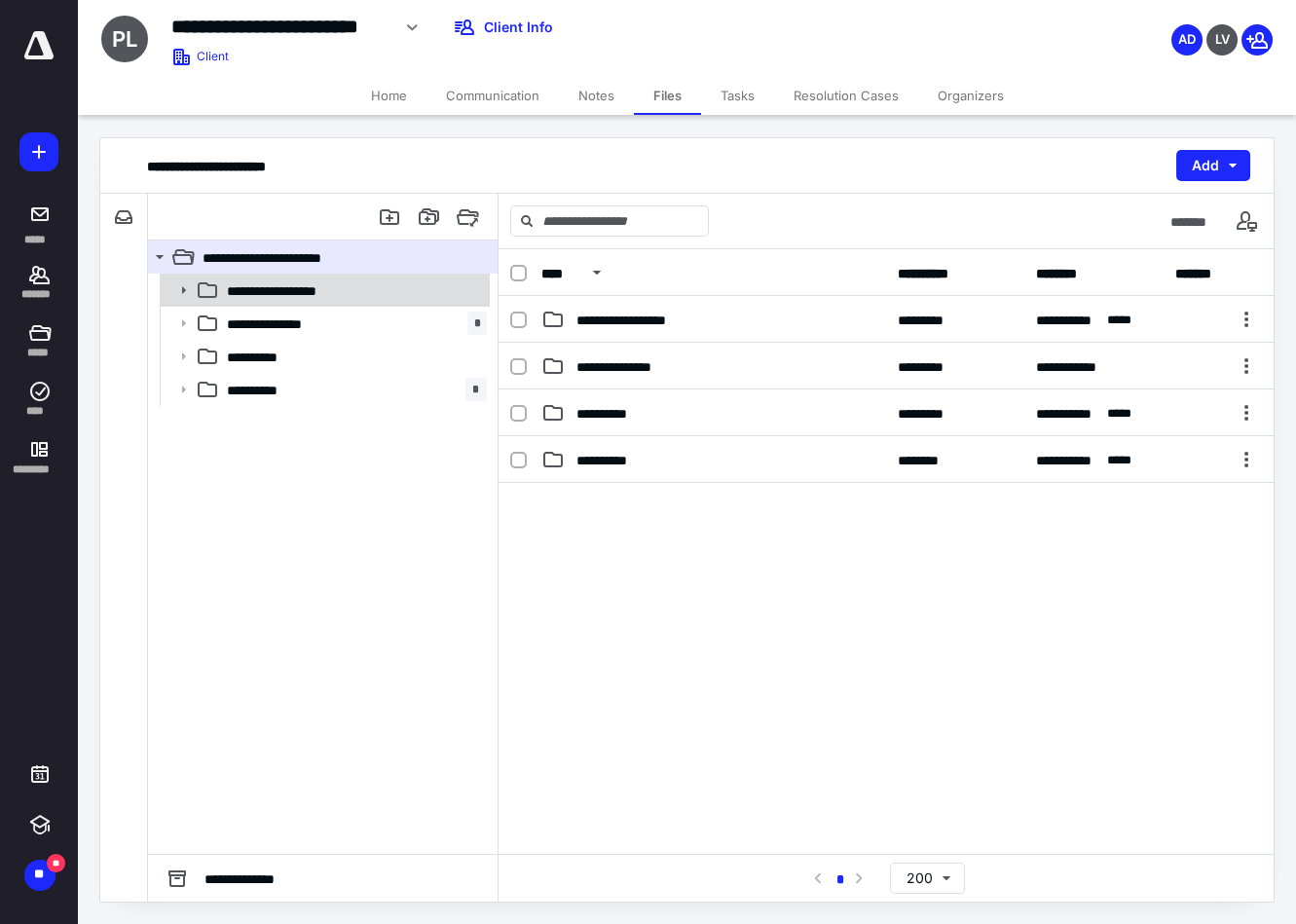 click 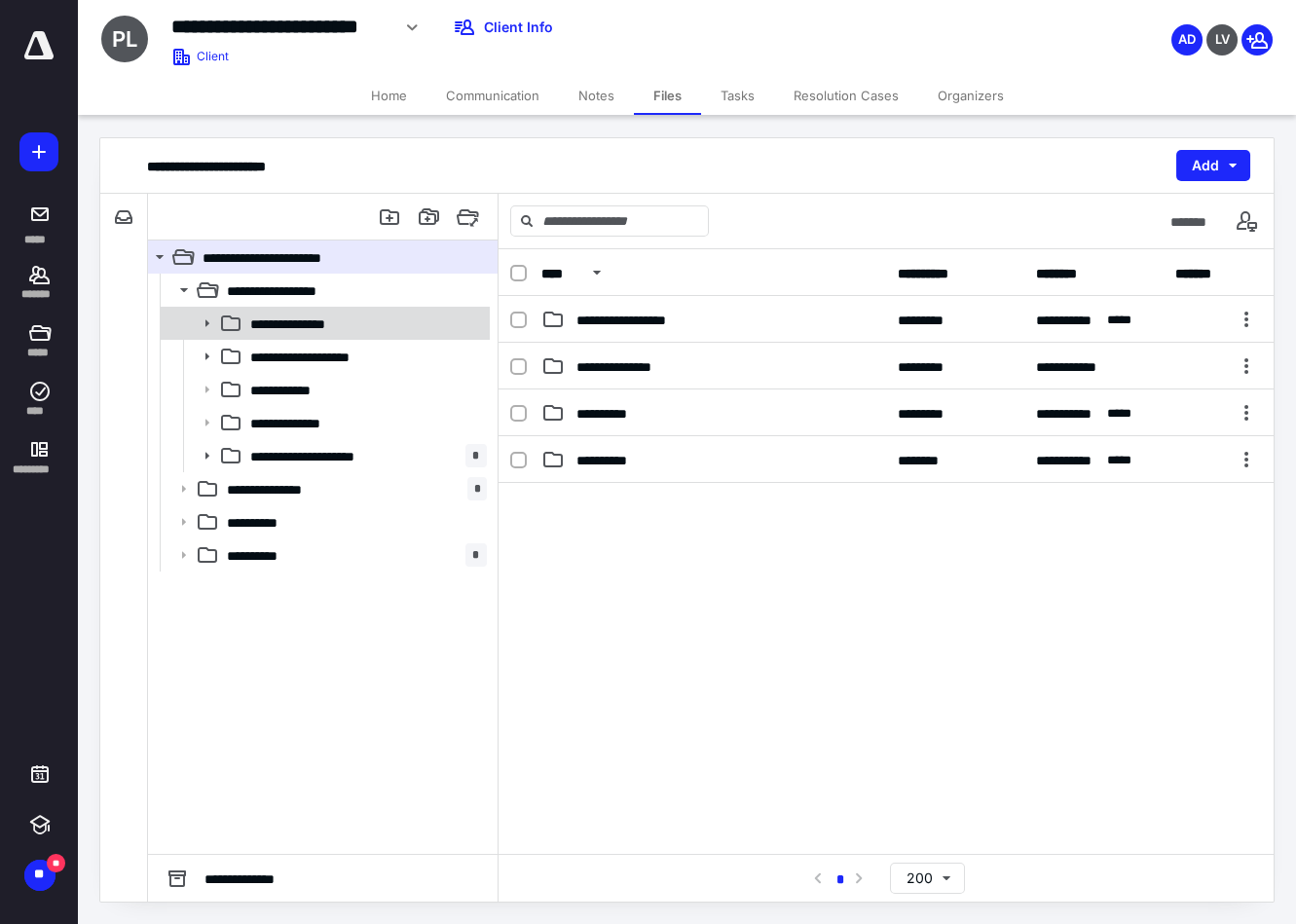 click 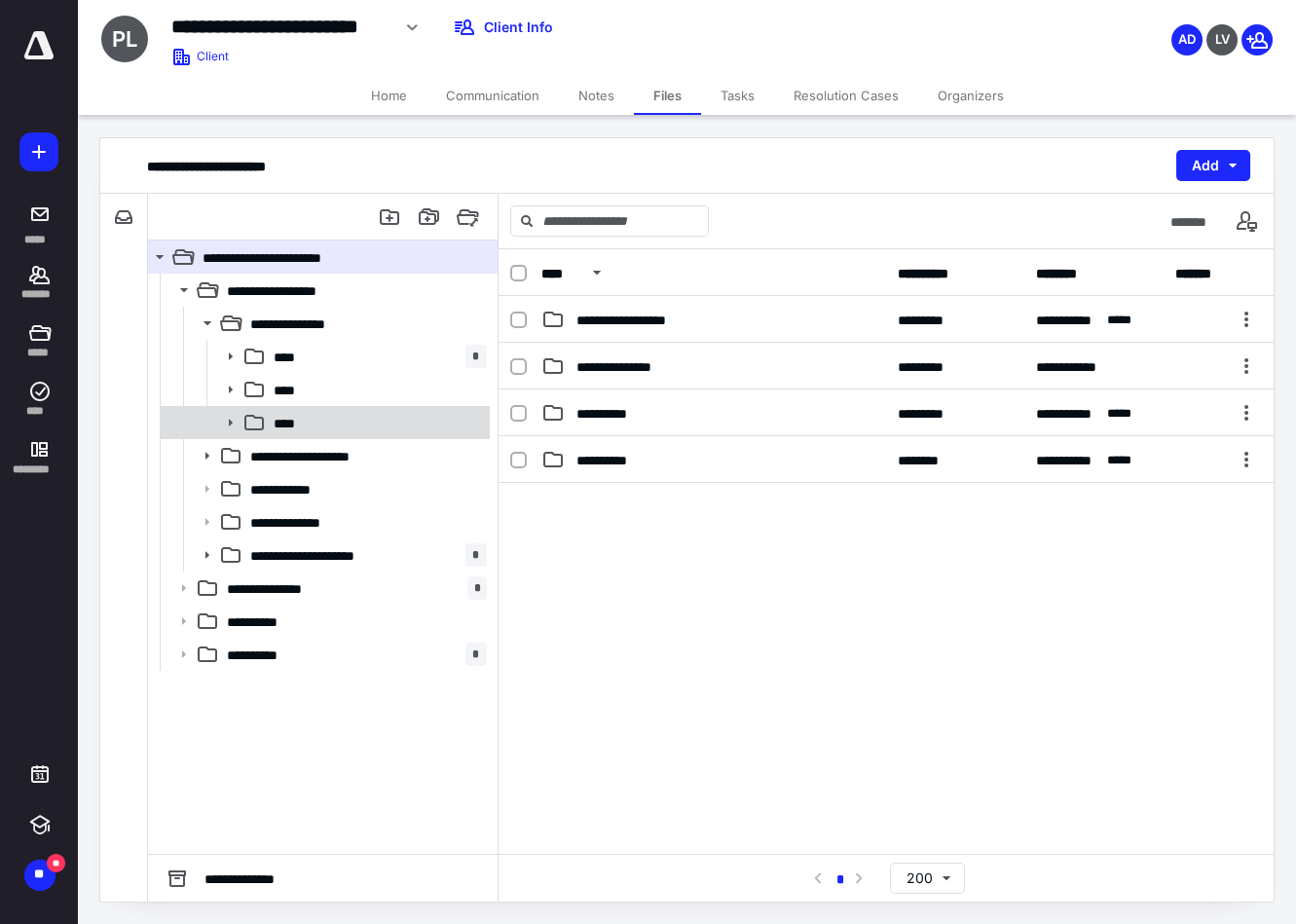click 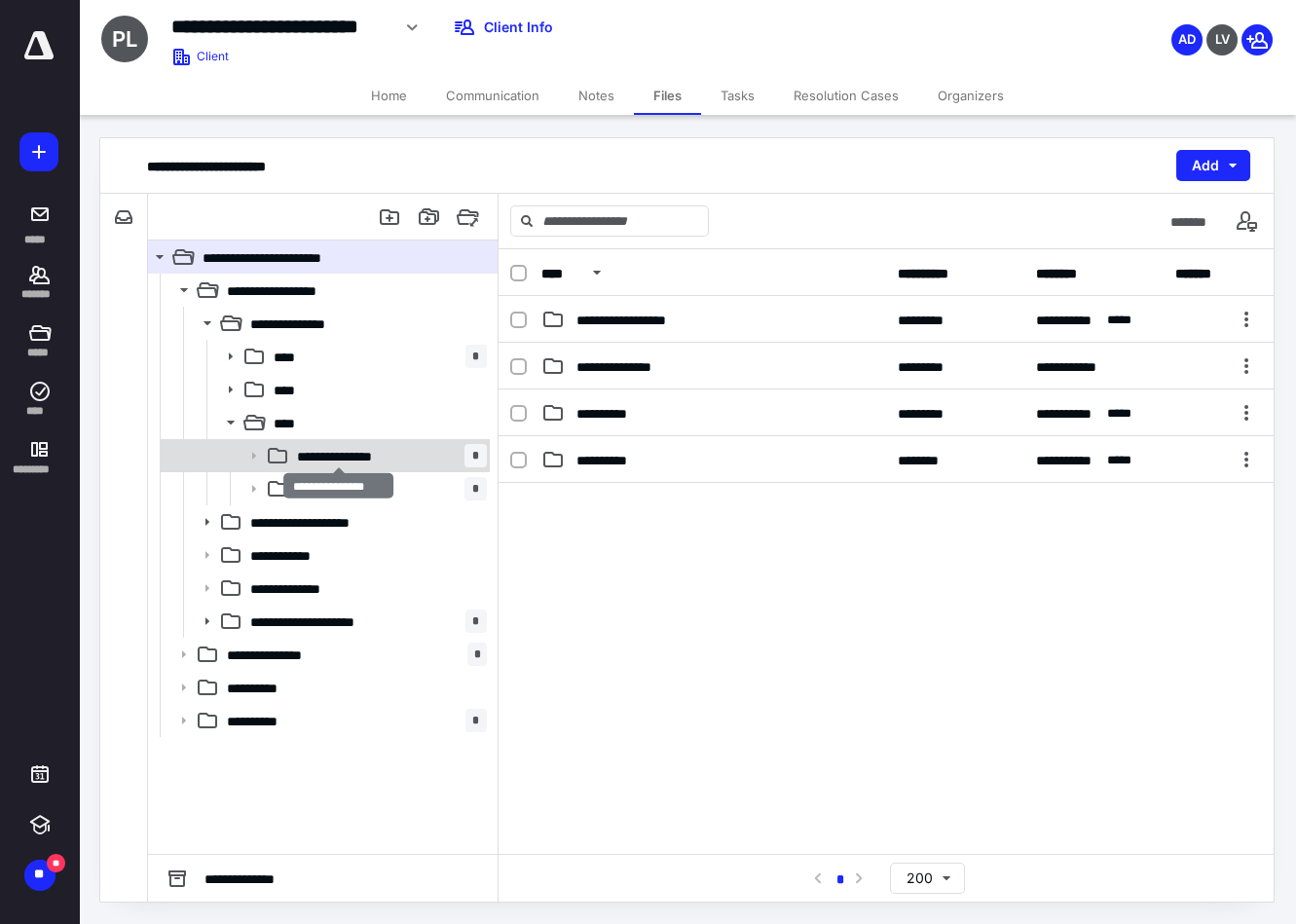 click on "**********" at bounding box center (350, 456) 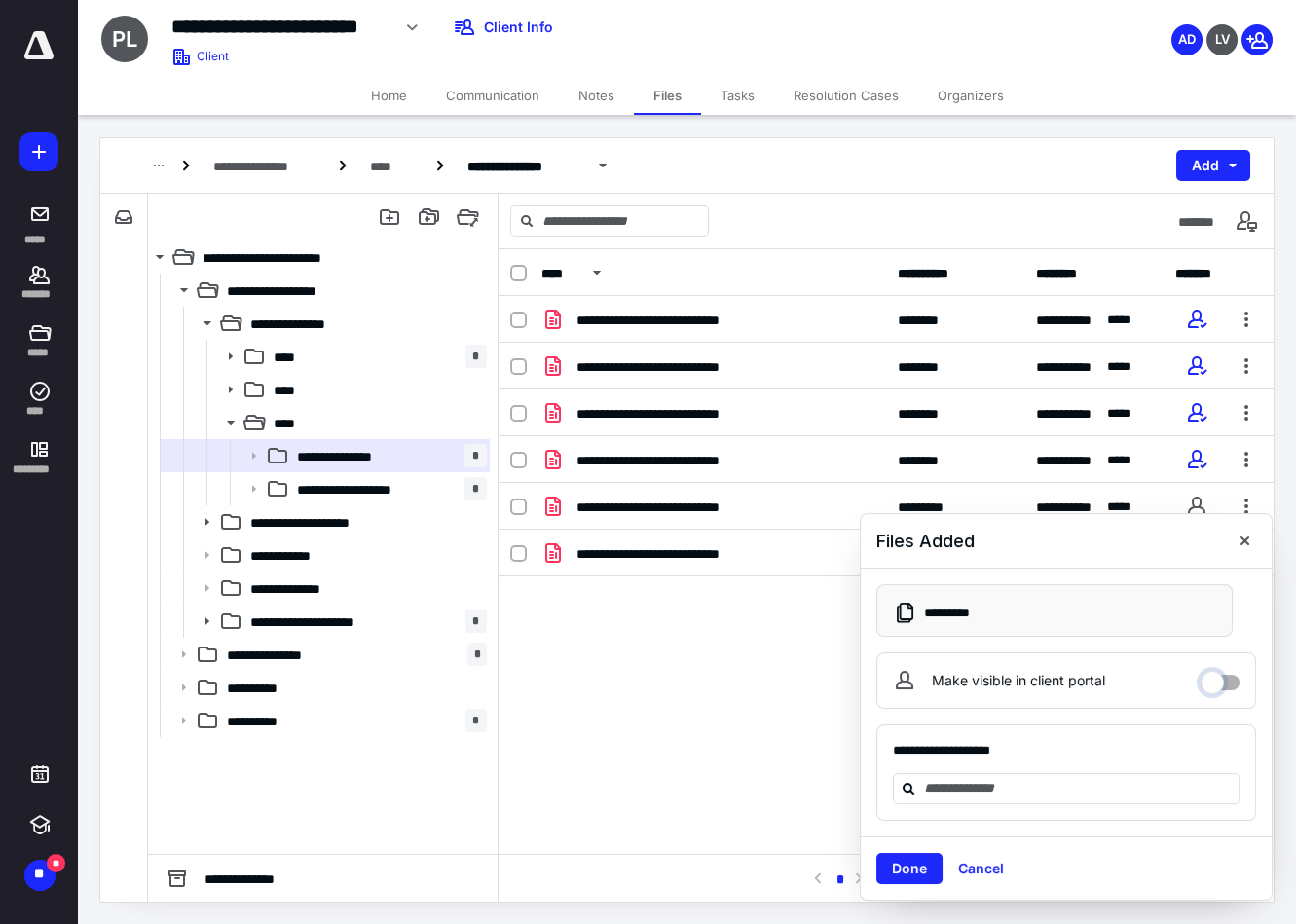 click on "Make visible in client portal" at bounding box center (1220, 678) 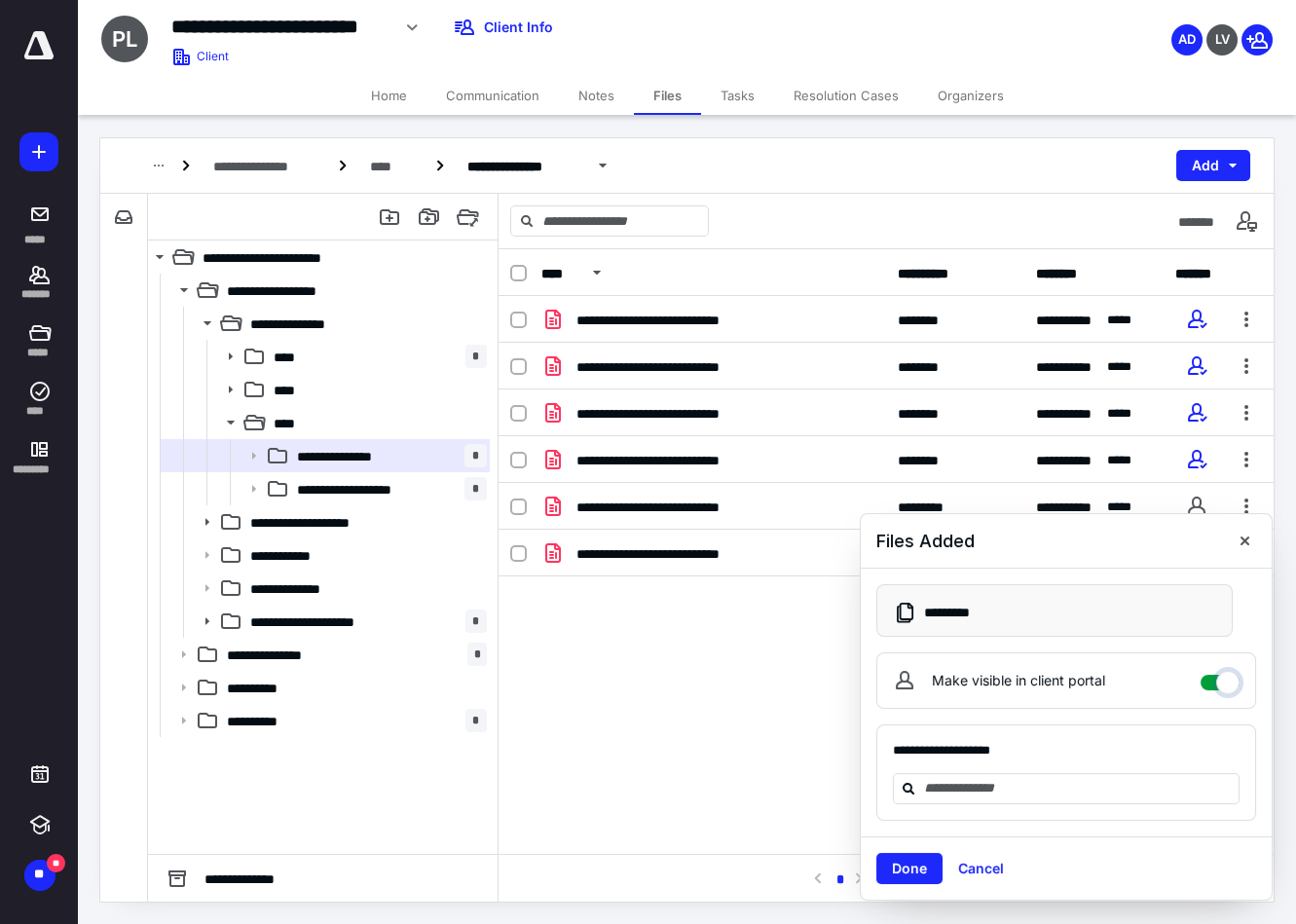 checkbox on "****" 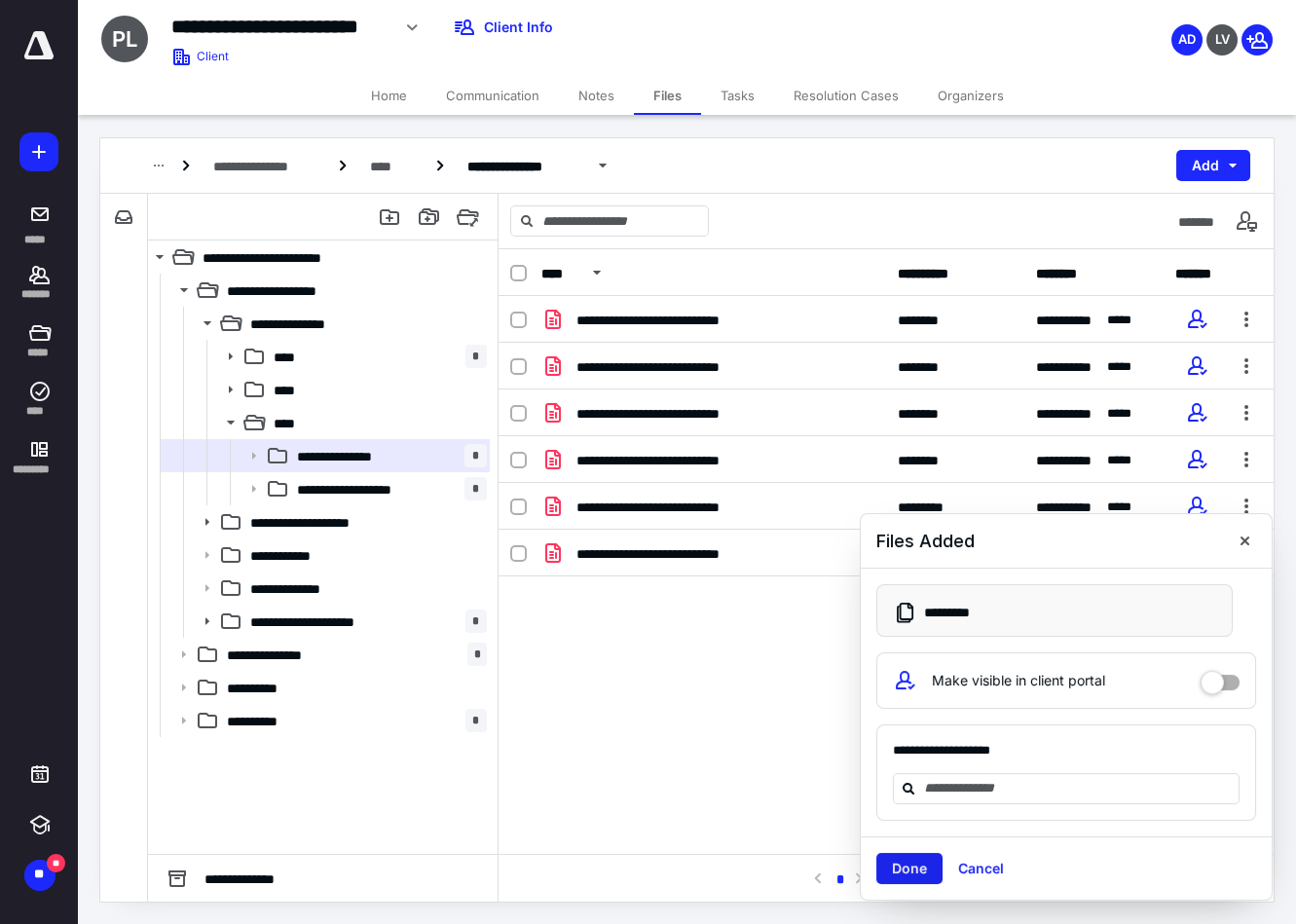 click on "Done" at bounding box center [909, 869] 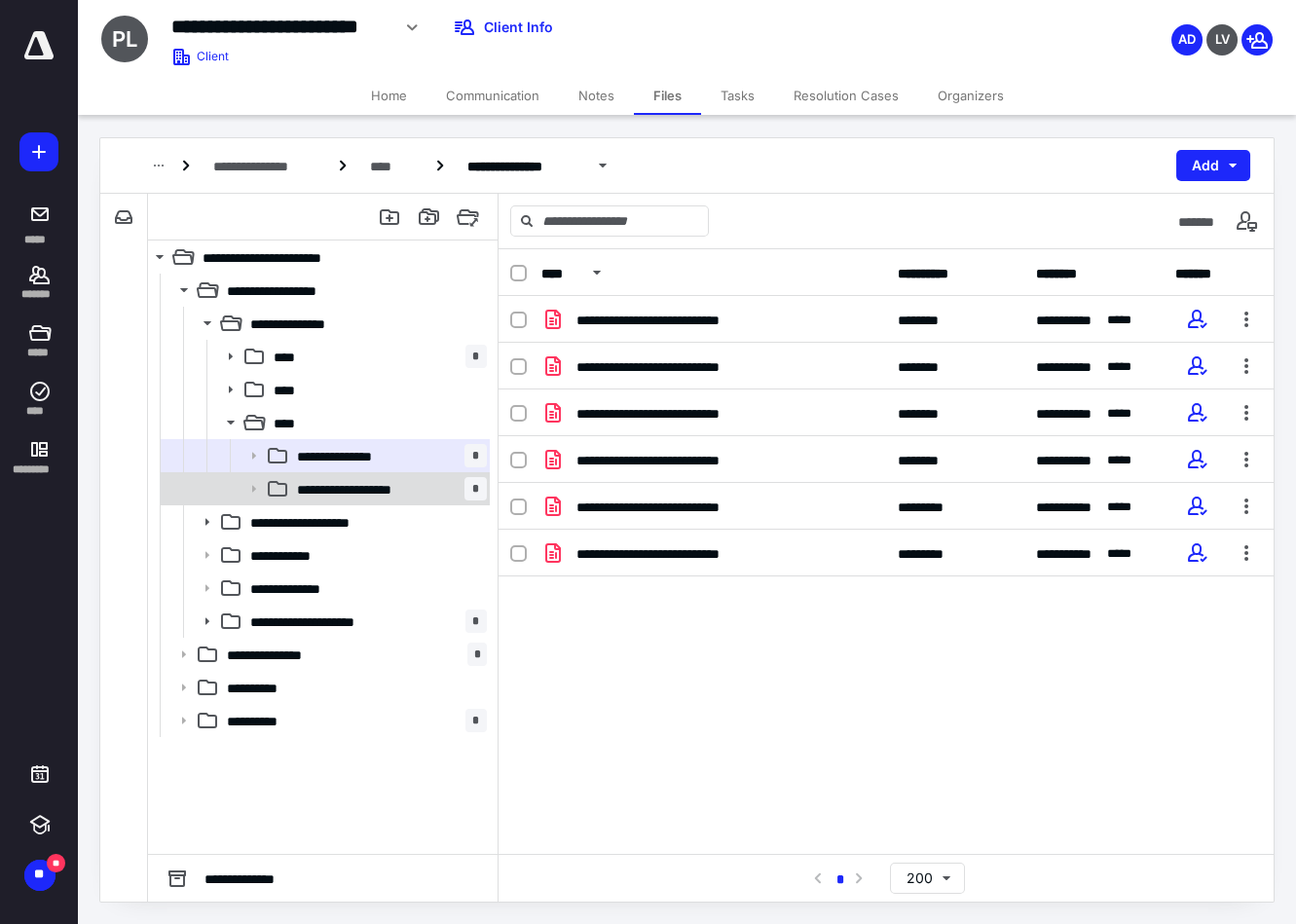 click on "**********" at bounding box center (388, 489) 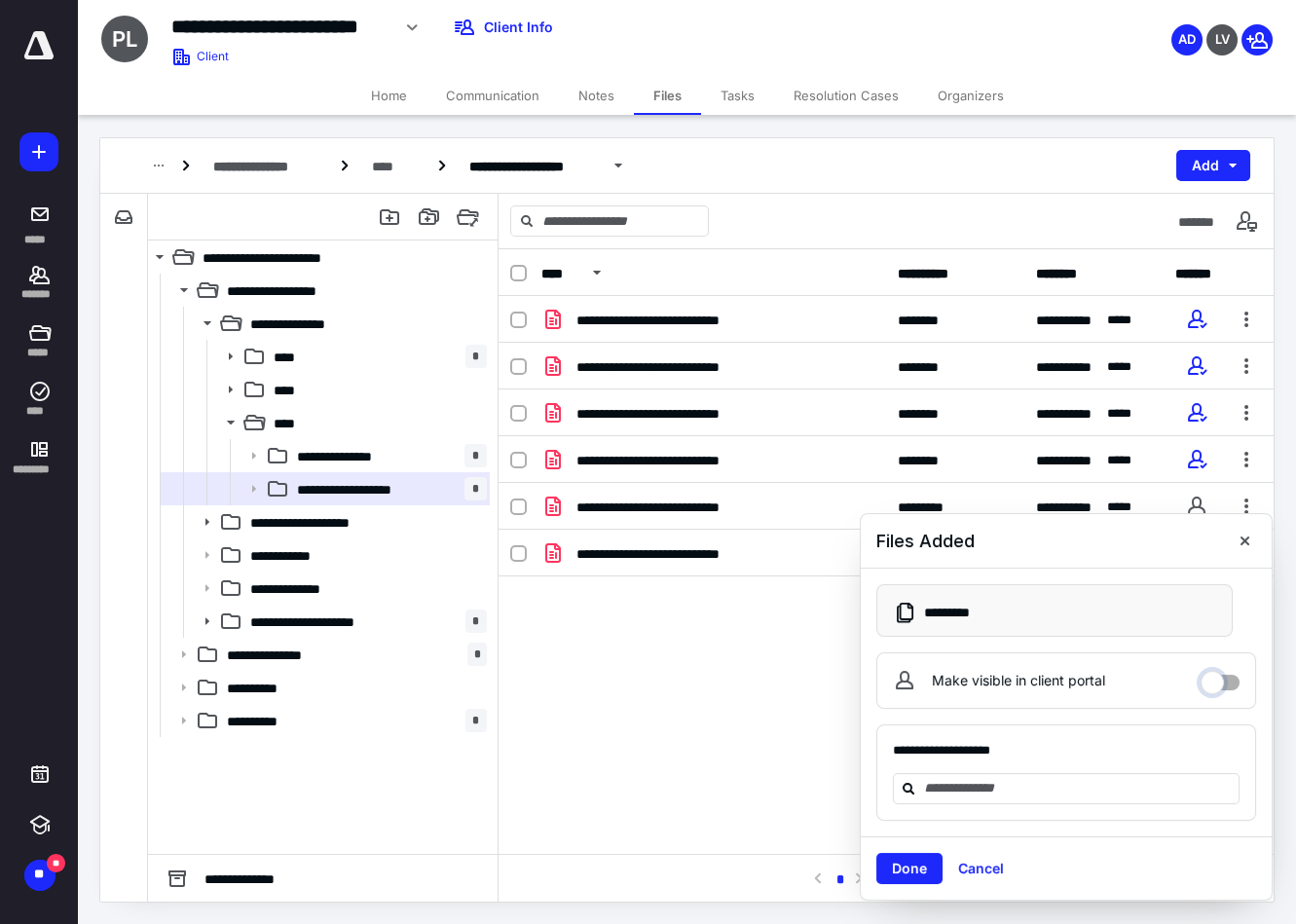 click on "Make visible in client portal" at bounding box center [1220, 678] 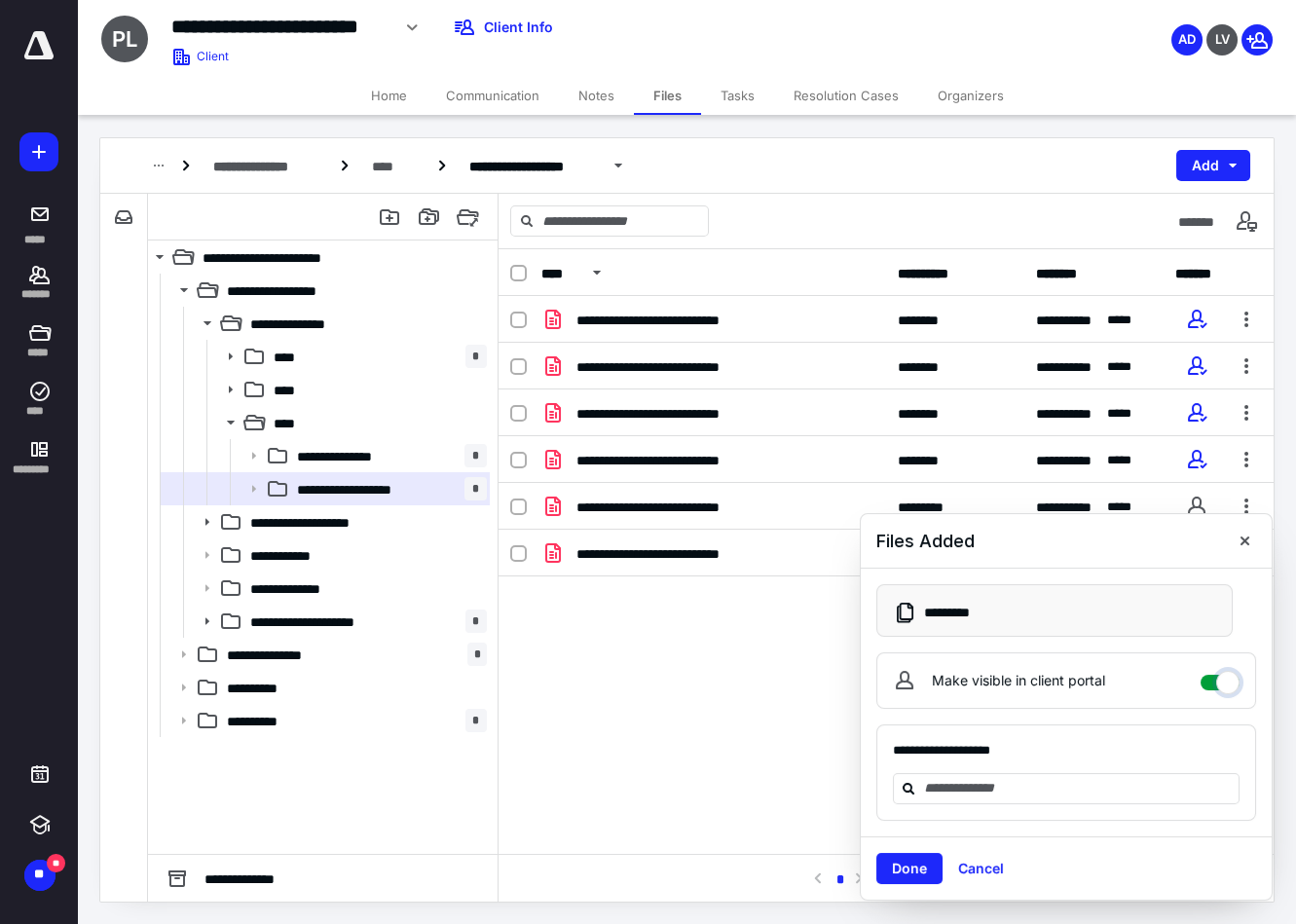 checkbox on "****" 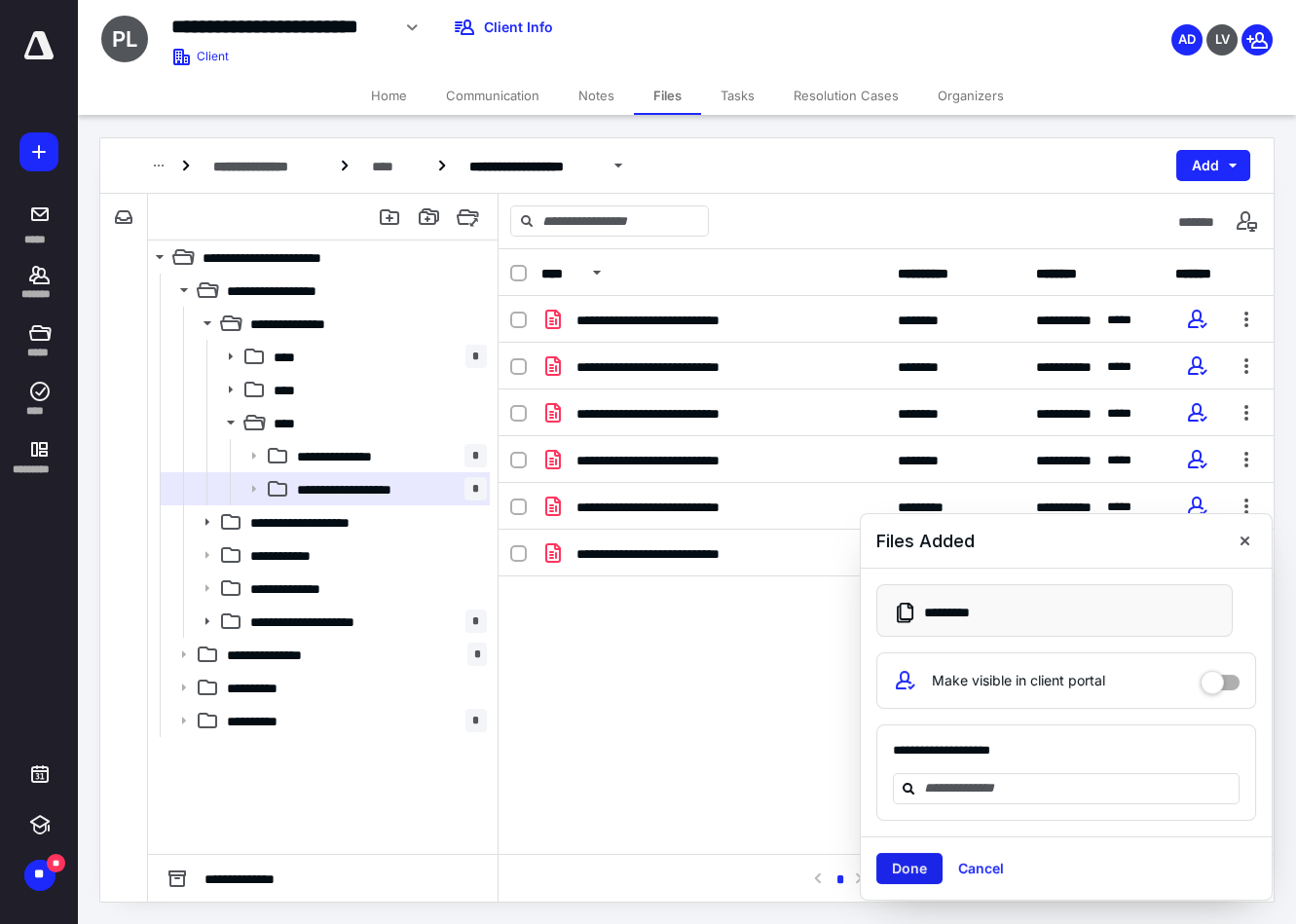 click on "Done" at bounding box center (909, 869) 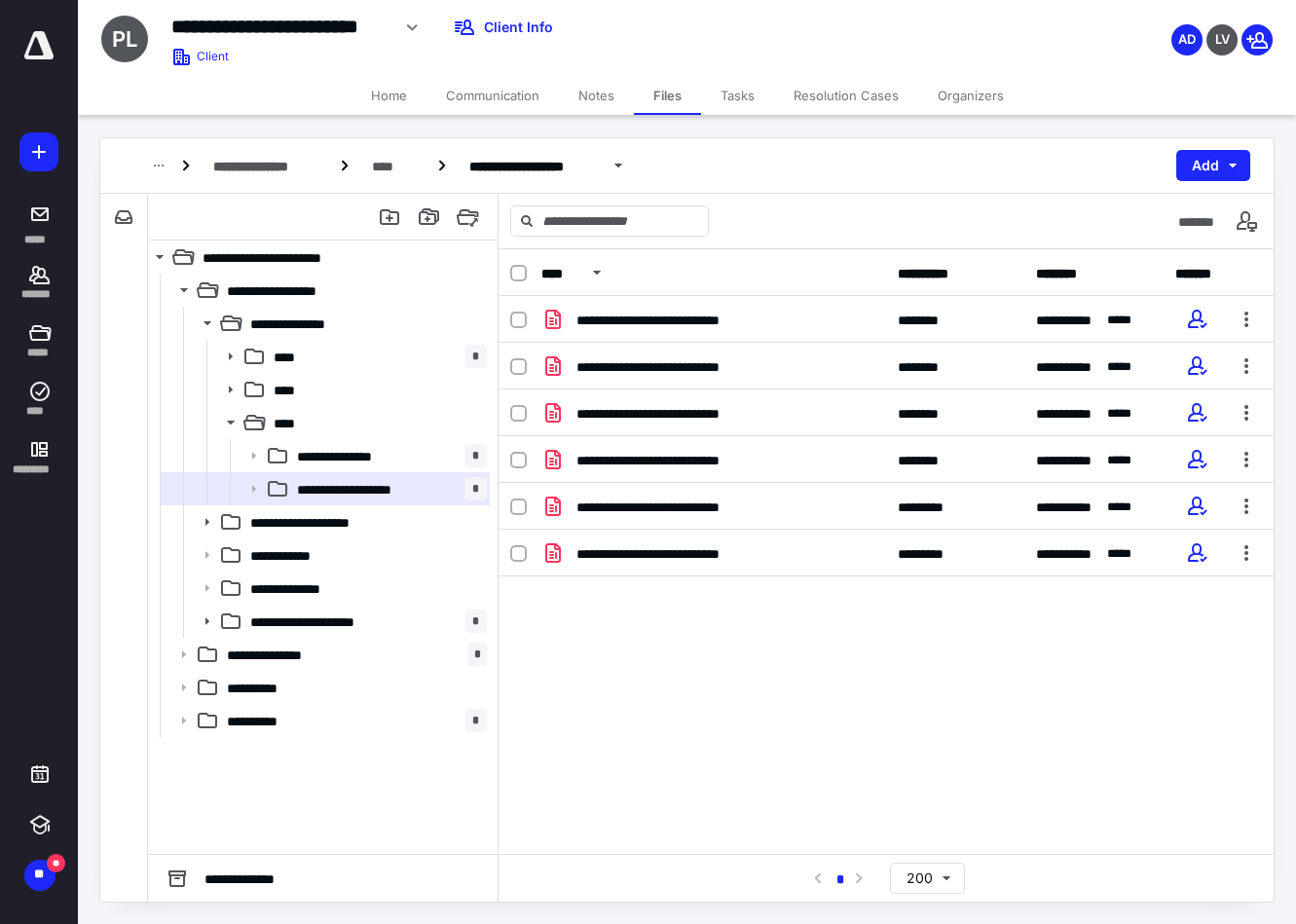 click 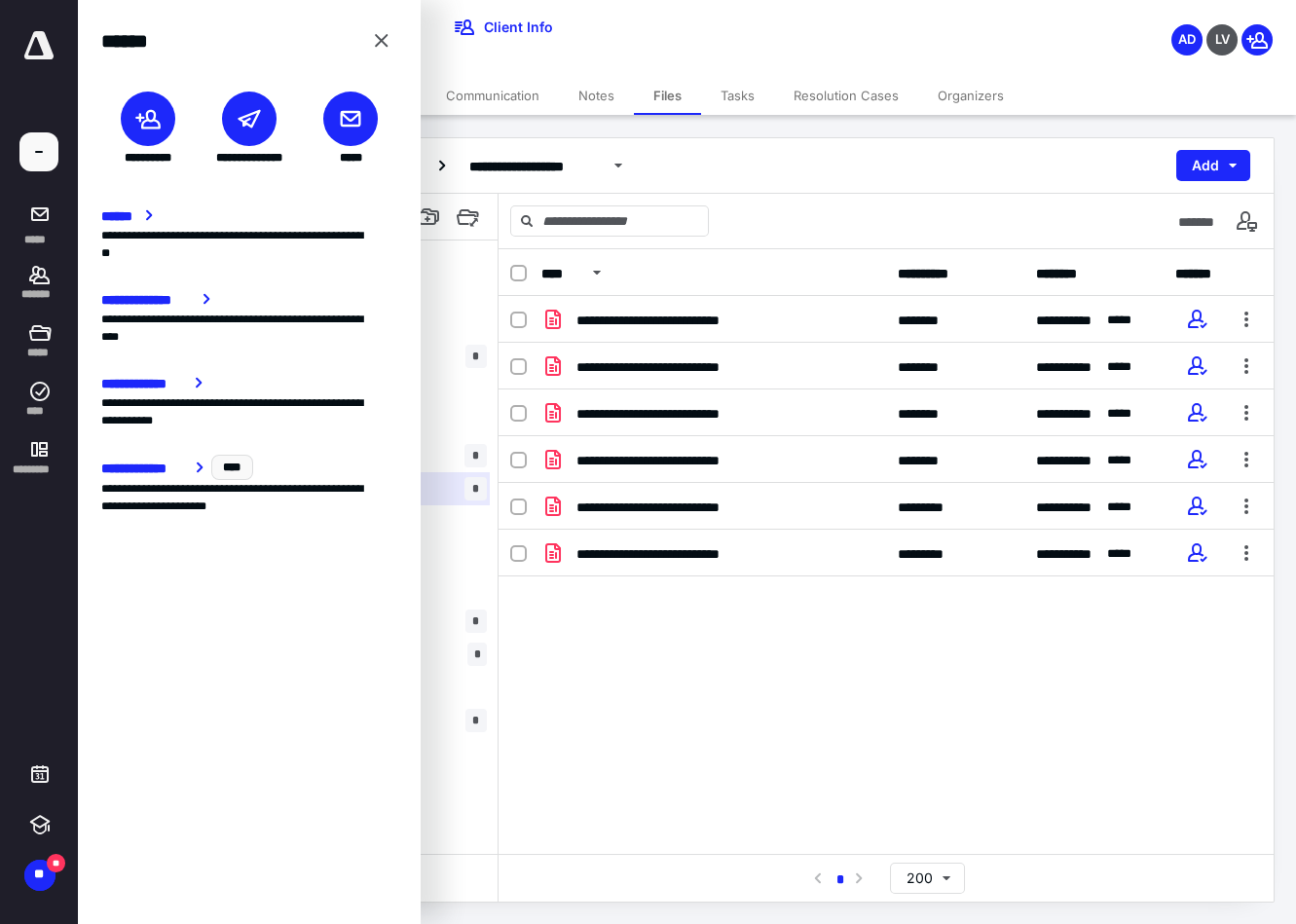 click 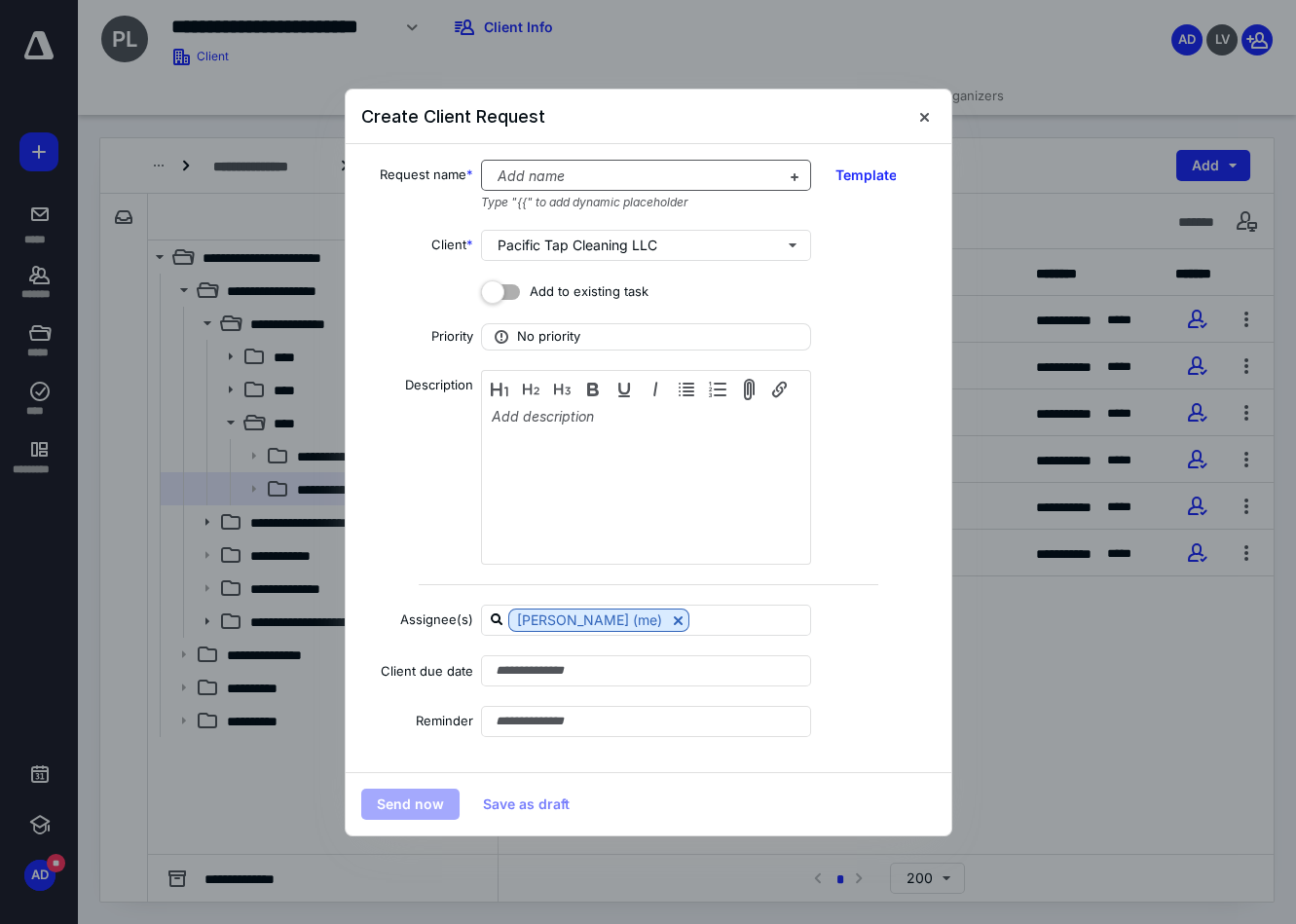 click at bounding box center [634, 176] 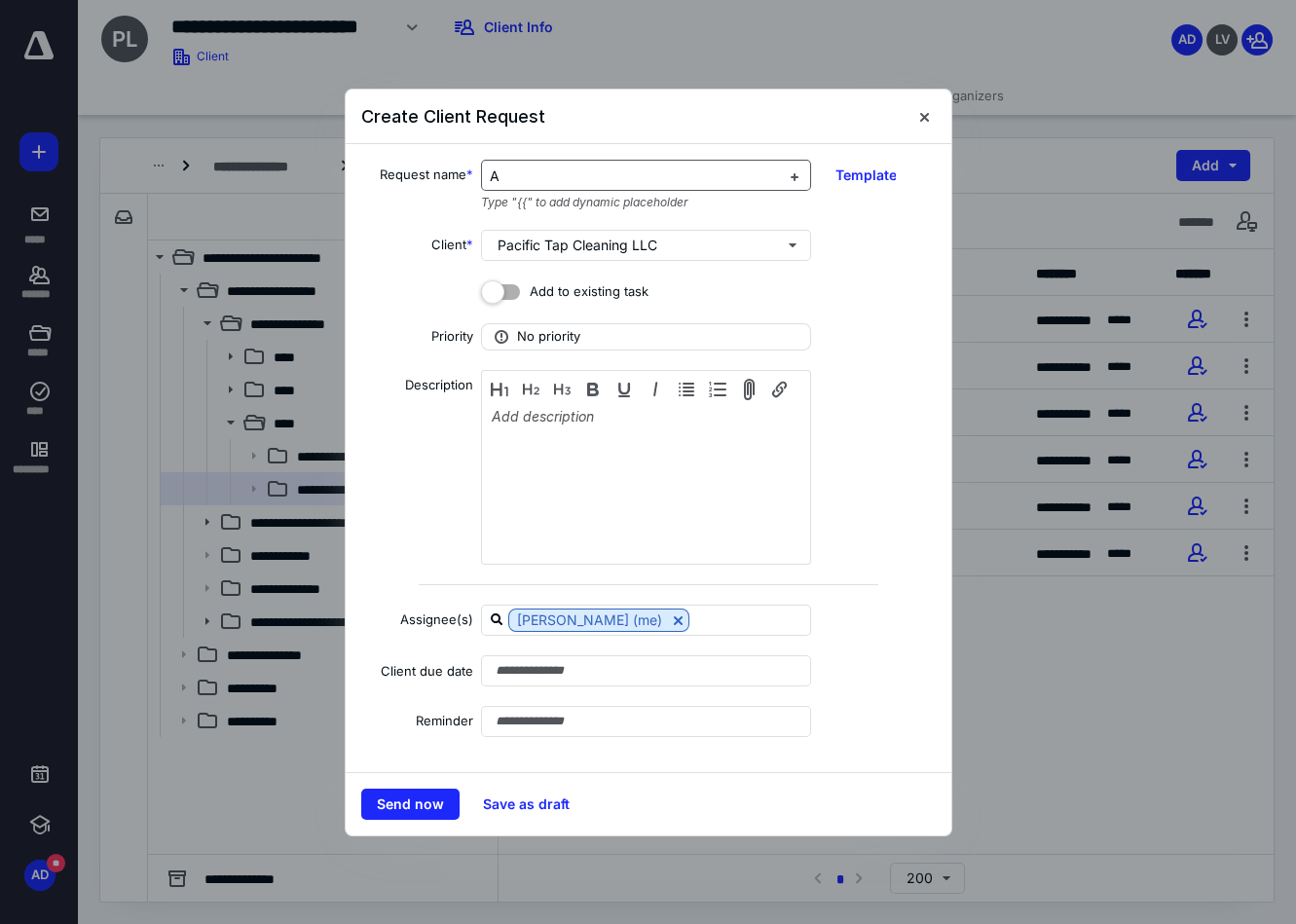 type 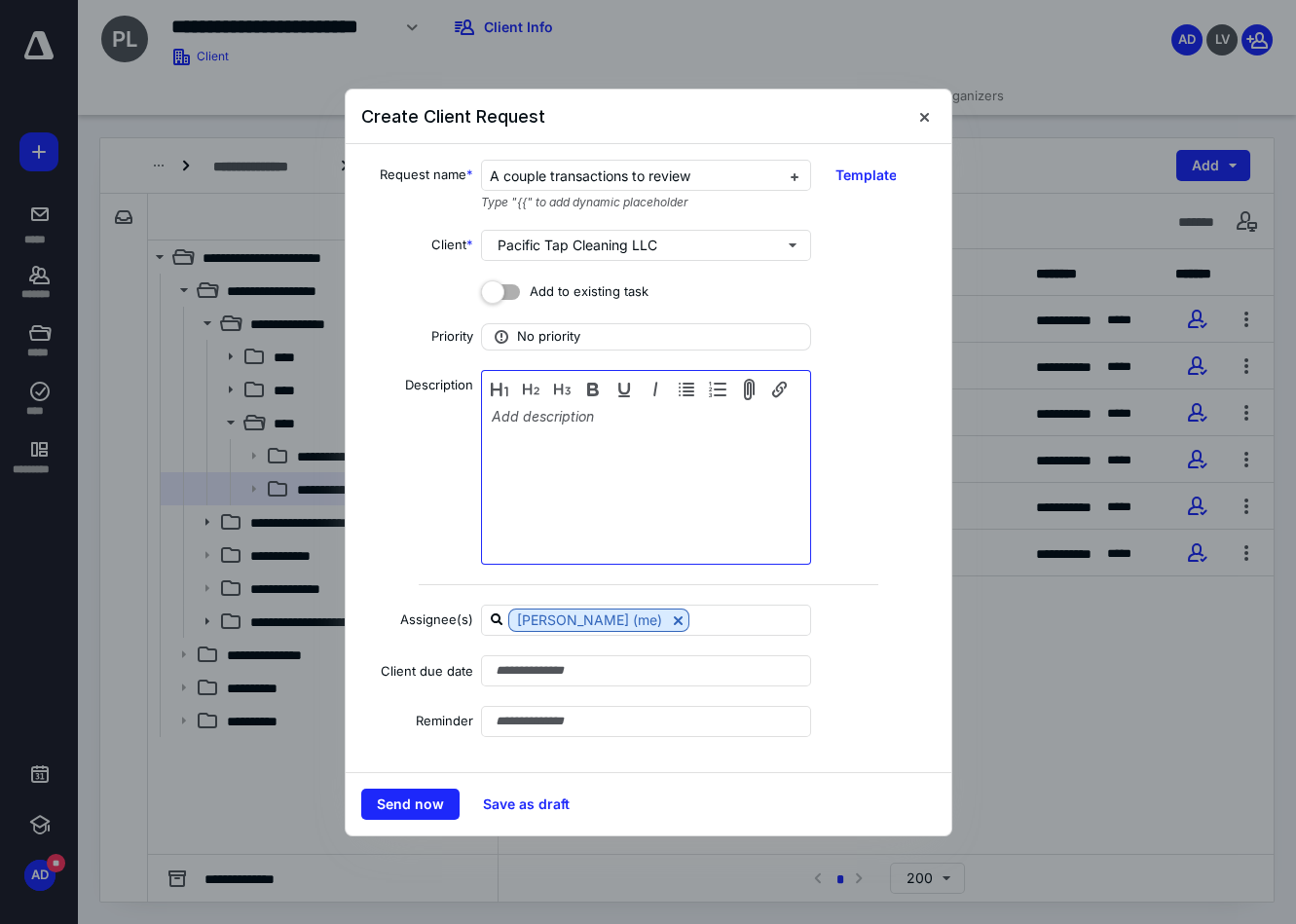 click at bounding box center [646, 469] 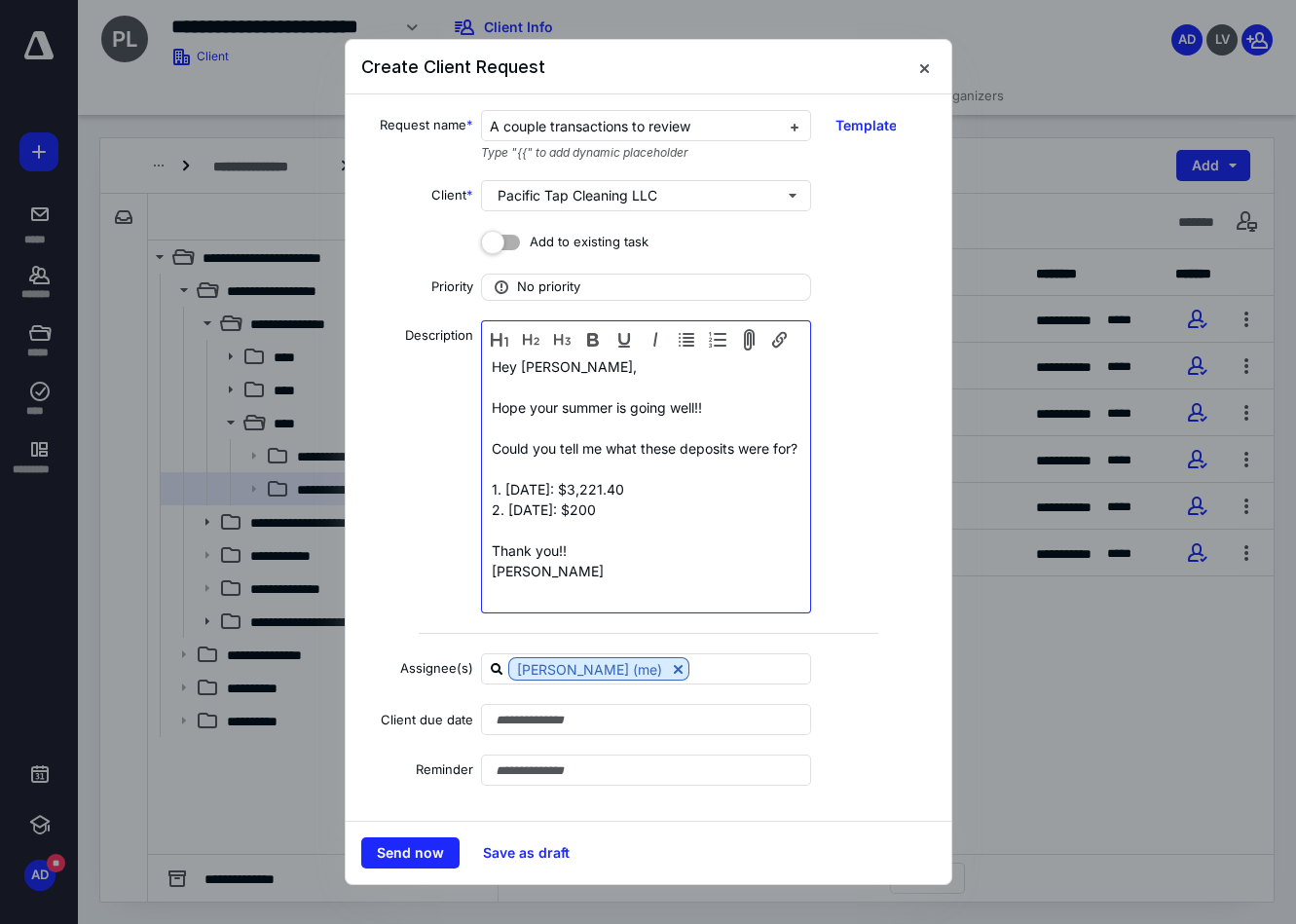 click on "Could you tell me what these deposits were for?" at bounding box center [646, 448] 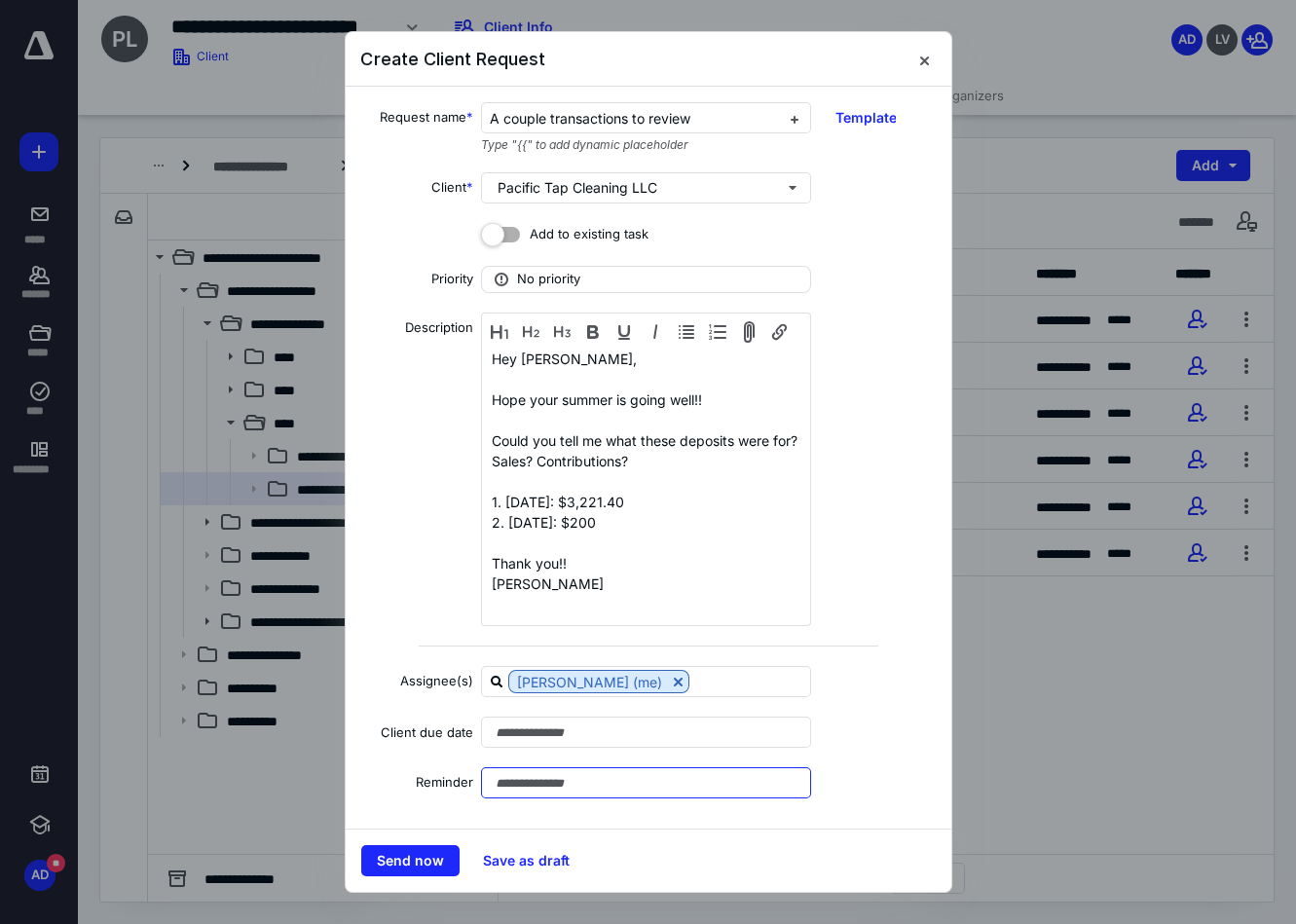 click at bounding box center (646, 783) 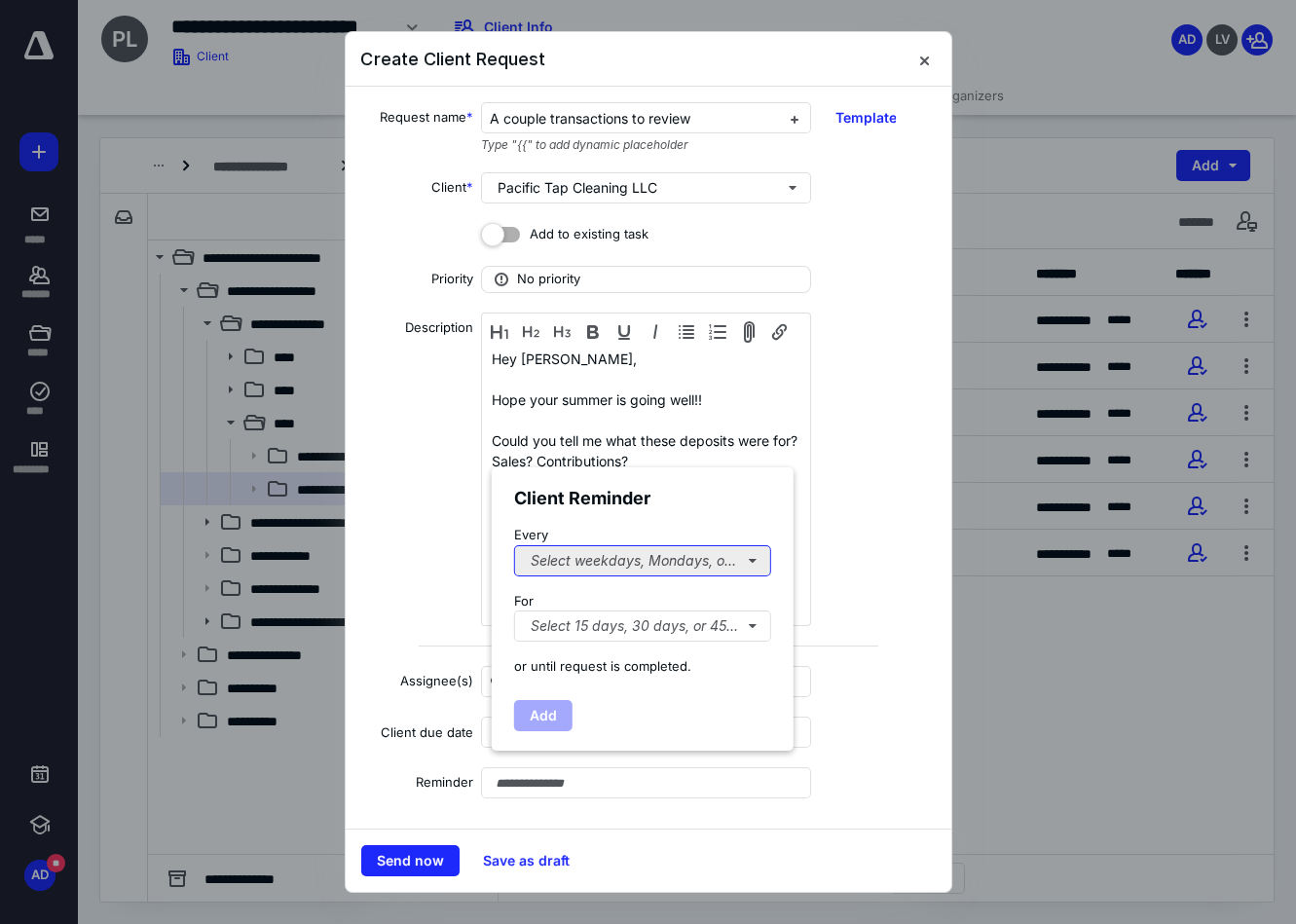 click on "Select weekdays, Mondays, or Tues..." at bounding box center (643, 561) 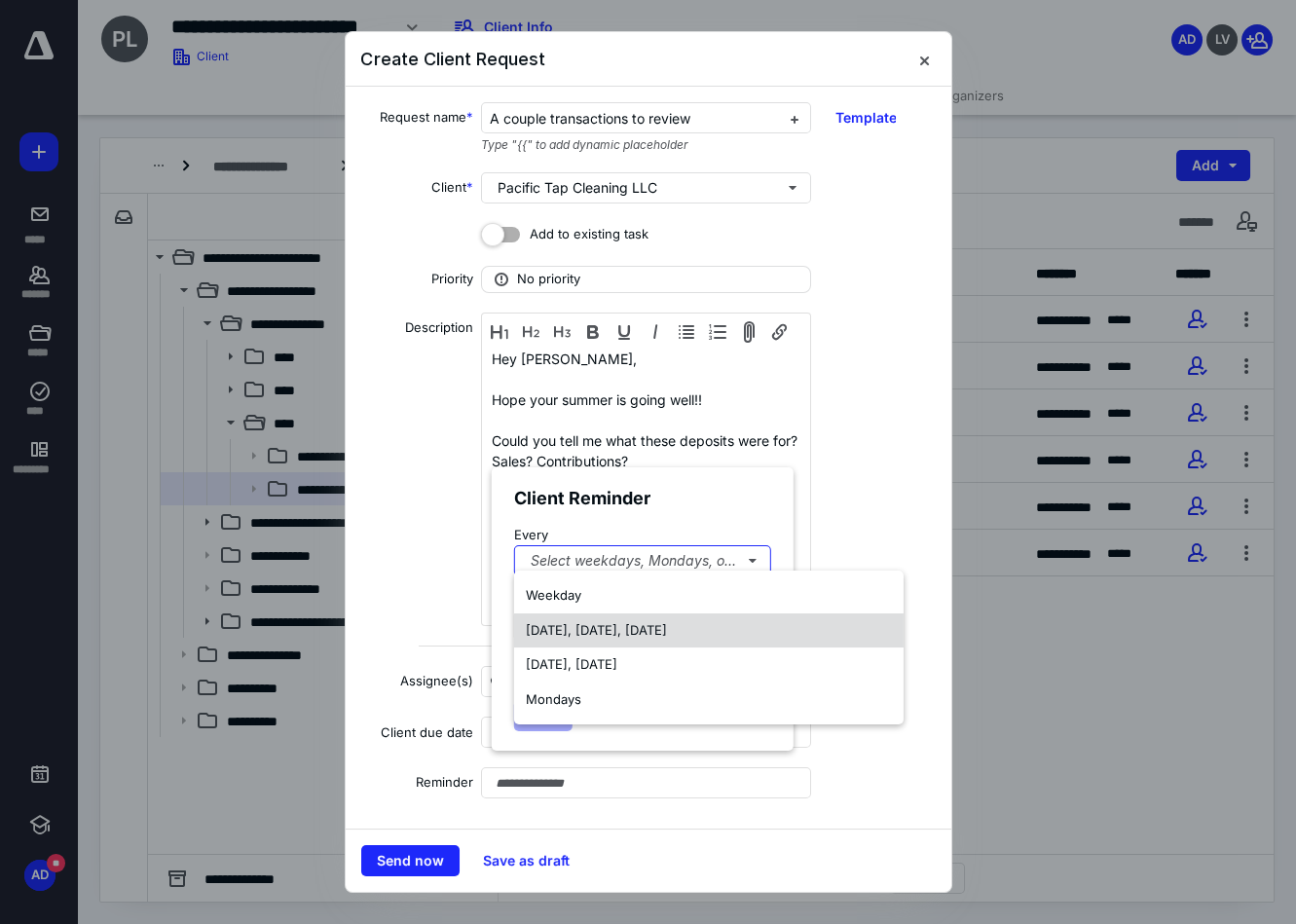 click on "[DATE], [DATE], [DATE]" at bounding box center (596, 630) 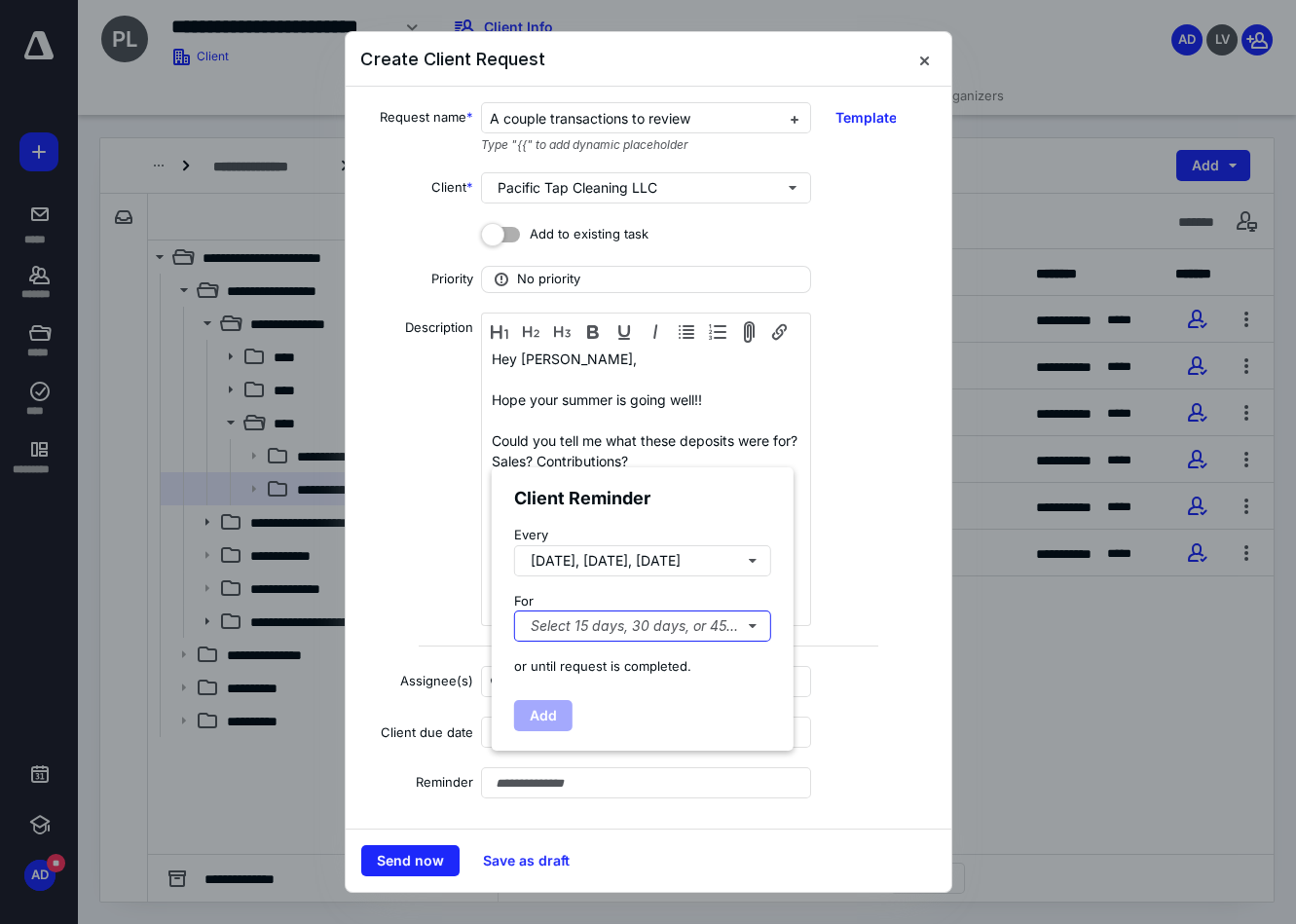 click on "Select 15 days, 30 days, or 45 days..." at bounding box center (643, 626) 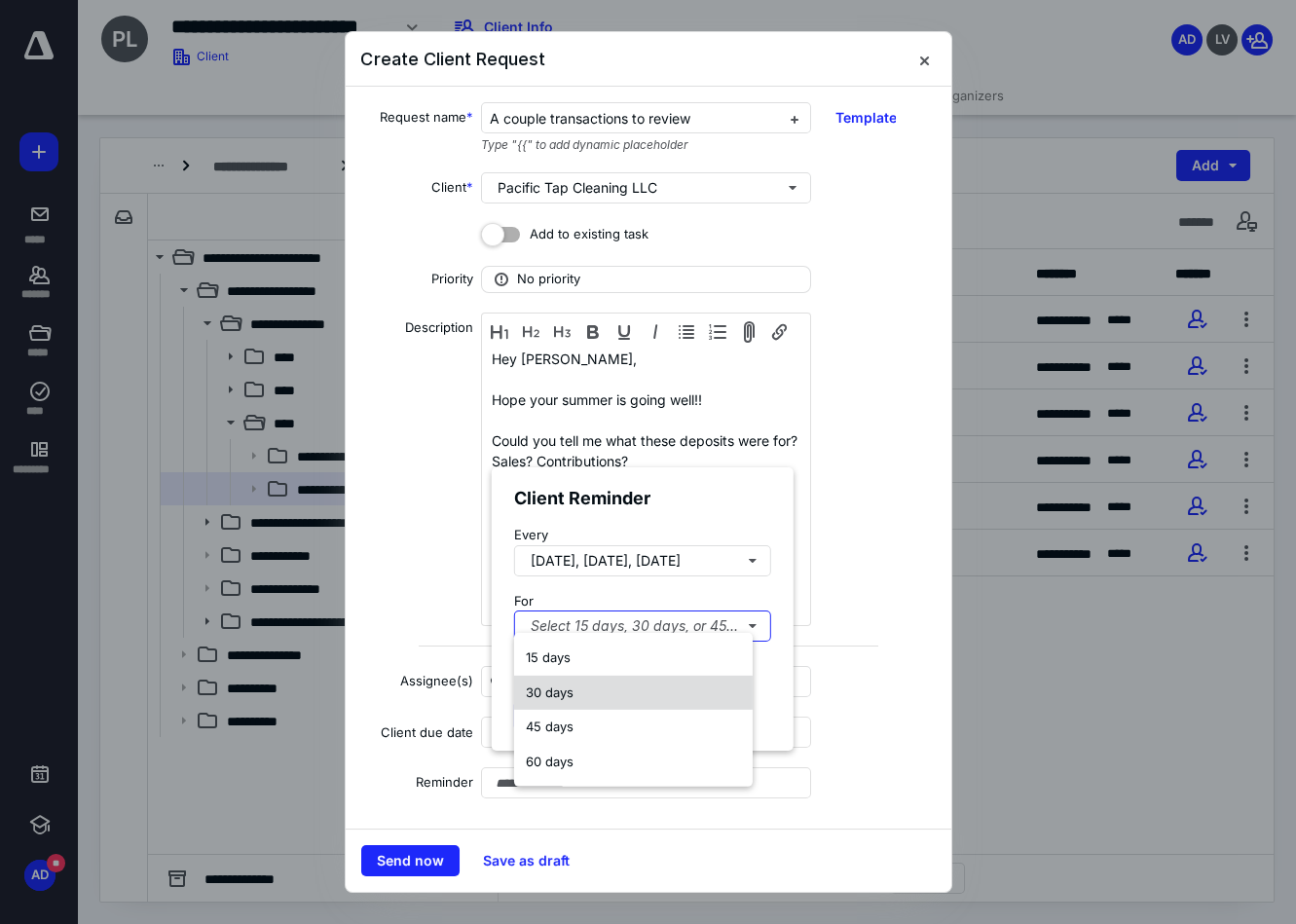 click on "30 days" at bounding box center (633, 693) 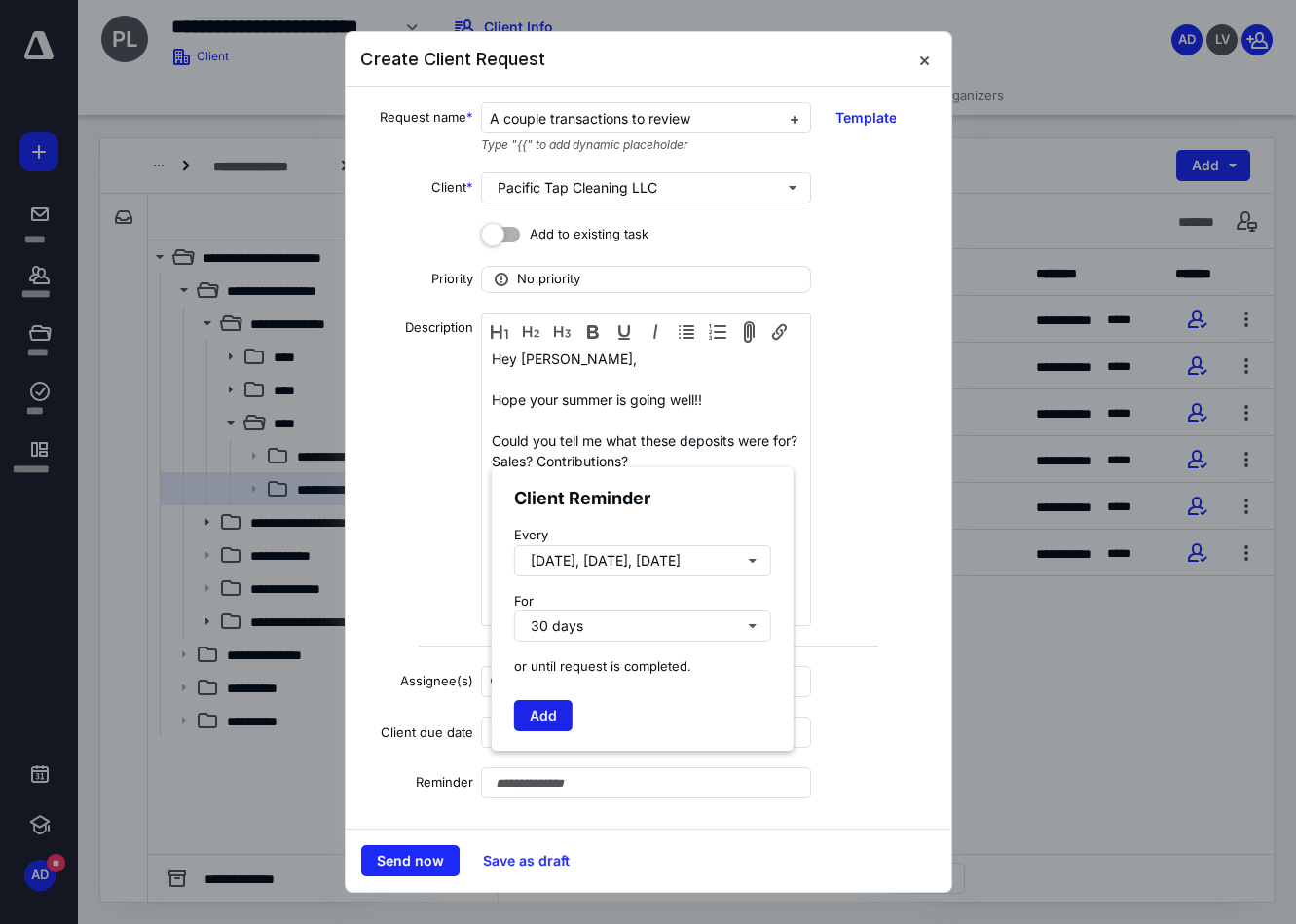 click on "Add" at bounding box center (543, 716) 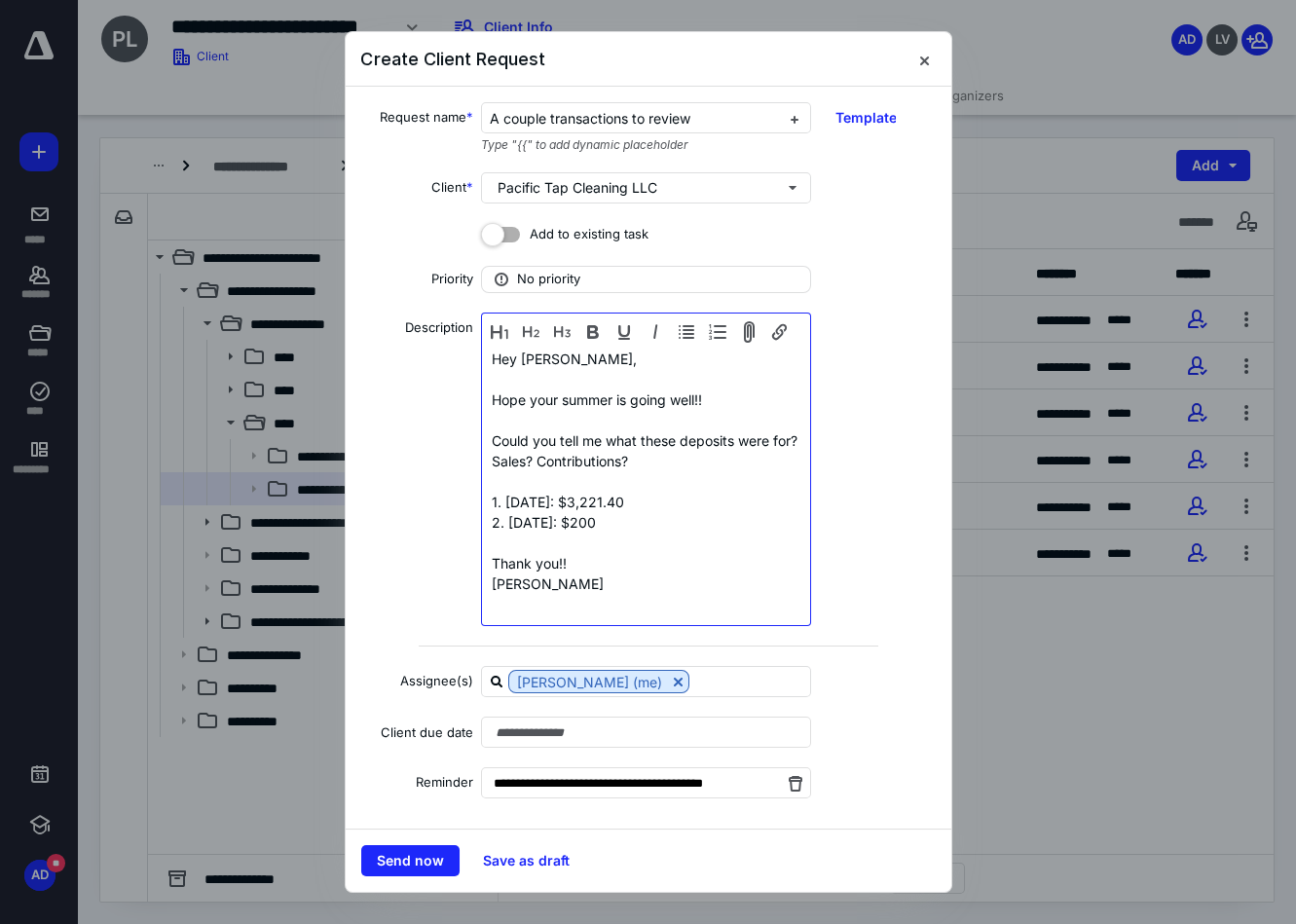 click on "Could you tell me what these deposits were for? Sales? Contributions?" at bounding box center [646, 451] 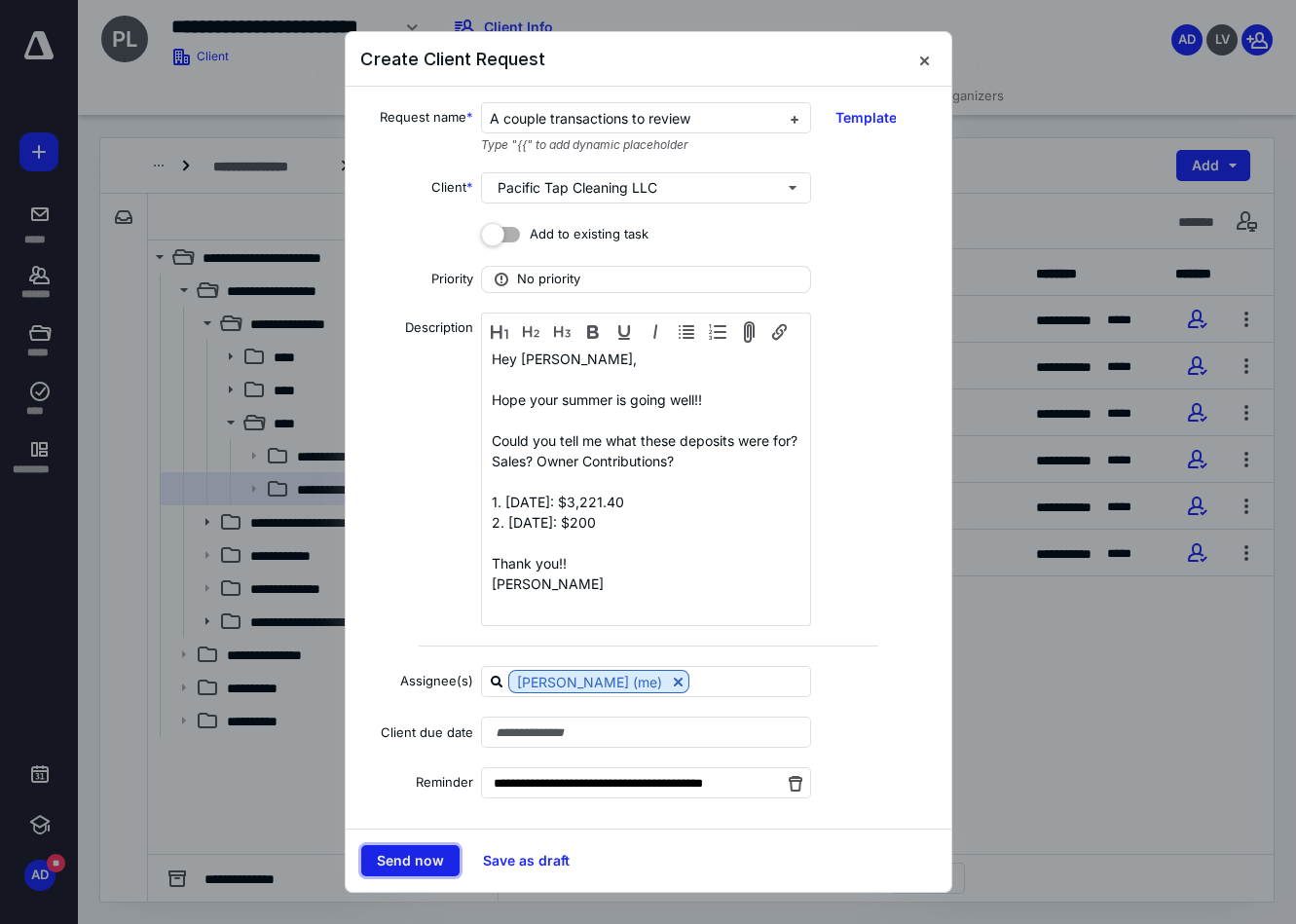 click on "Send now" at bounding box center [410, 861] 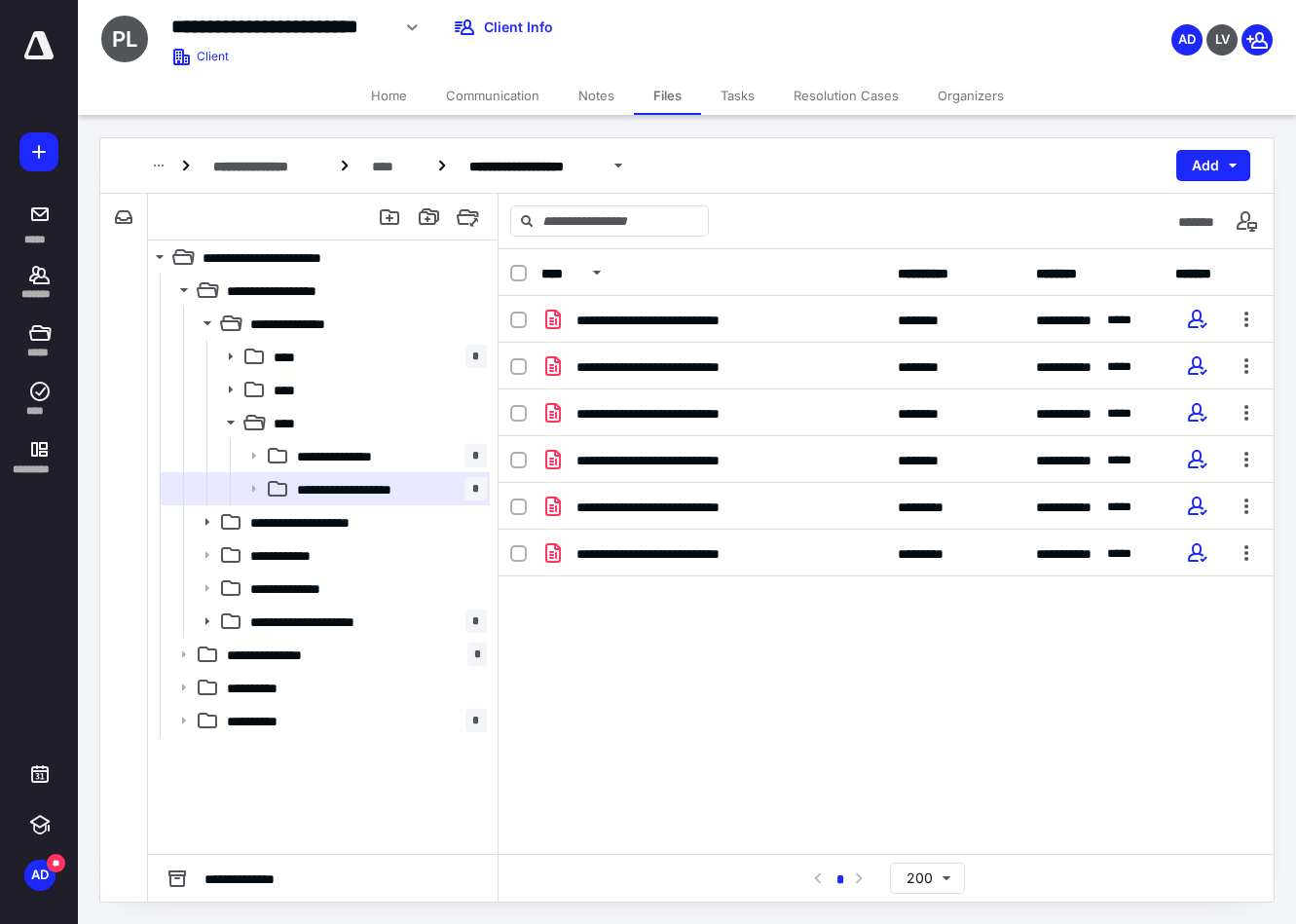 click on "**********" at bounding box center (686, 38) 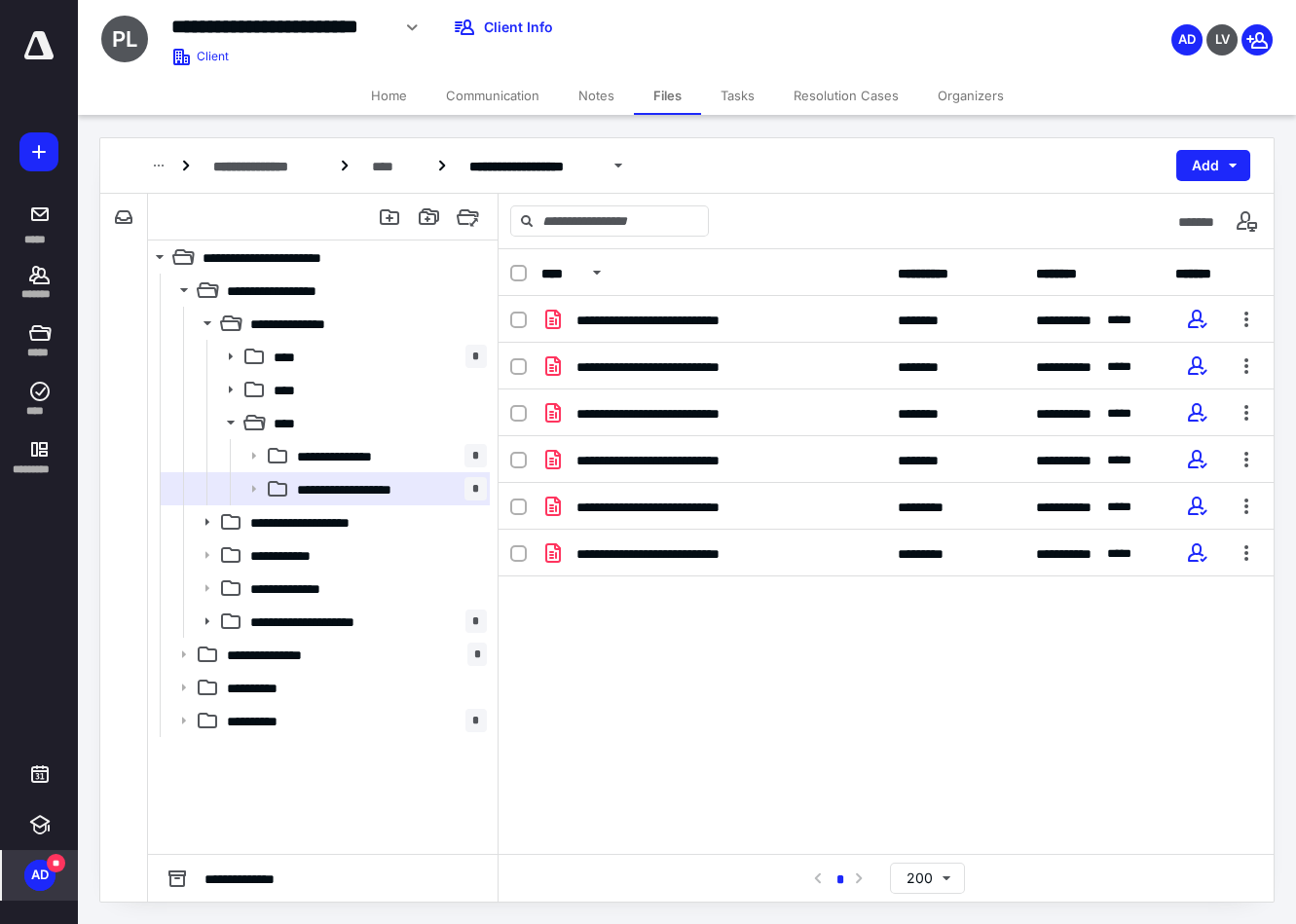 click on "AD" at bounding box center [40, 875] 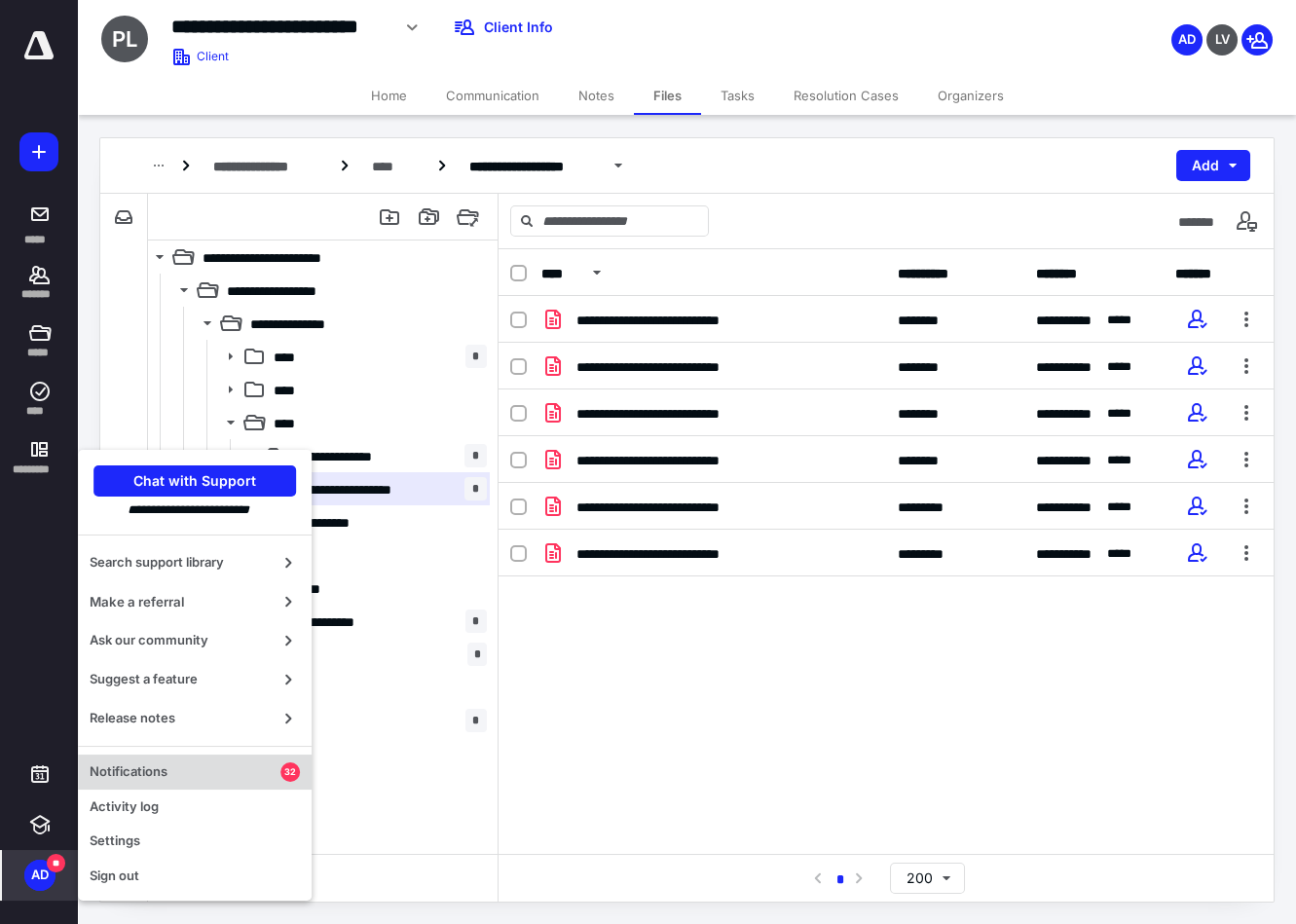 click on "Notifications" at bounding box center [185, 772] 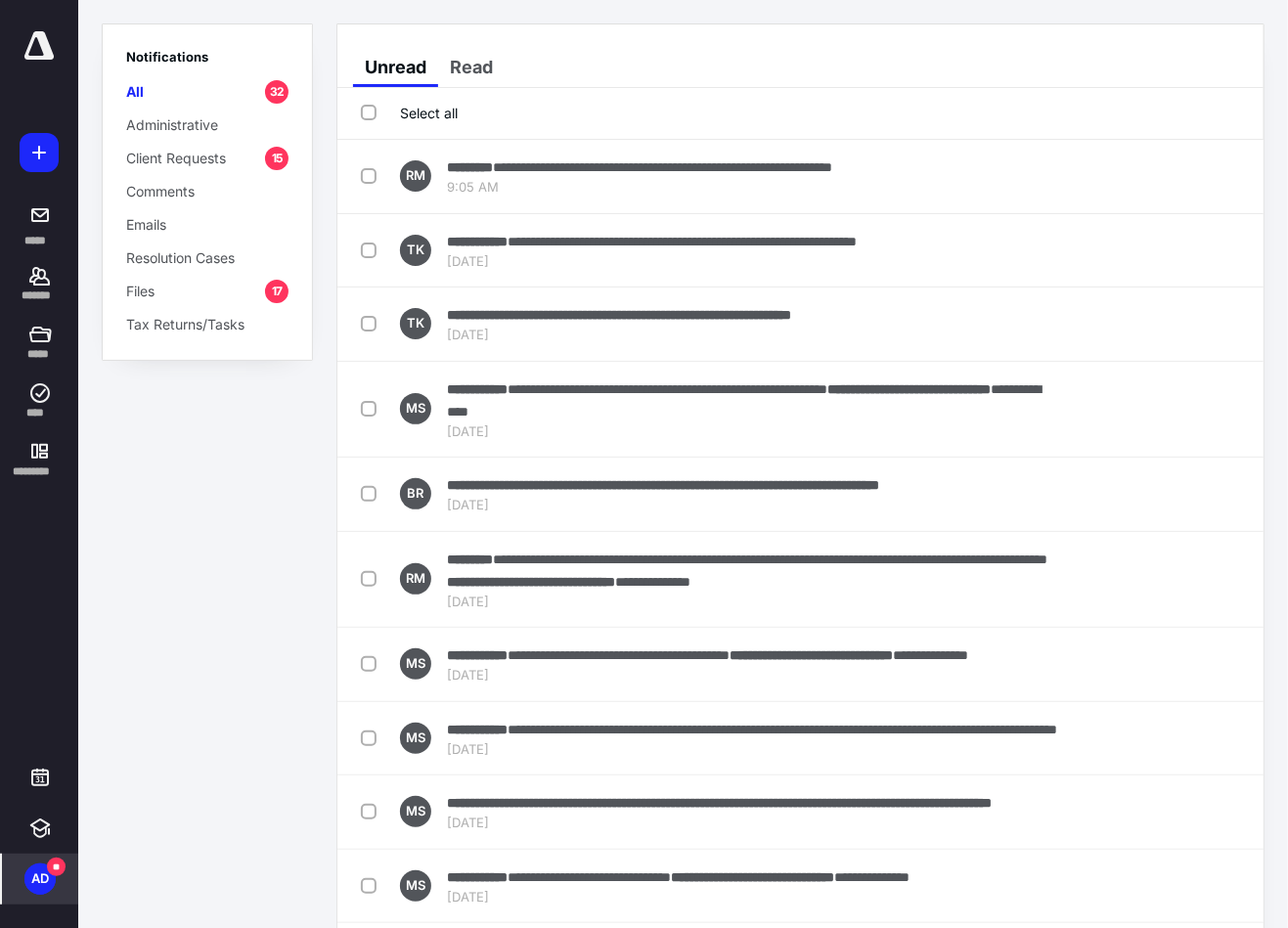click on "Select all" at bounding box center [409, 112] 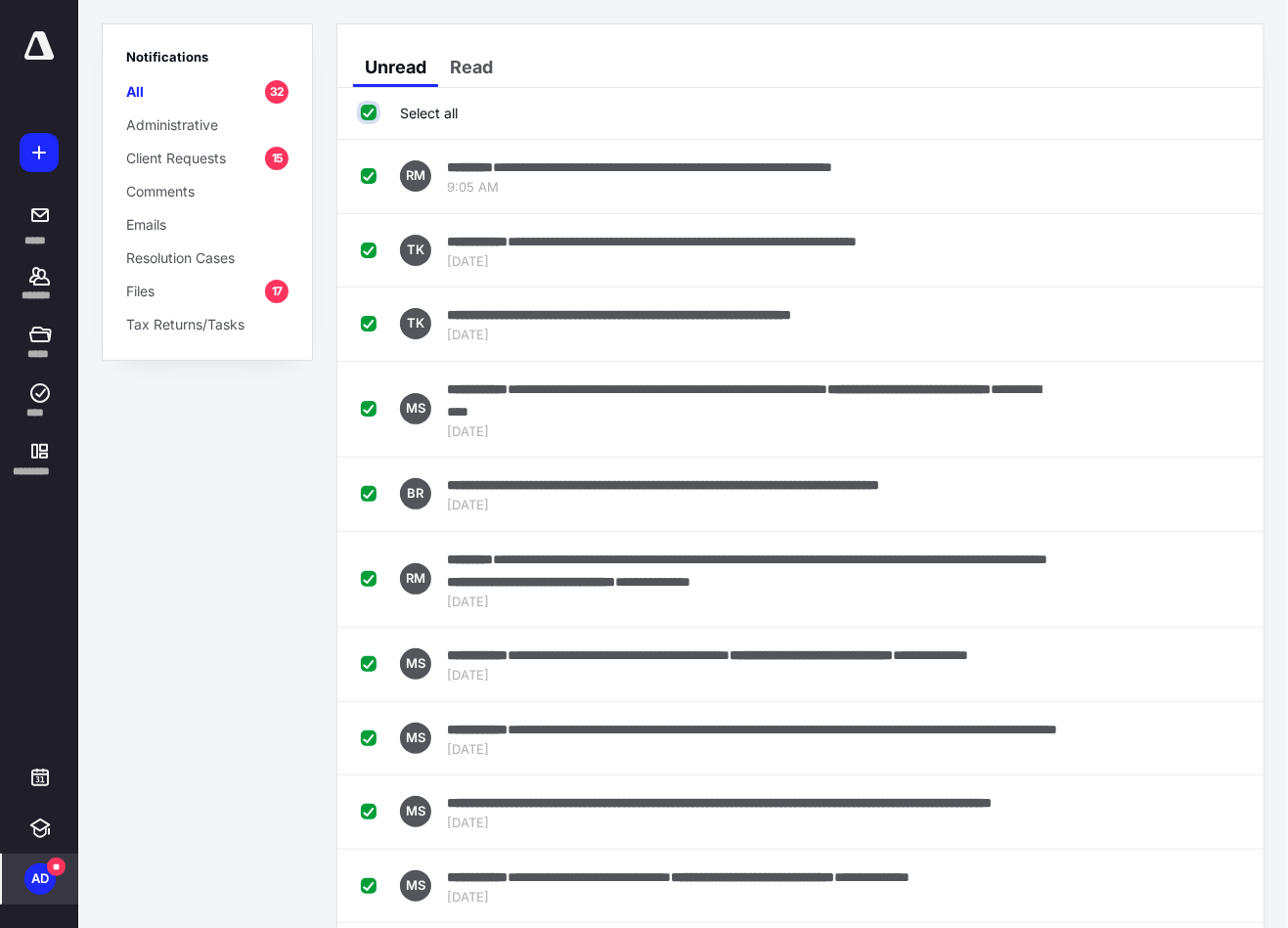 checkbox on "true" 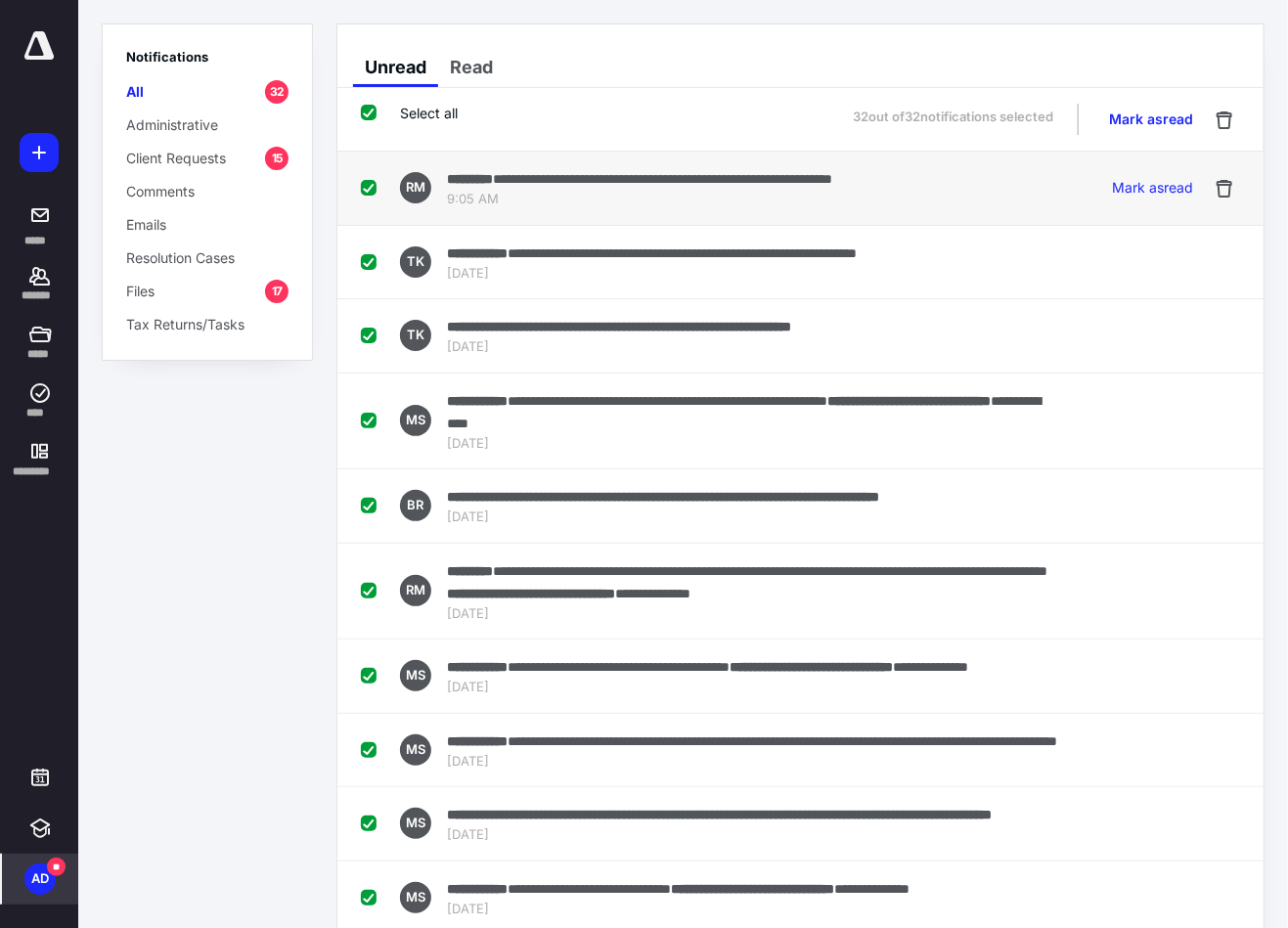 click at bounding box center [373, 187] 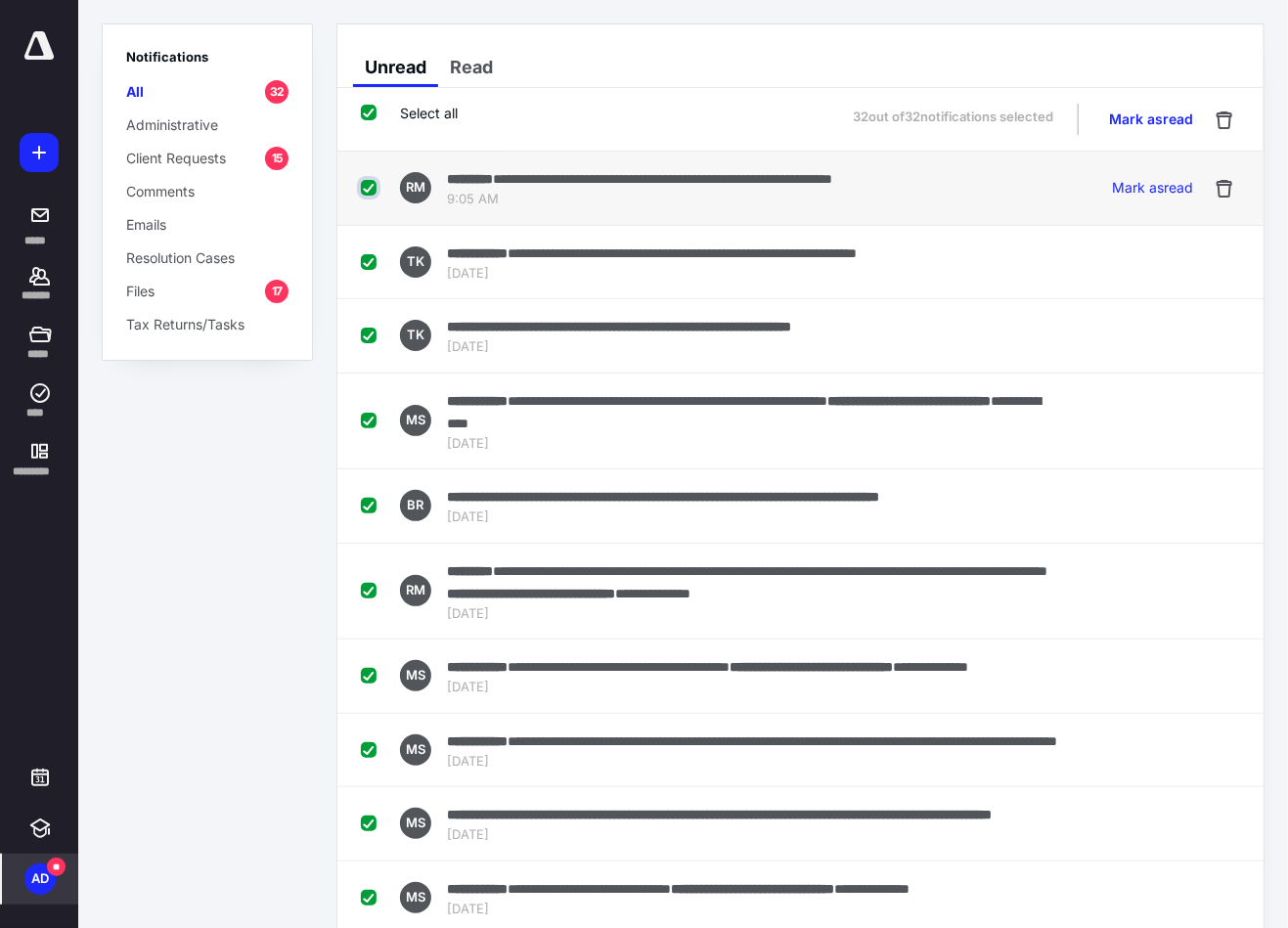 click at bounding box center (371, 188) 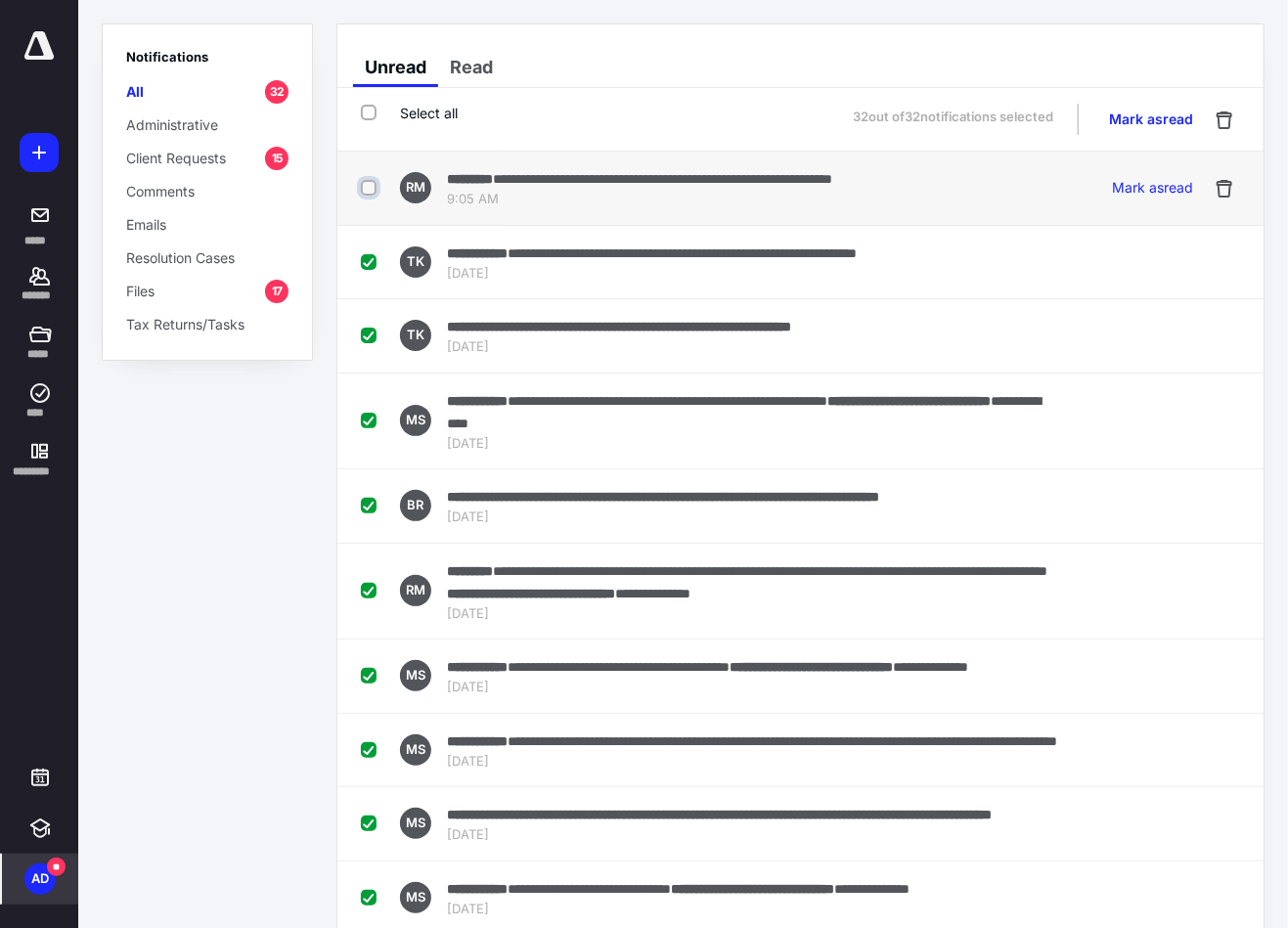 checkbox on "false" 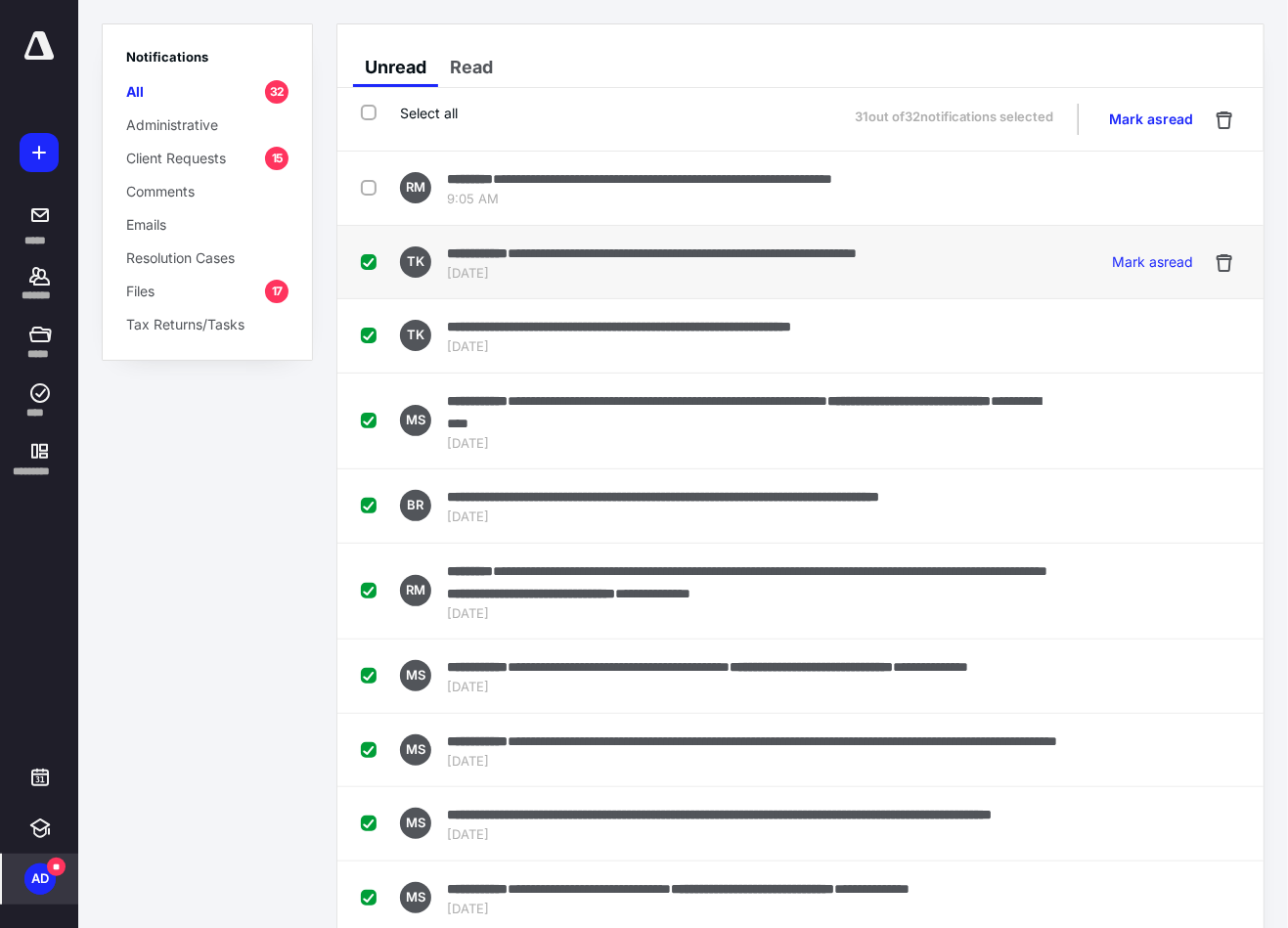 click at bounding box center [373, 261] 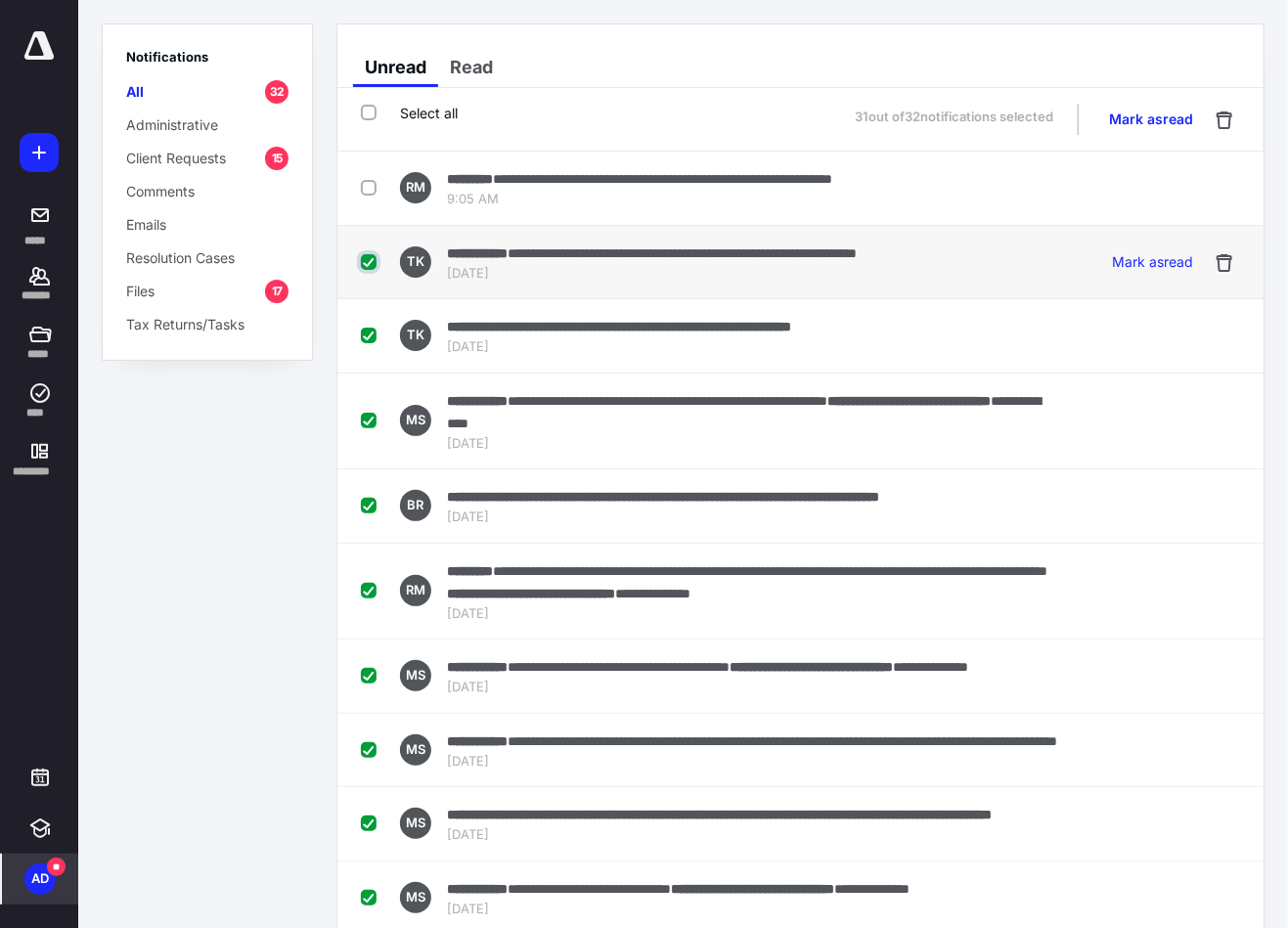 click at bounding box center (371, 262) 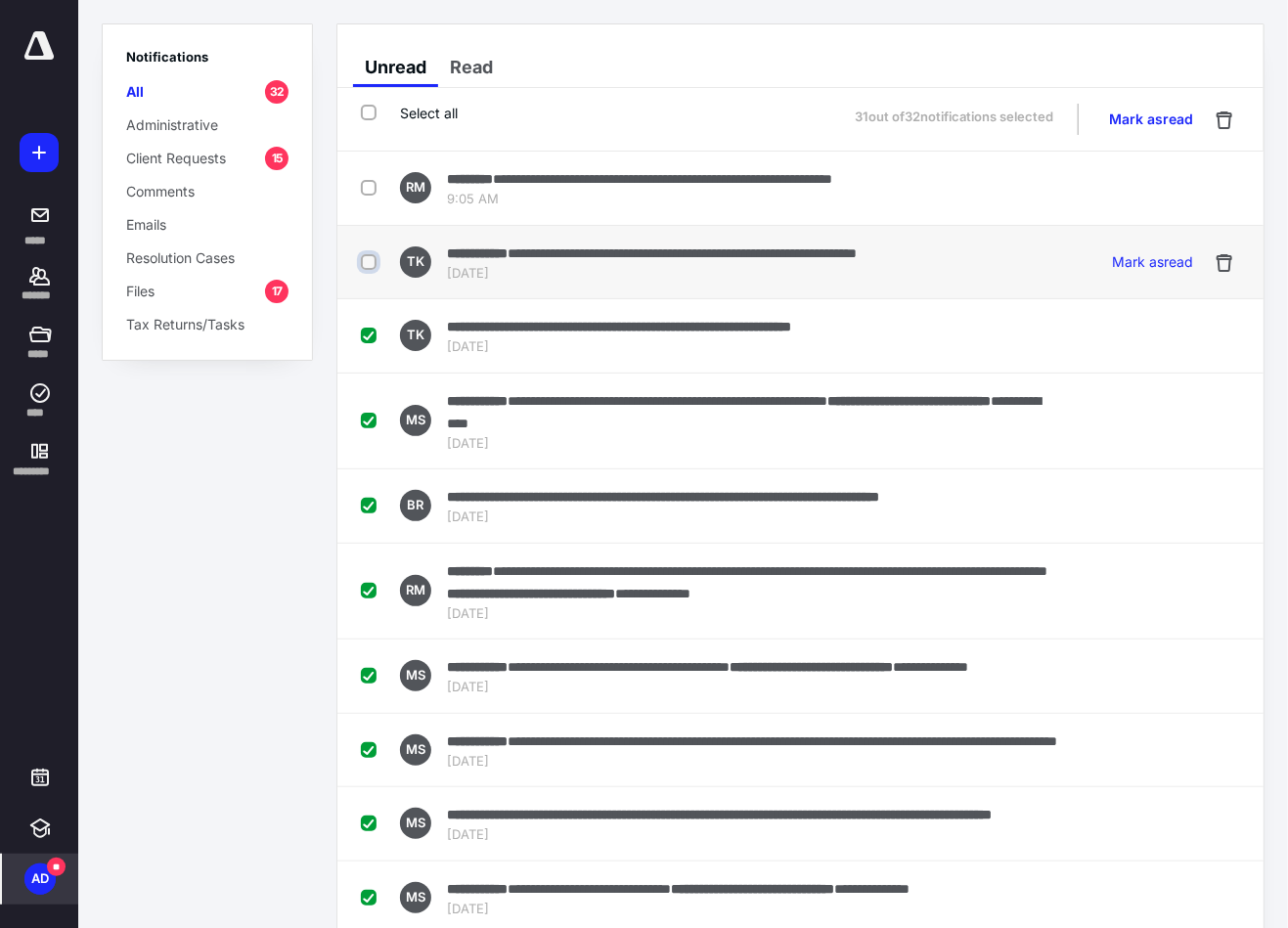checkbox on "false" 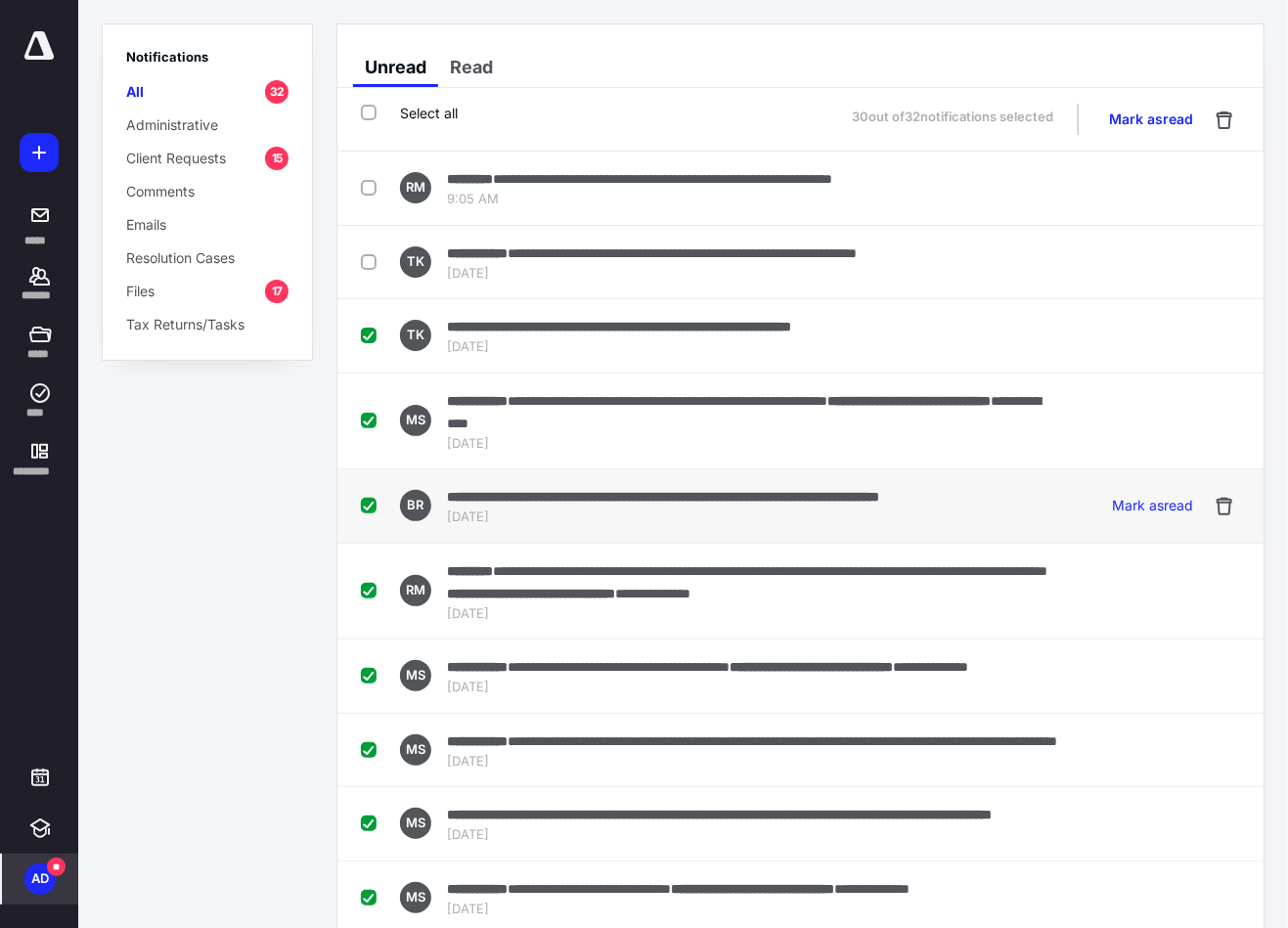 click at bounding box center [373, 505] 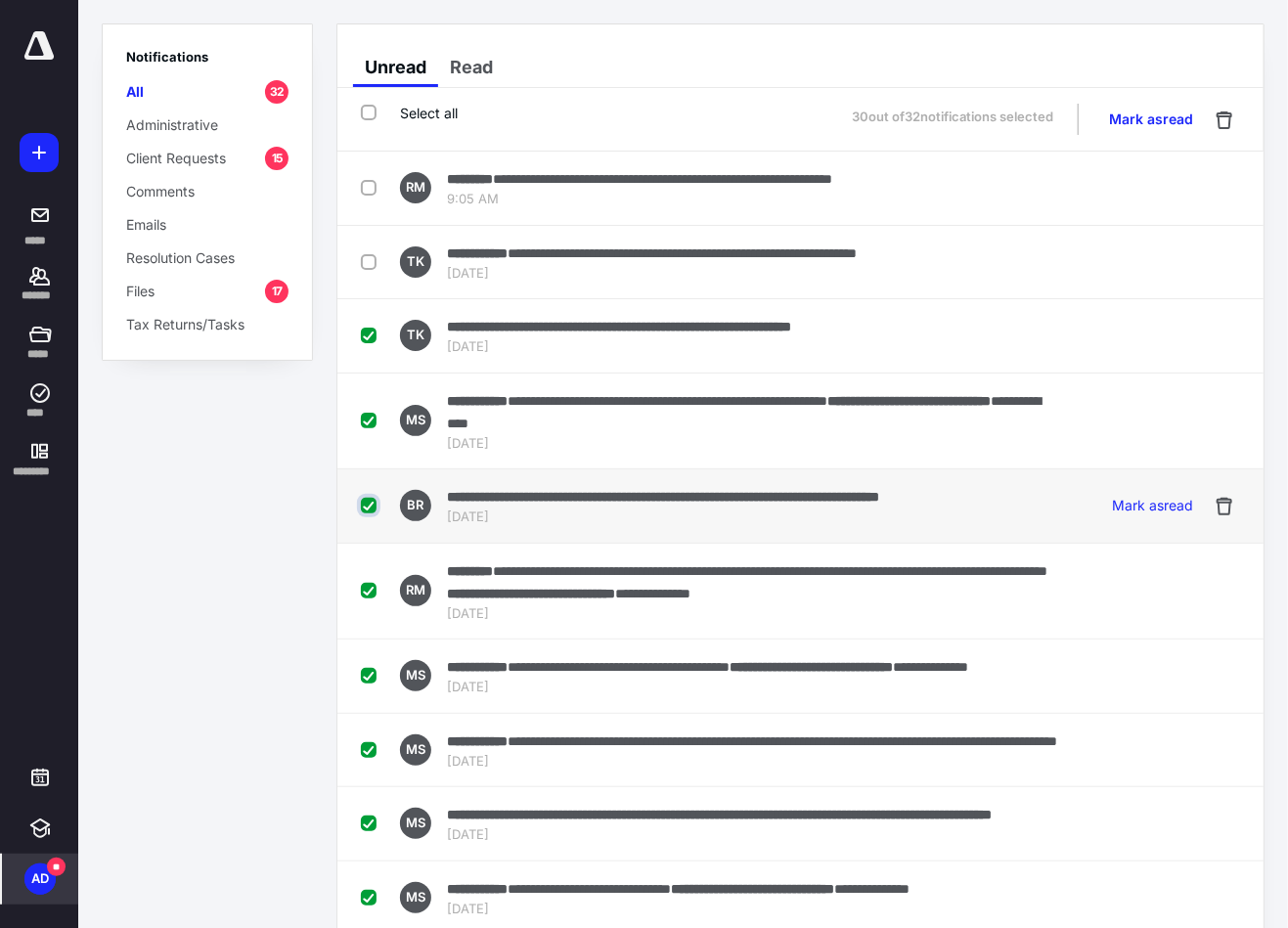 click at bounding box center [371, 506] 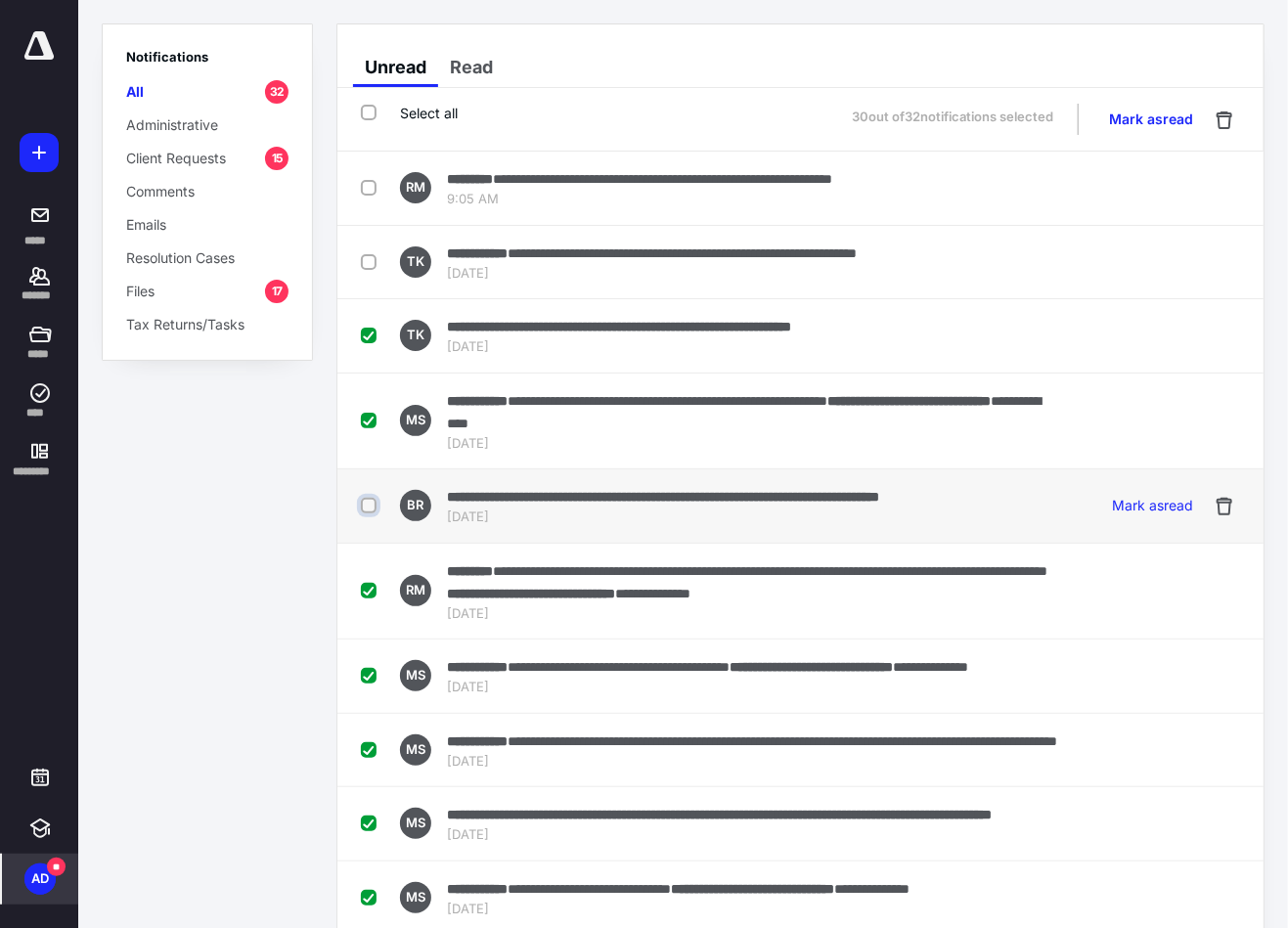 checkbox on "false" 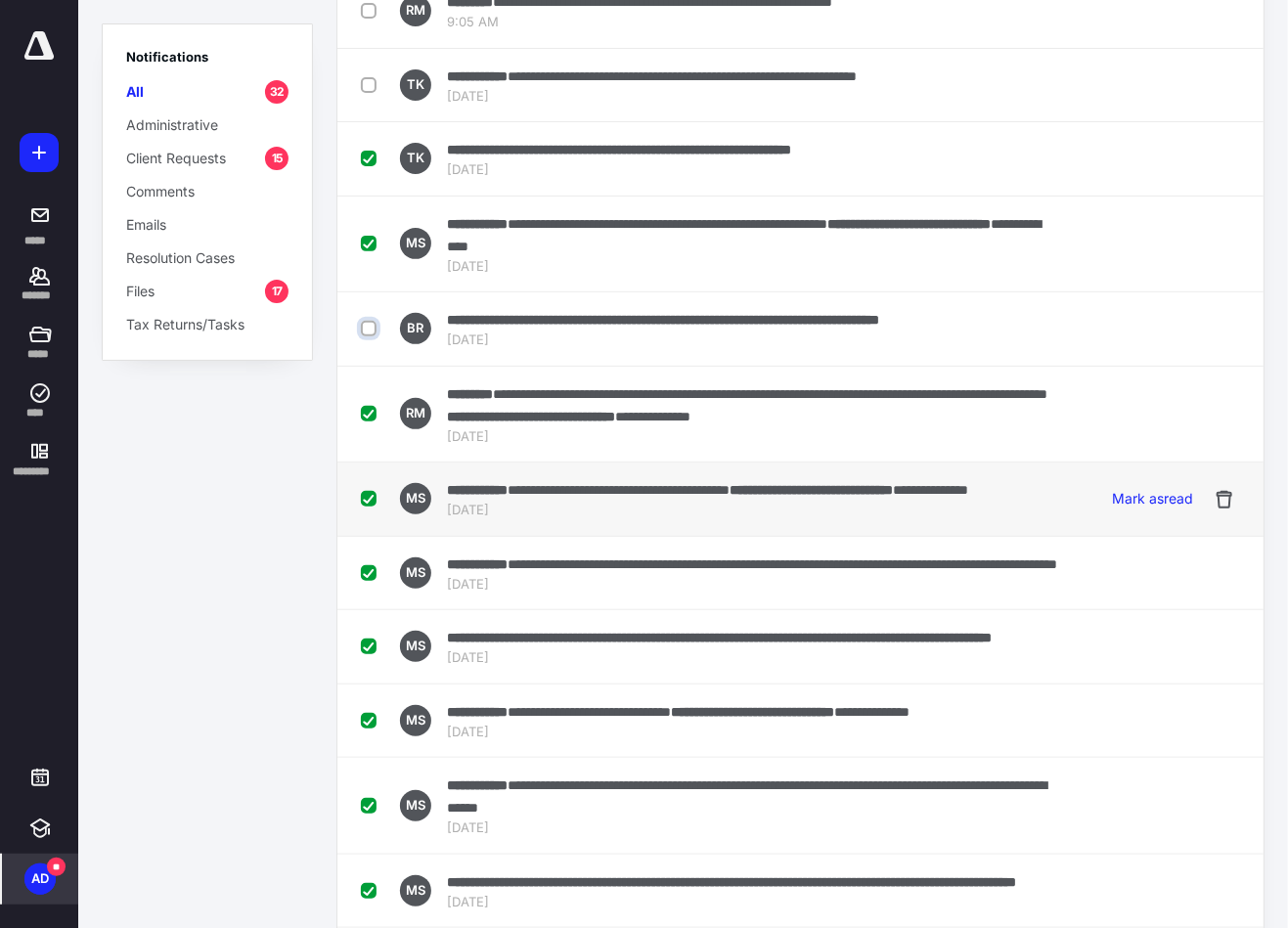 scroll, scrollTop: 266, scrollLeft: 0, axis: vertical 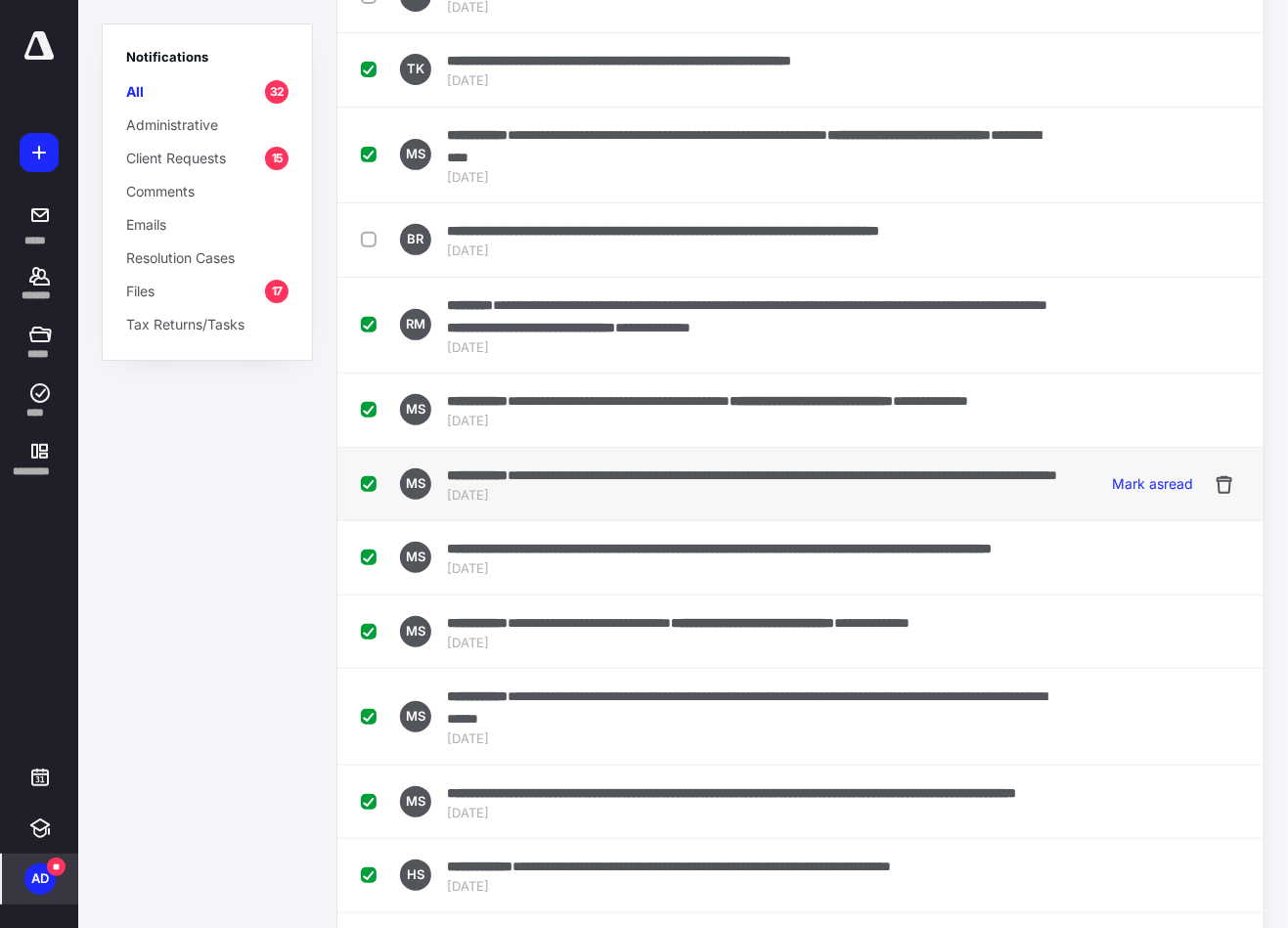 click at bounding box center [373, 483] 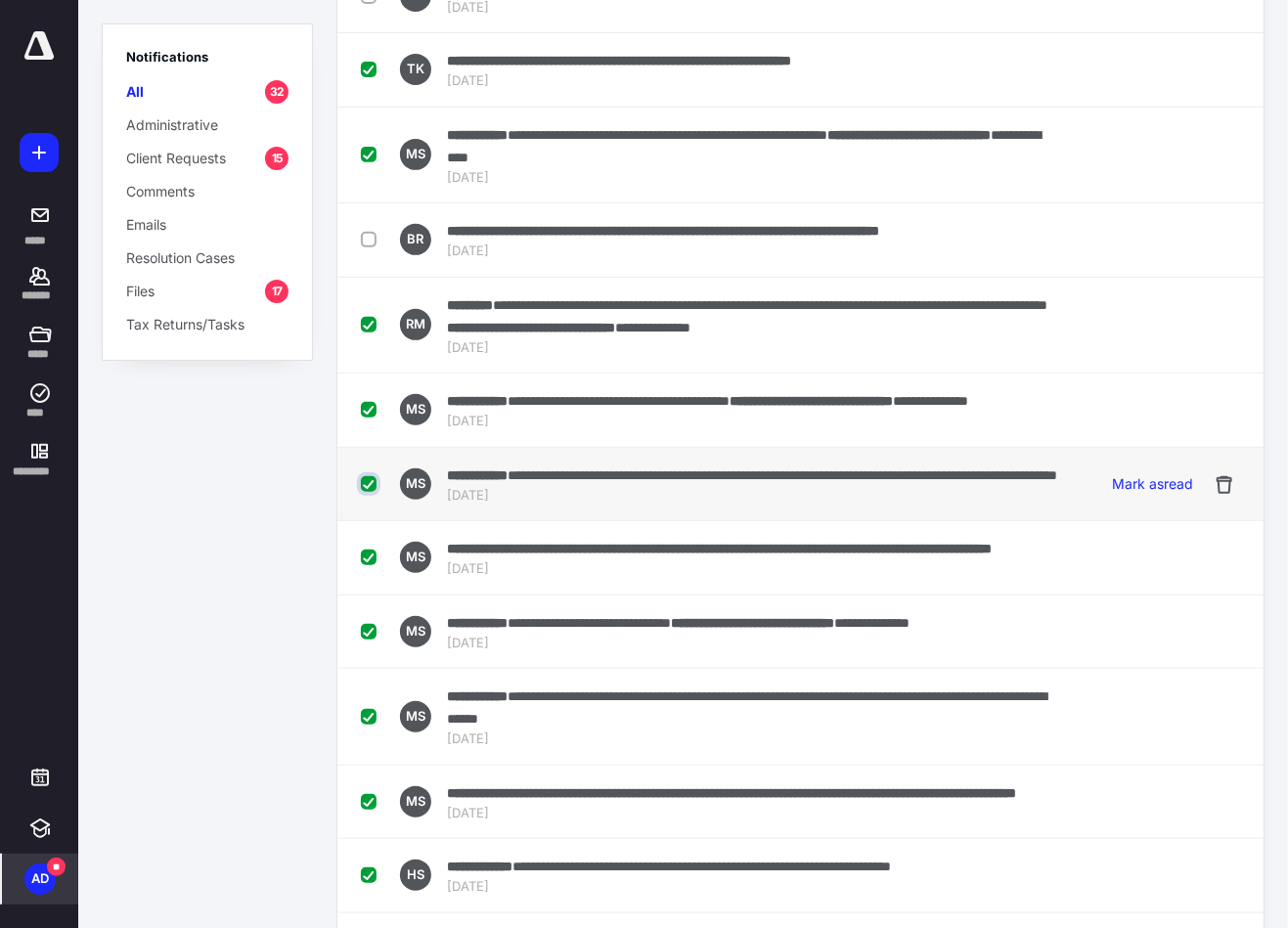 click at bounding box center (371, 484) 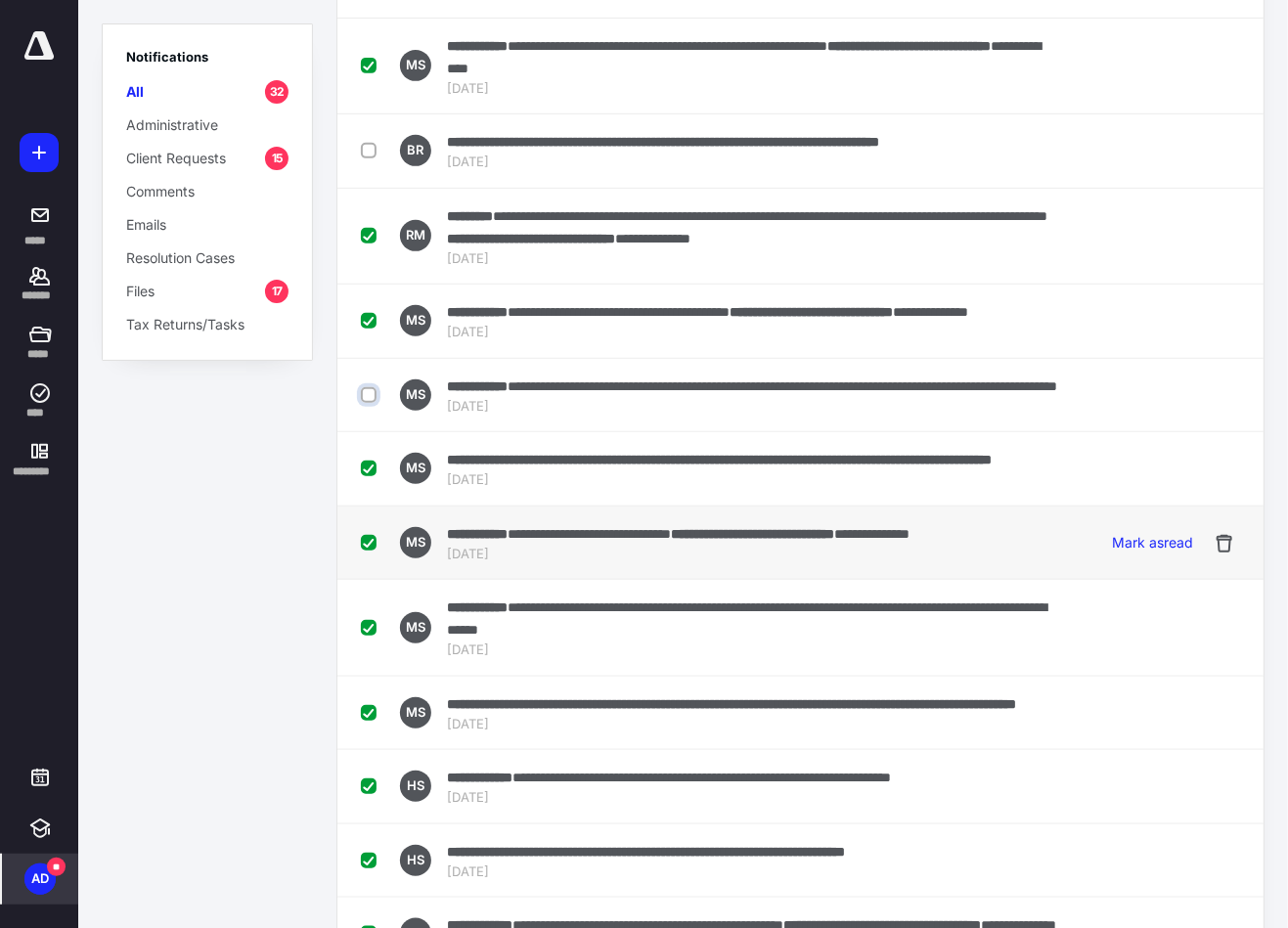 scroll, scrollTop: 444, scrollLeft: 0, axis: vertical 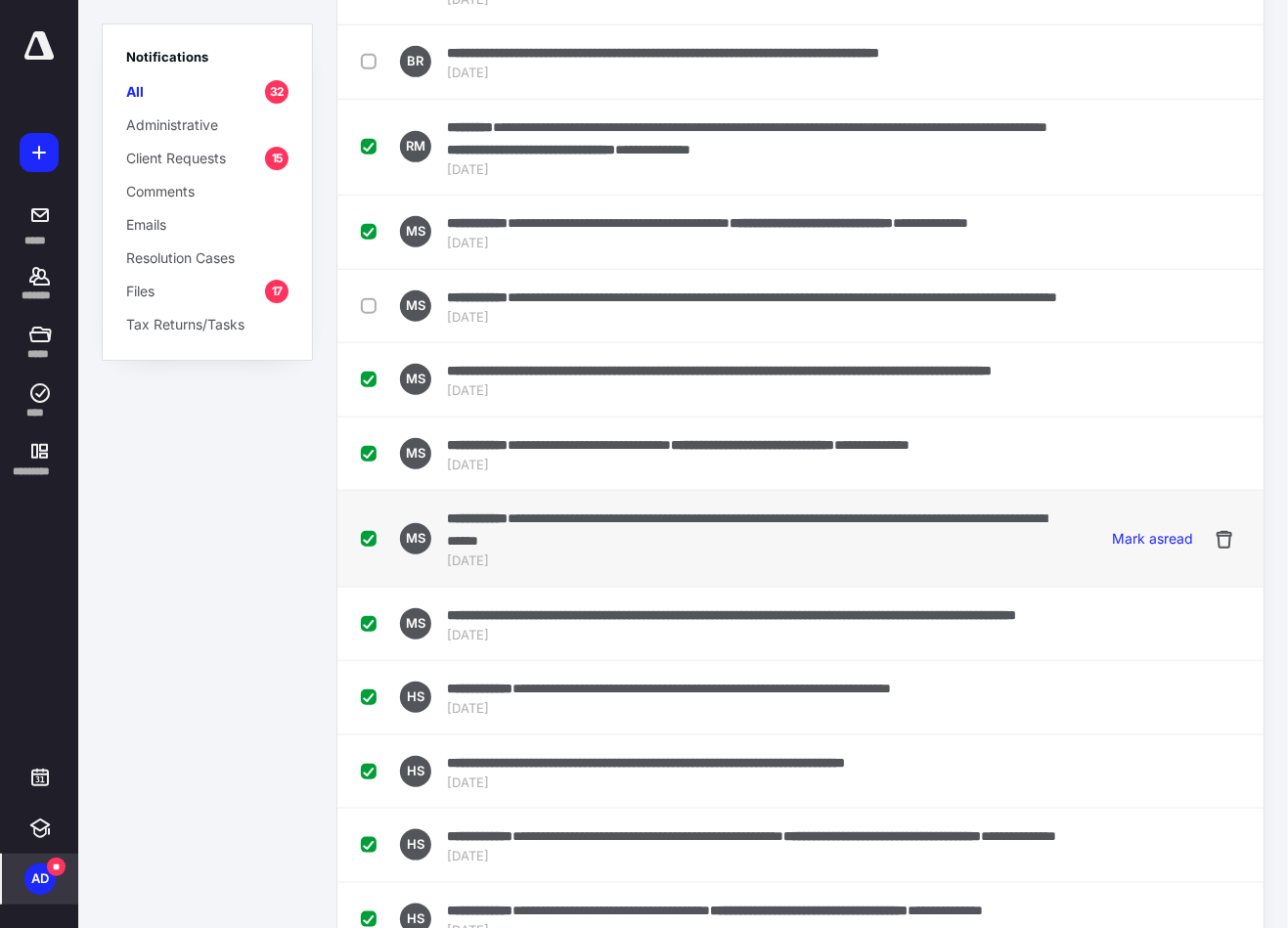 click at bounding box center (373, 538) 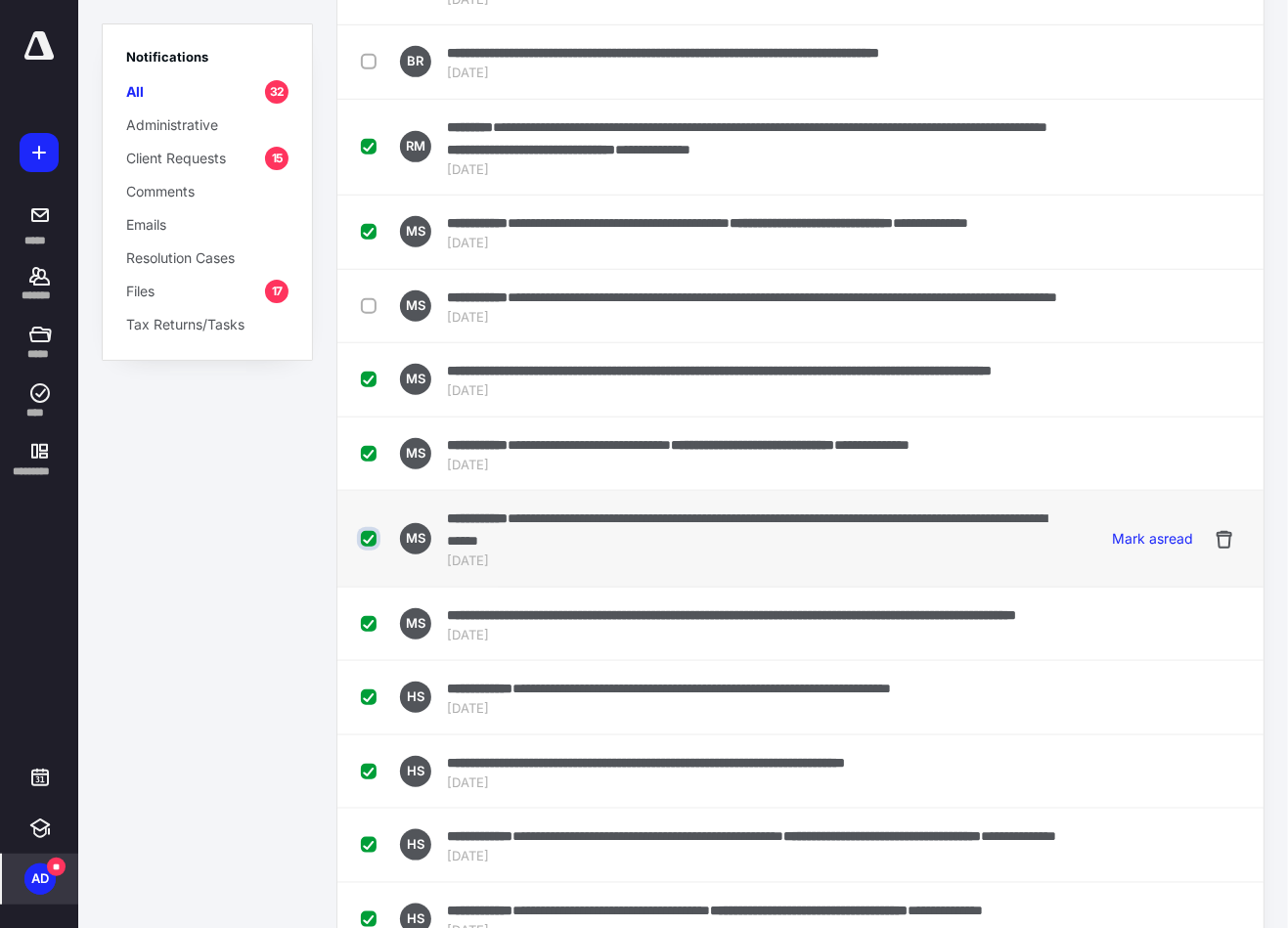 click at bounding box center [371, 539] 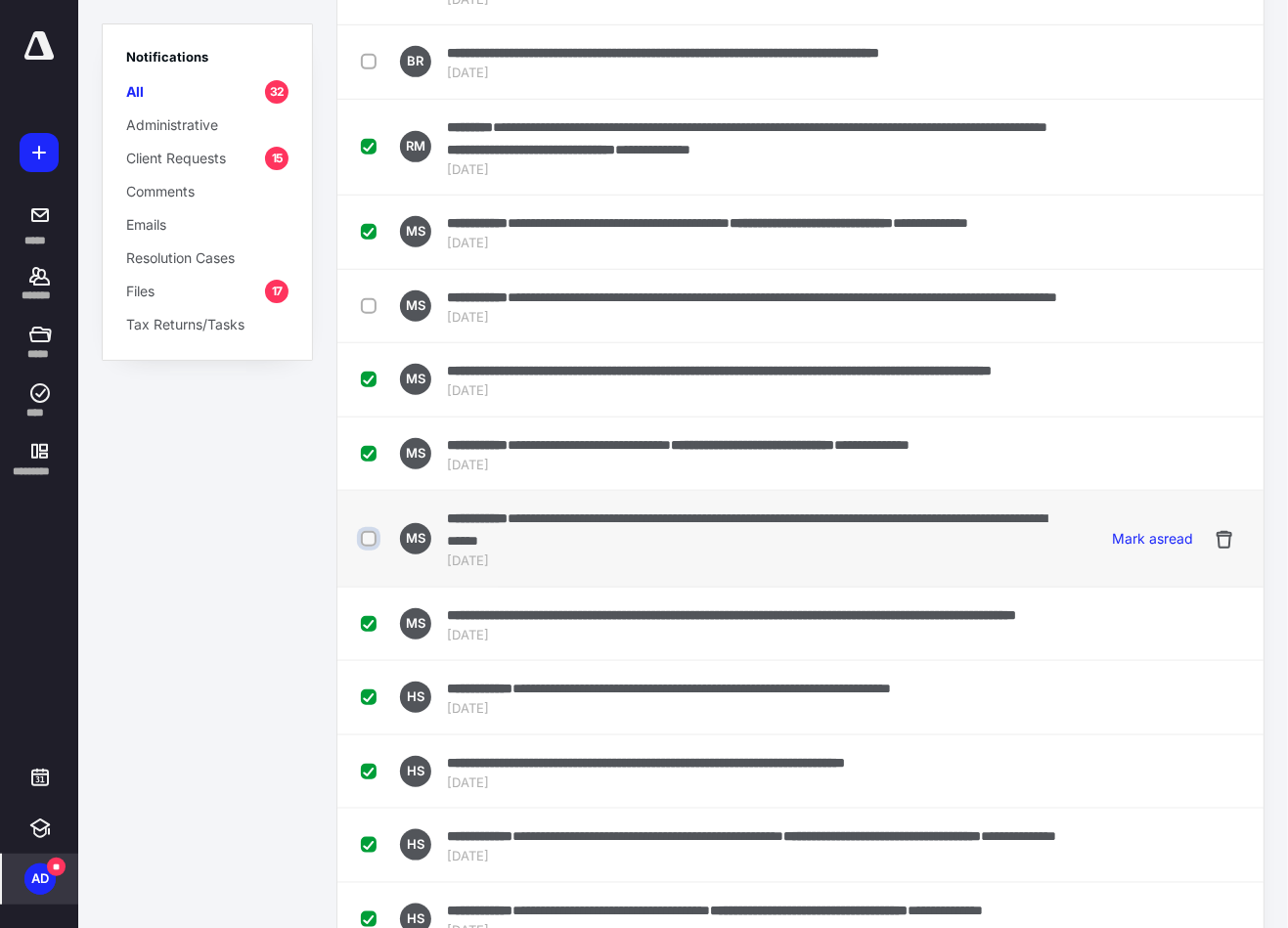 checkbox on "false" 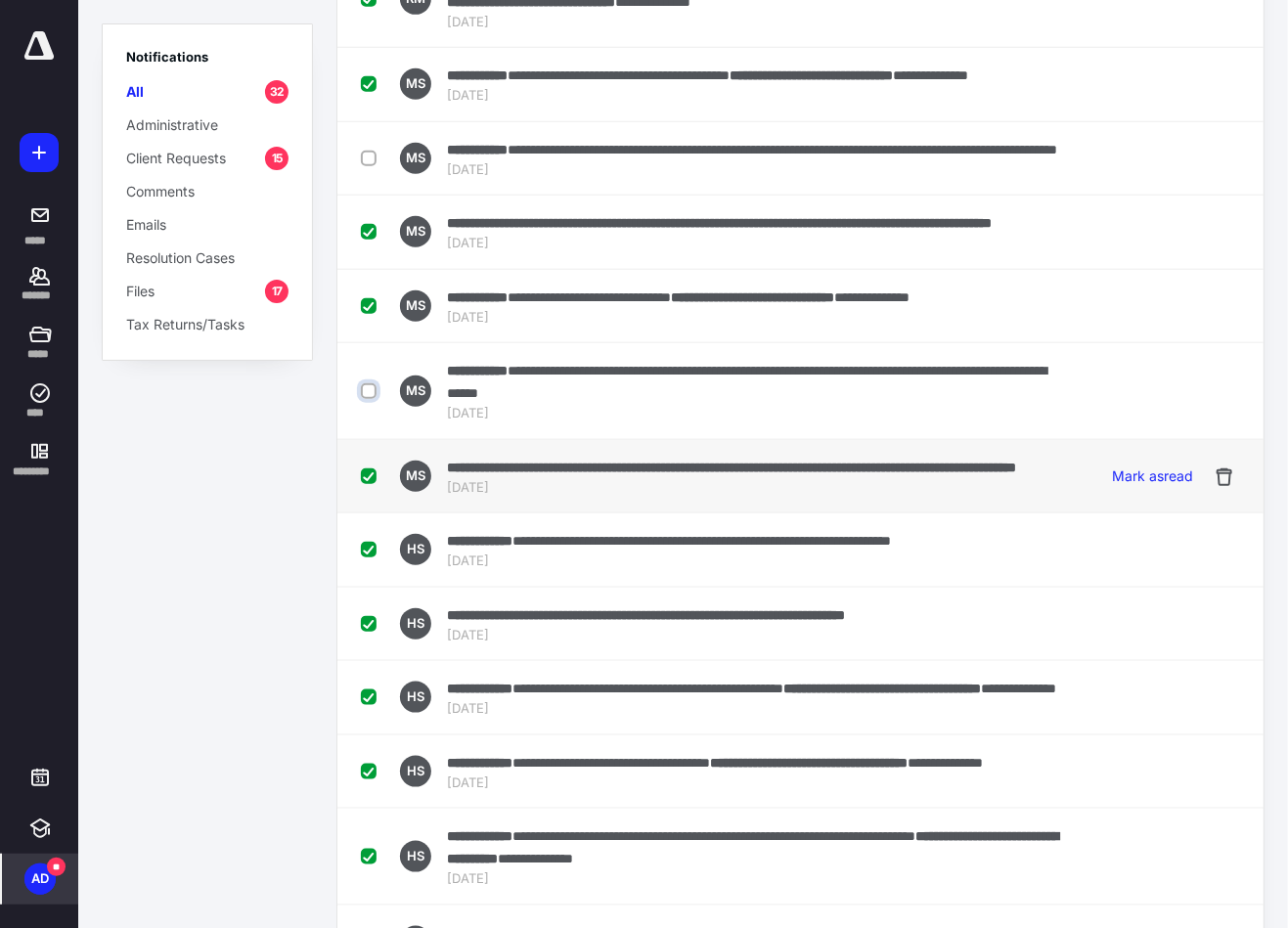 scroll, scrollTop: 622, scrollLeft: 0, axis: vertical 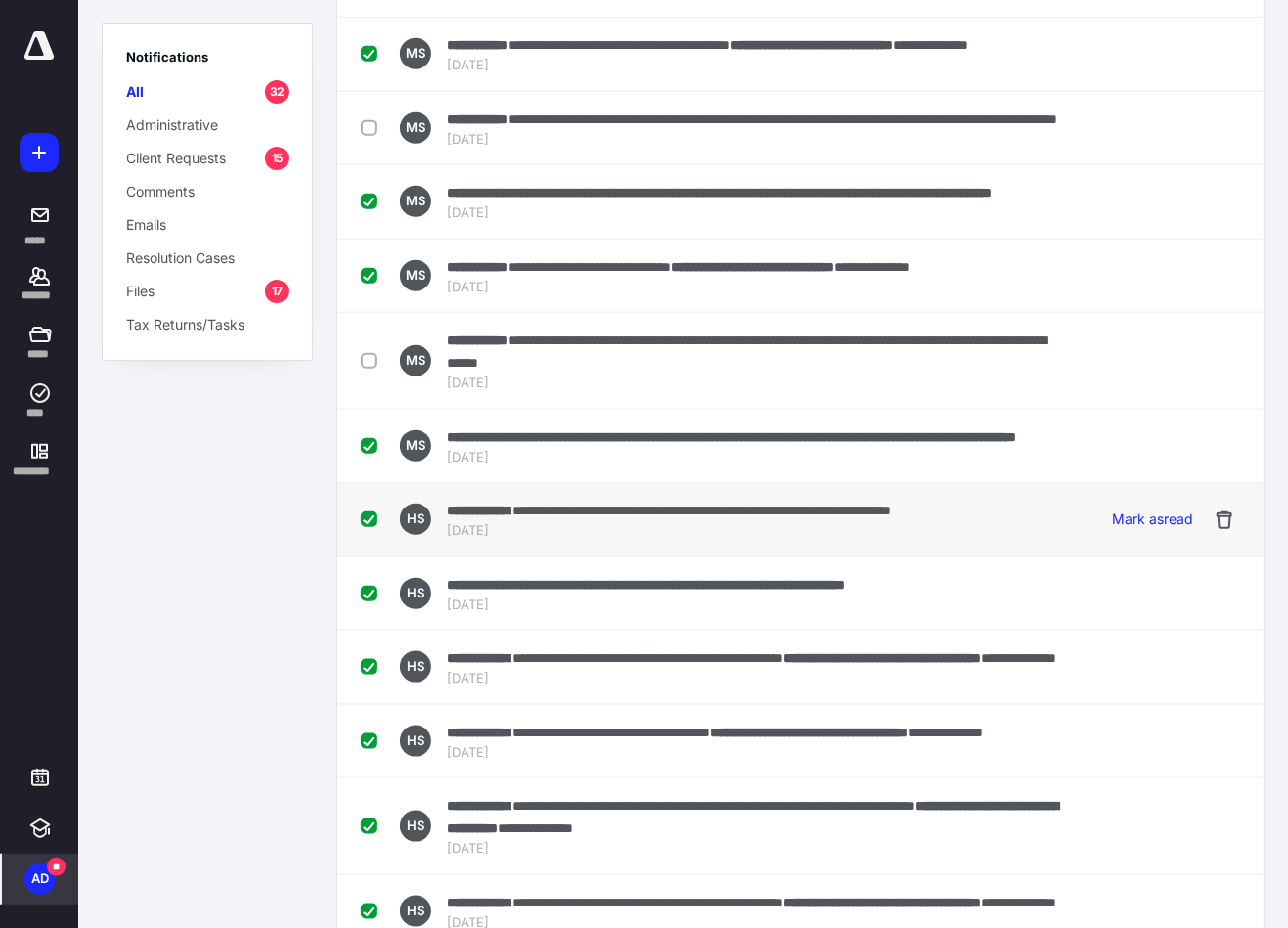 click at bounding box center (373, 518) 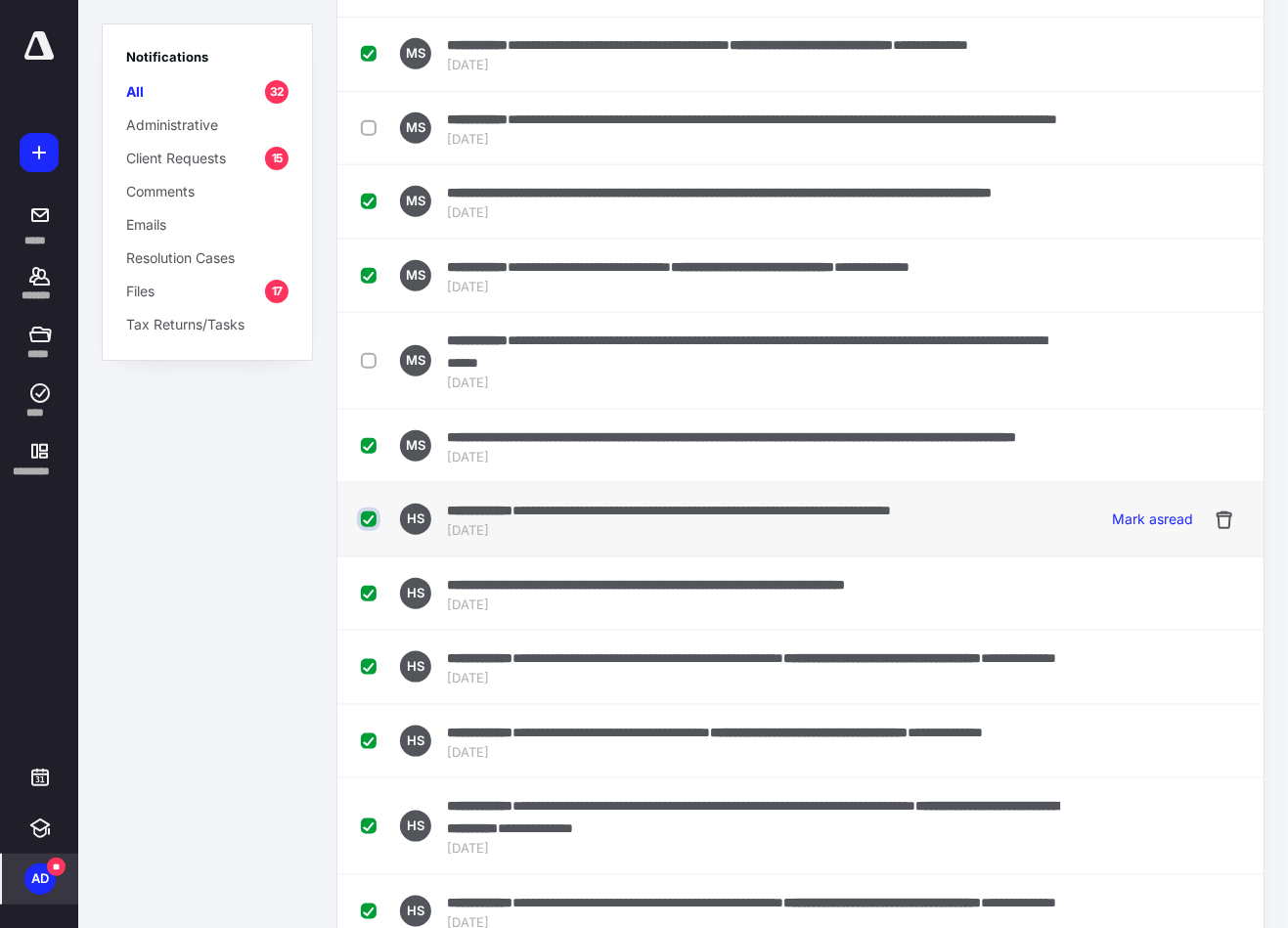 click at bounding box center [371, 519] 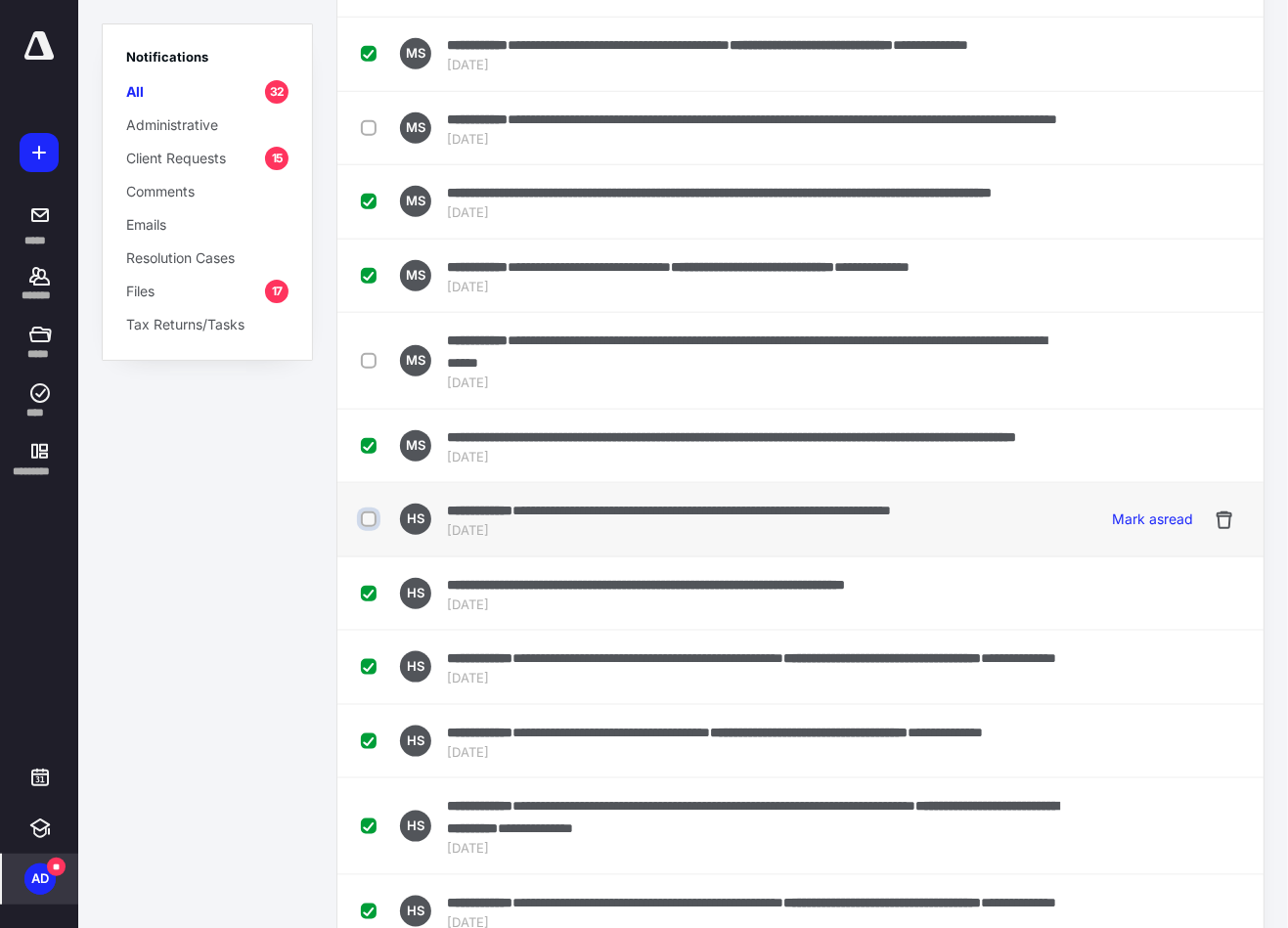 checkbox on "false" 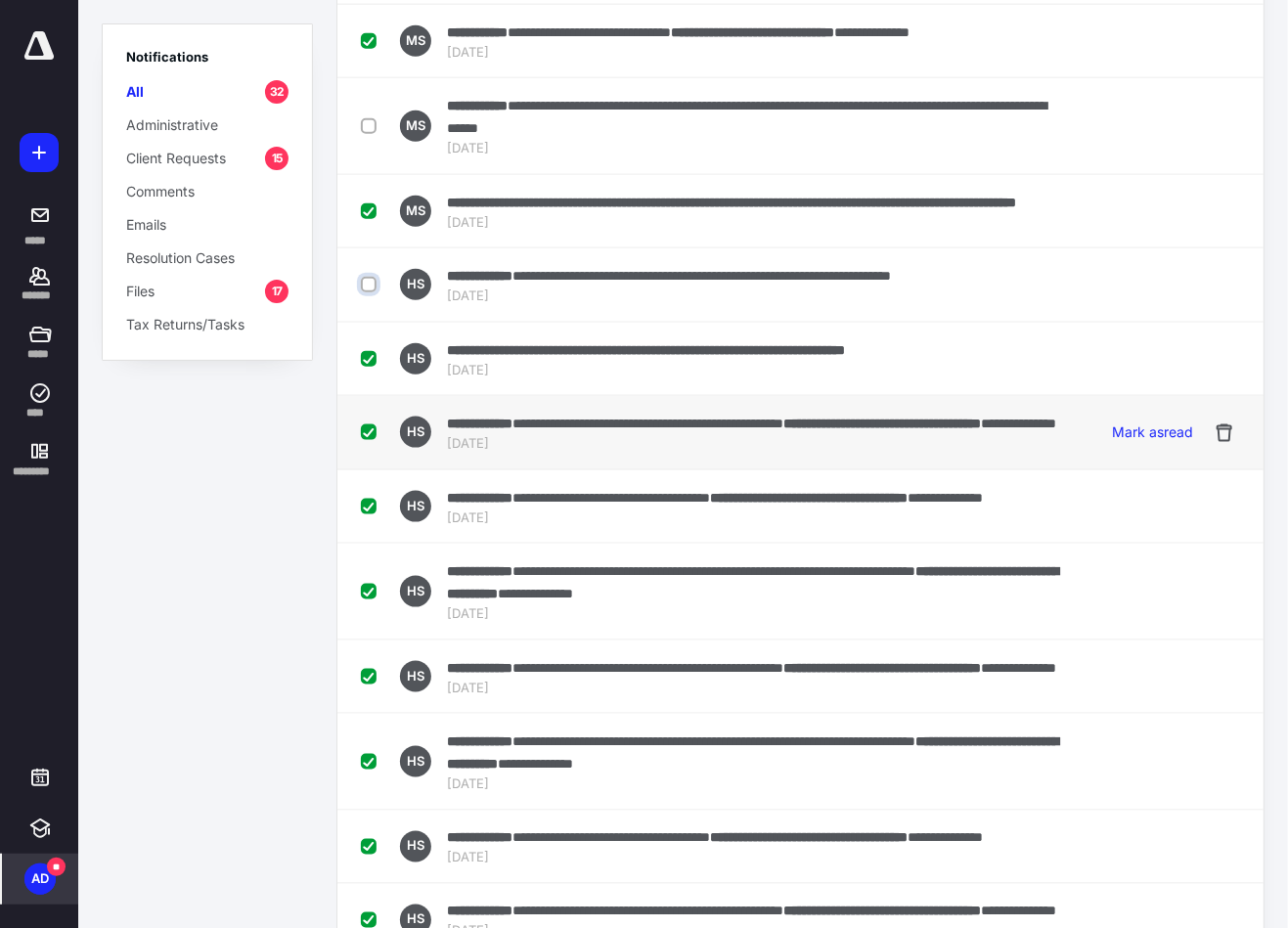 scroll, scrollTop: 889, scrollLeft: 0, axis: vertical 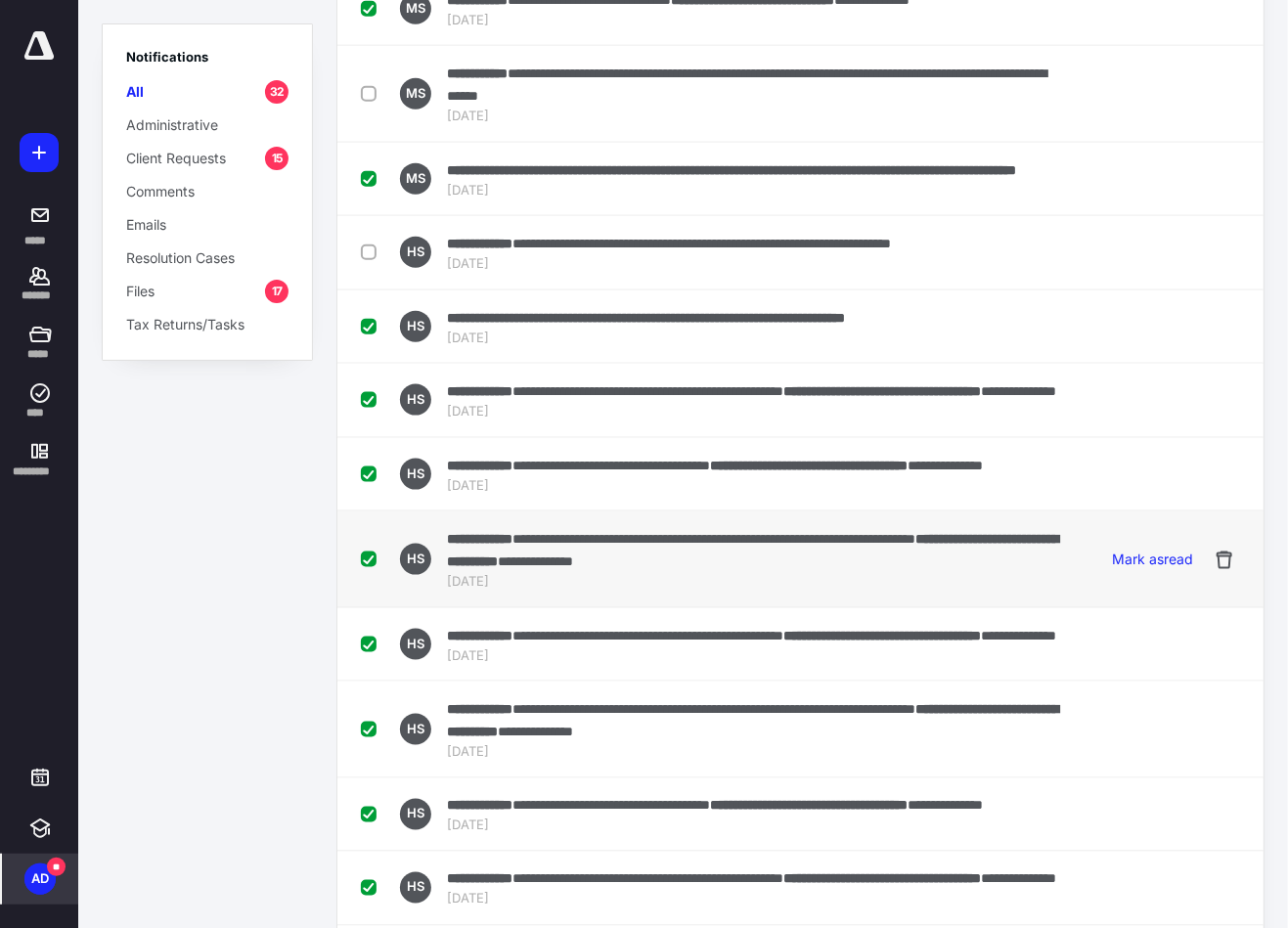 click at bounding box center [373, 558] 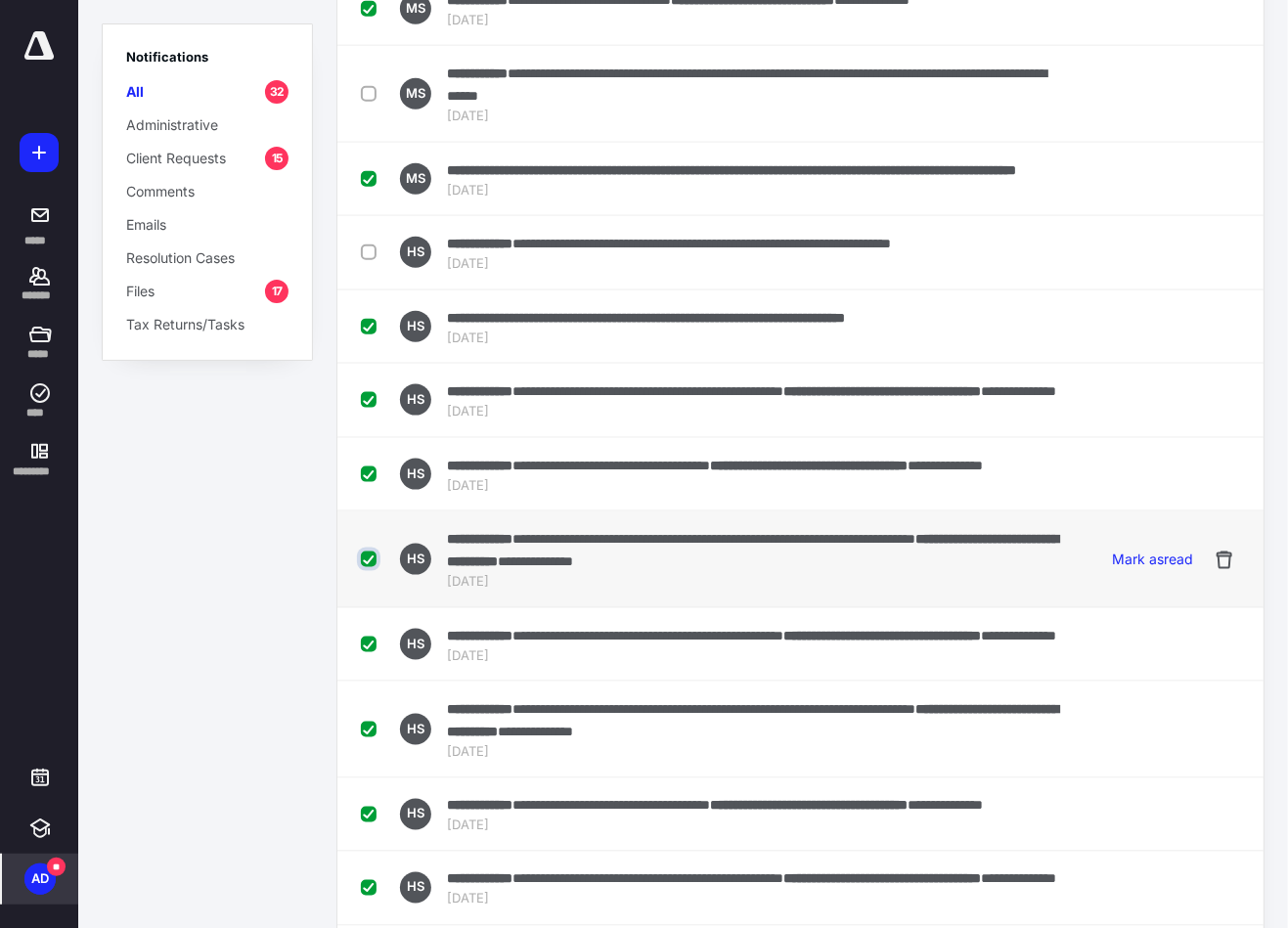click at bounding box center [371, 559] 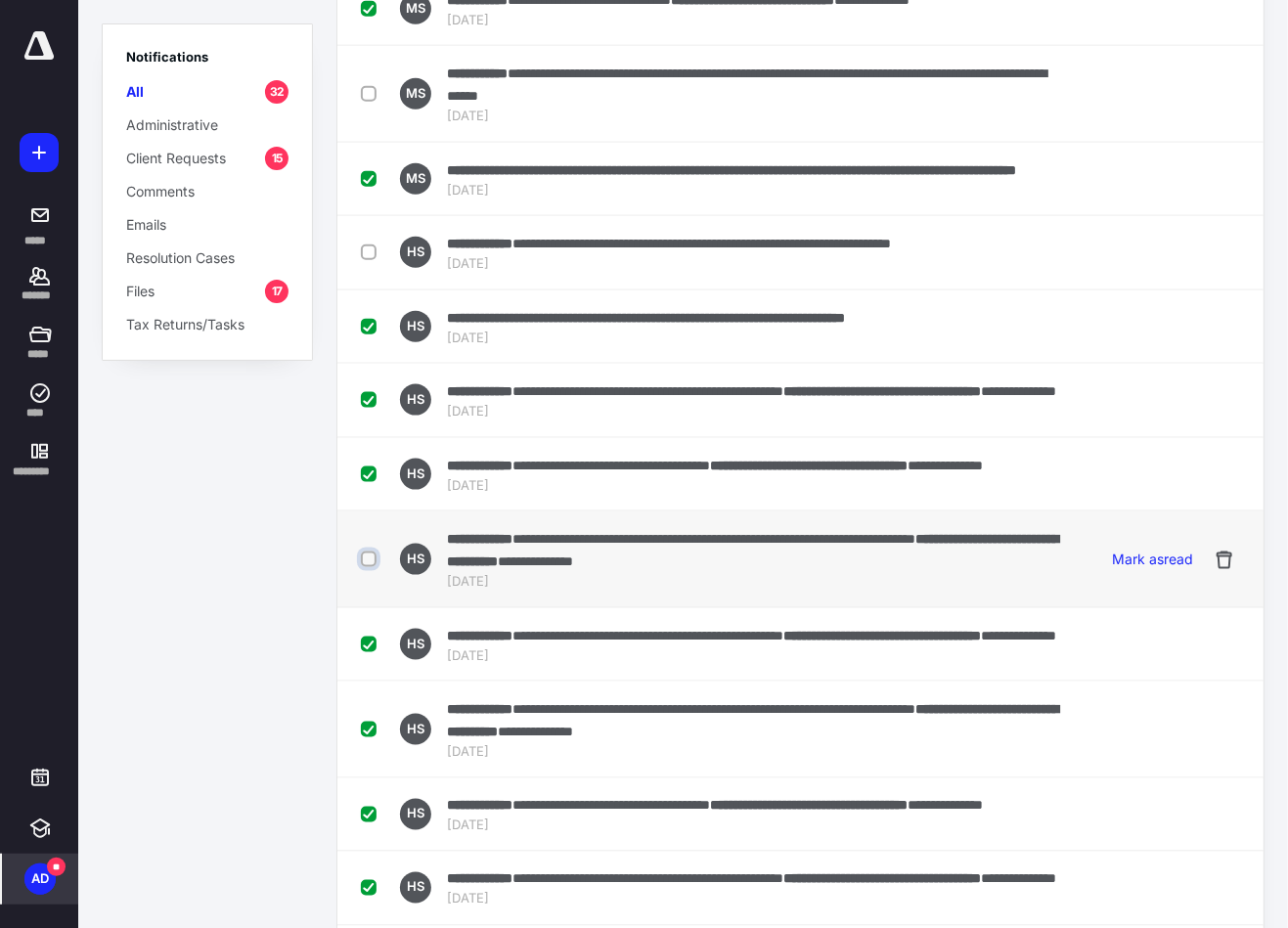 checkbox on "false" 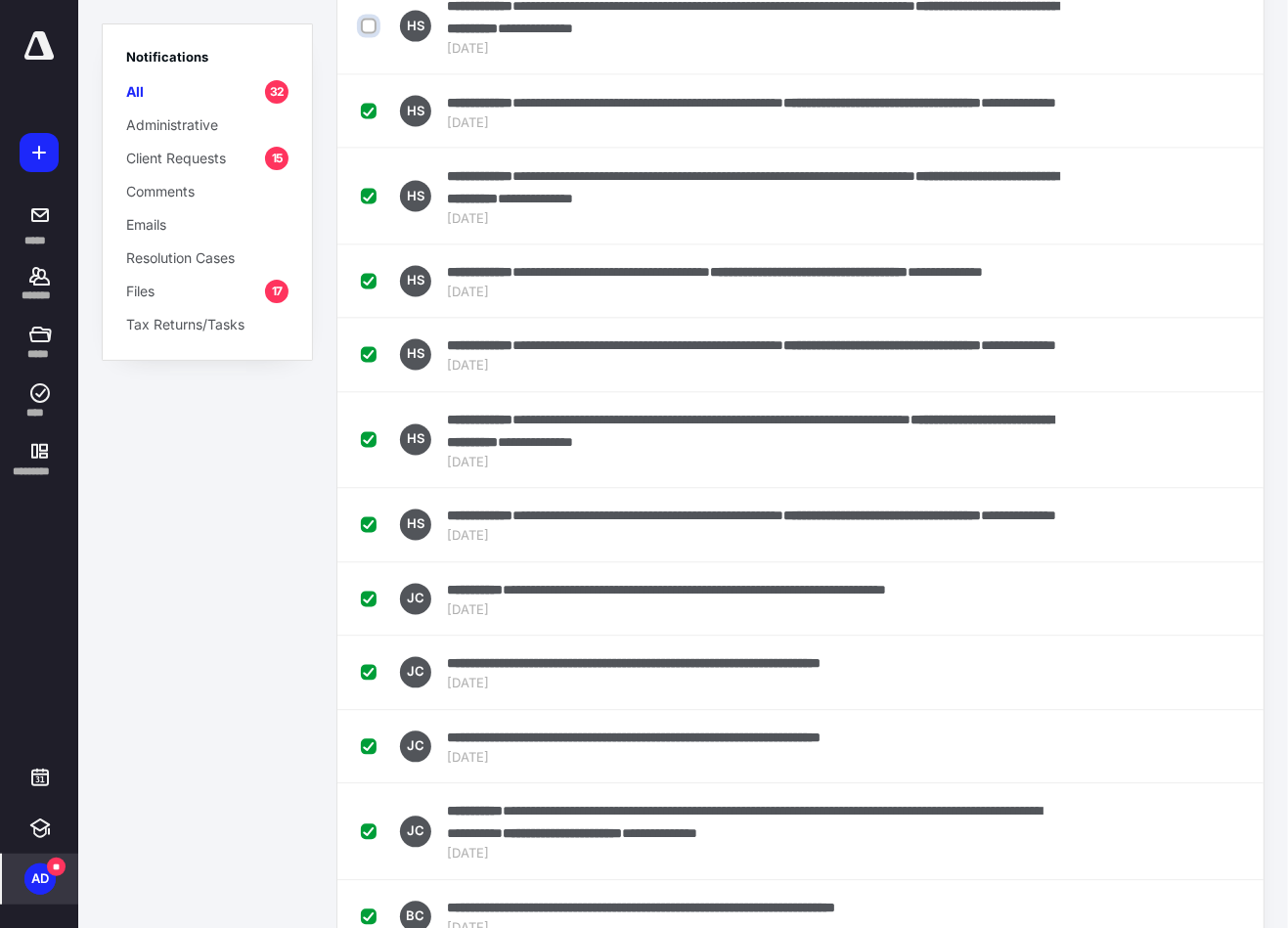 scroll, scrollTop: 1511, scrollLeft: 0, axis: vertical 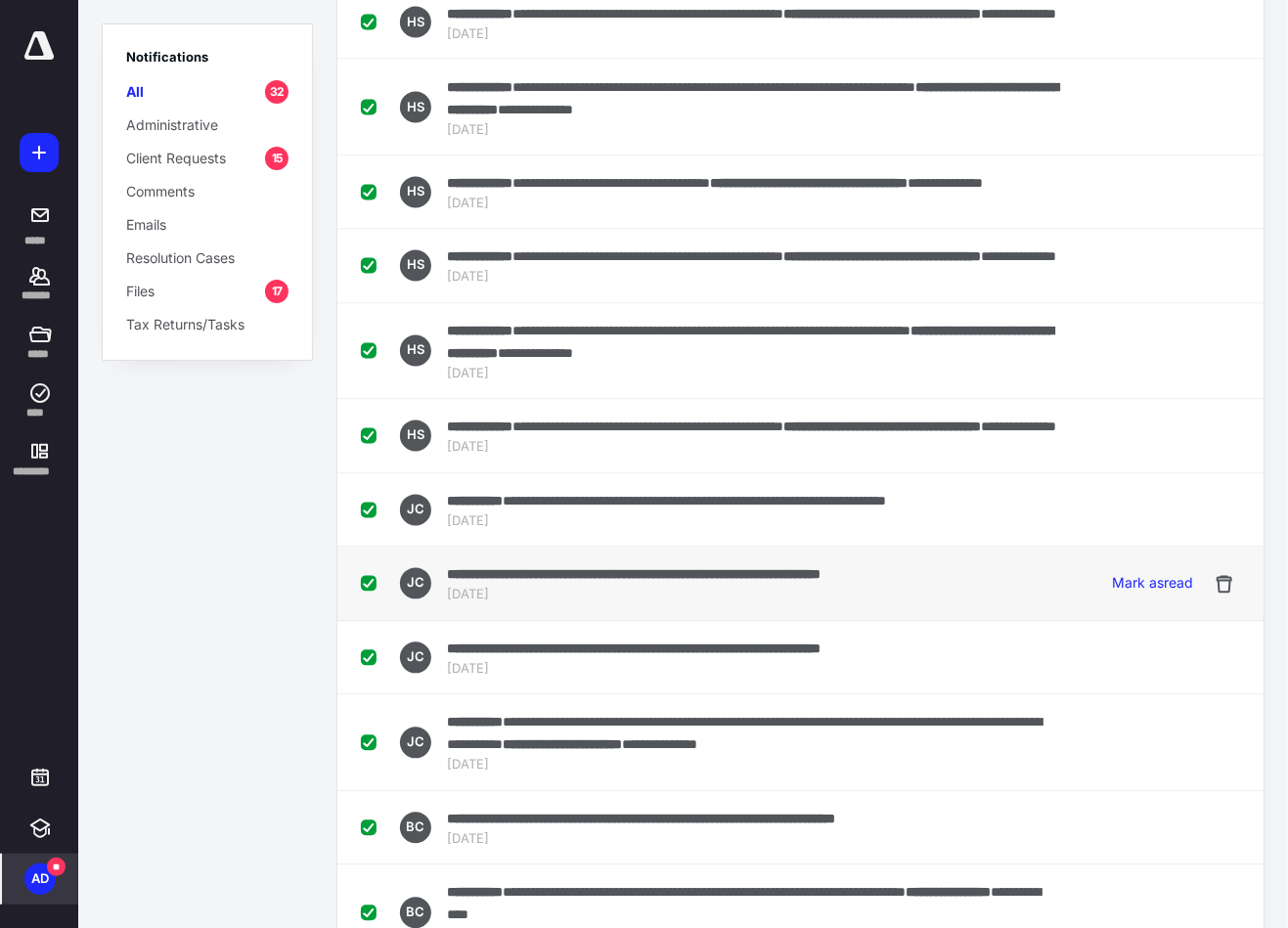 click at bounding box center (373, 583) 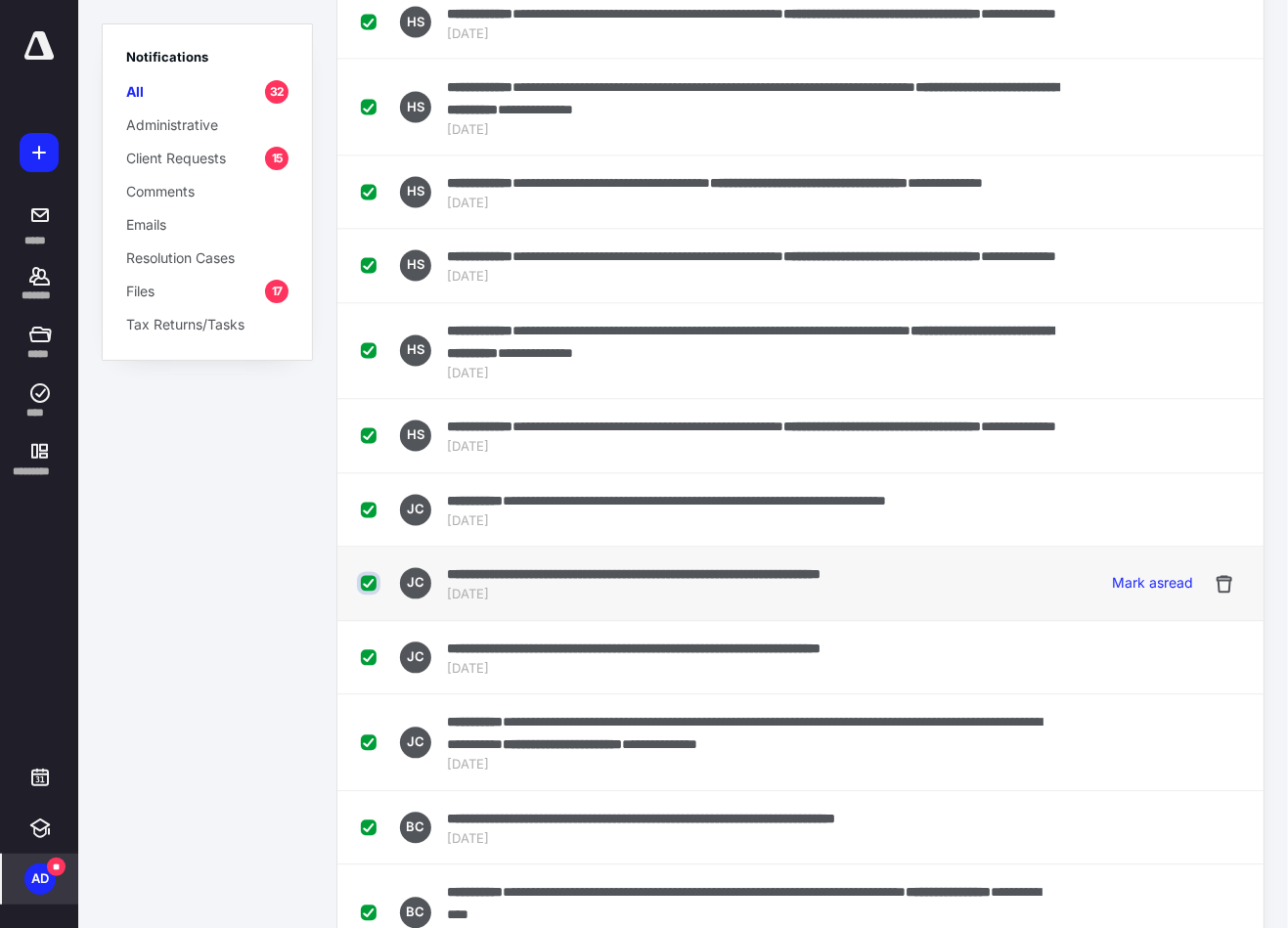 click at bounding box center (371, 584) 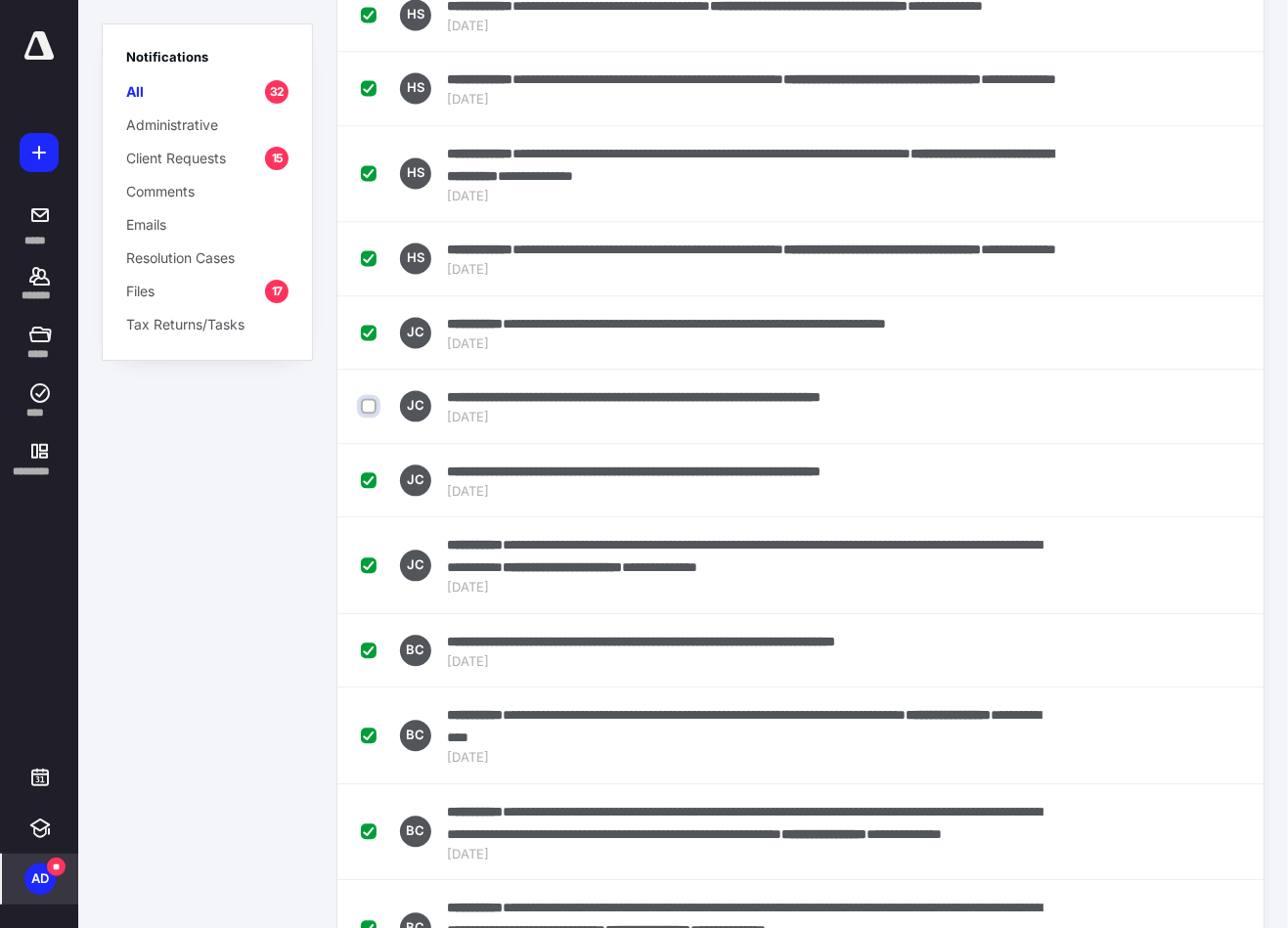 scroll, scrollTop: 1778, scrollLeft: 0, axis: vertical 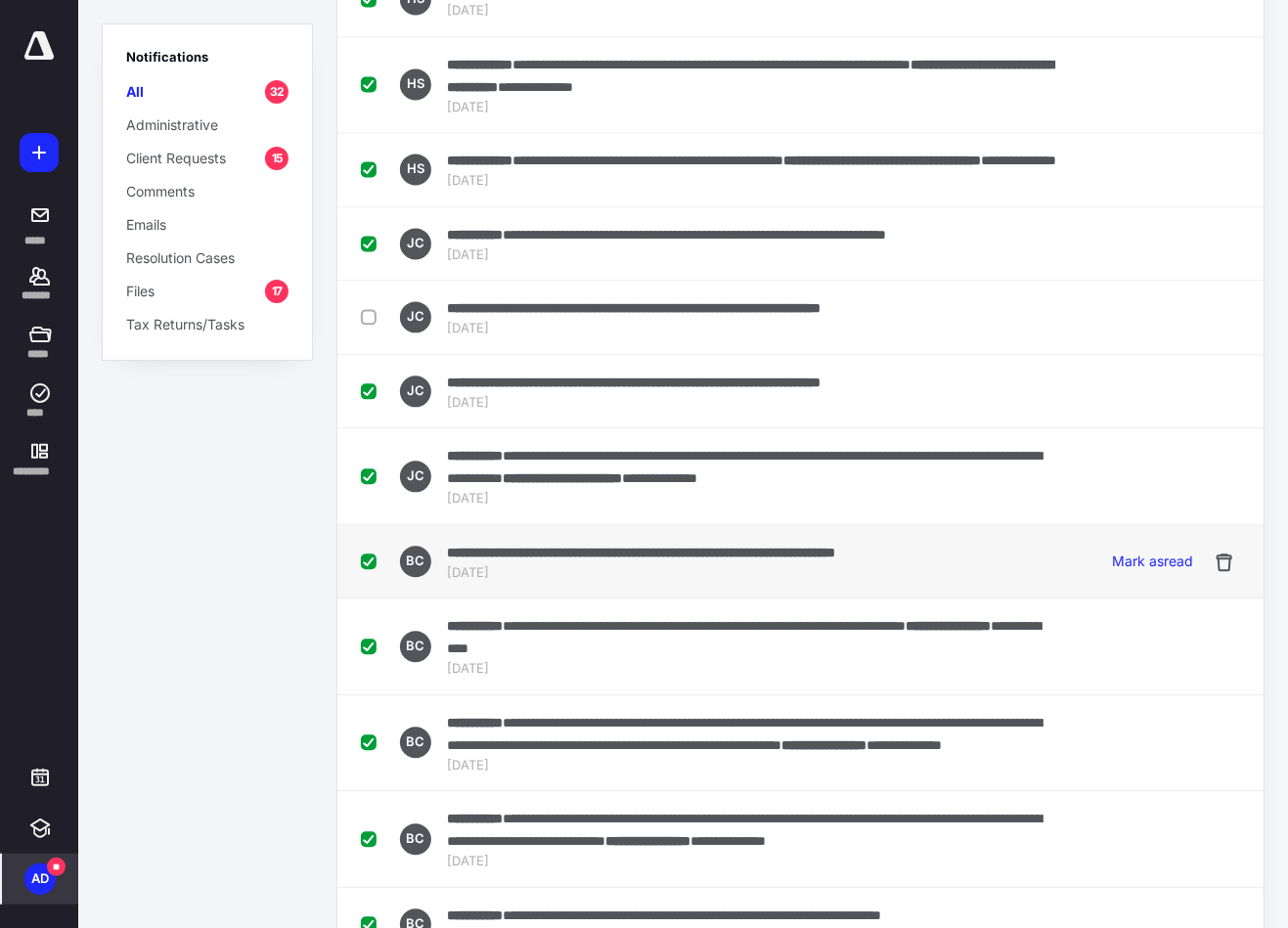 click at bounding box center [373, 560] 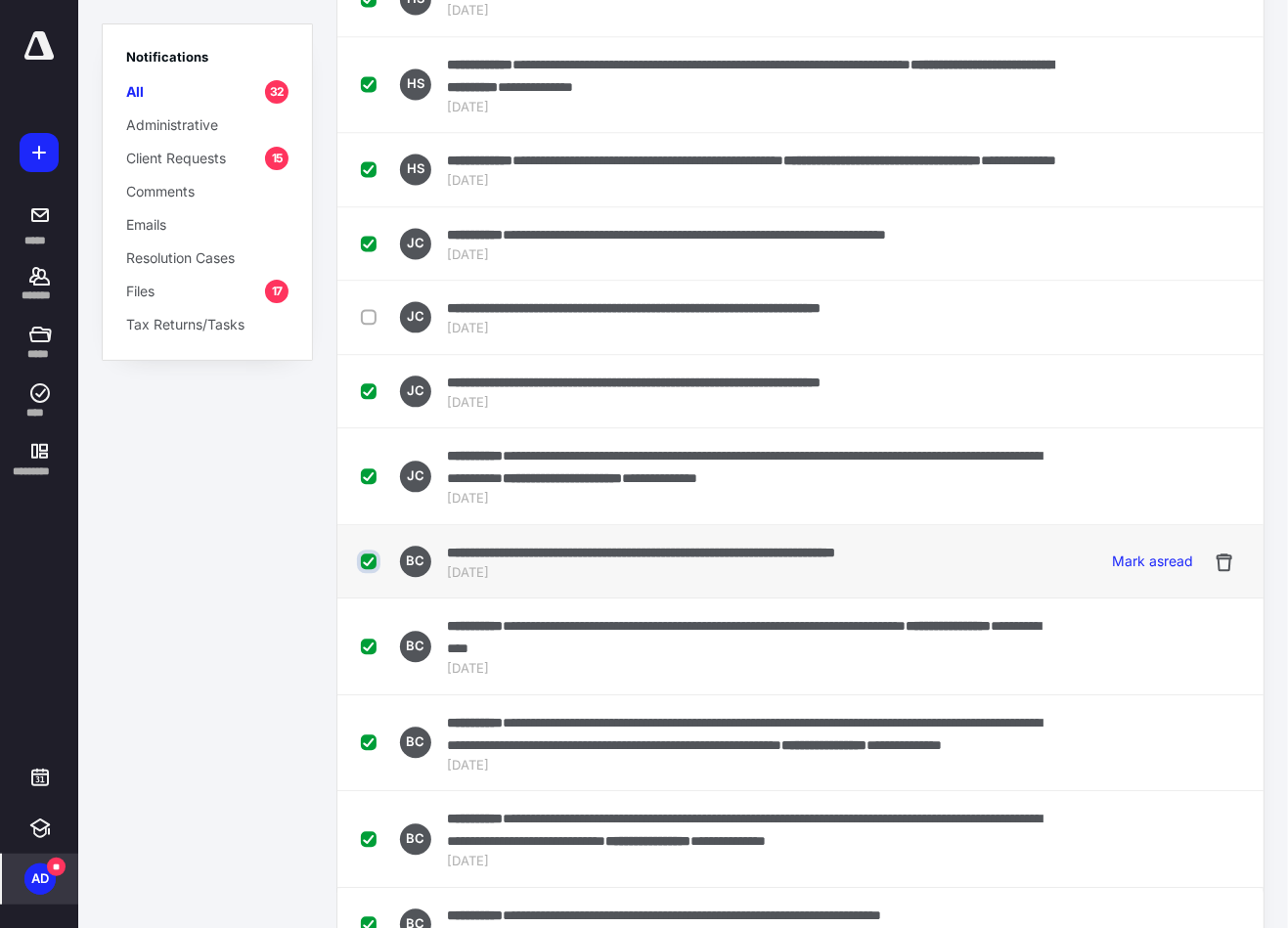 click at bounding box center [371, 561] 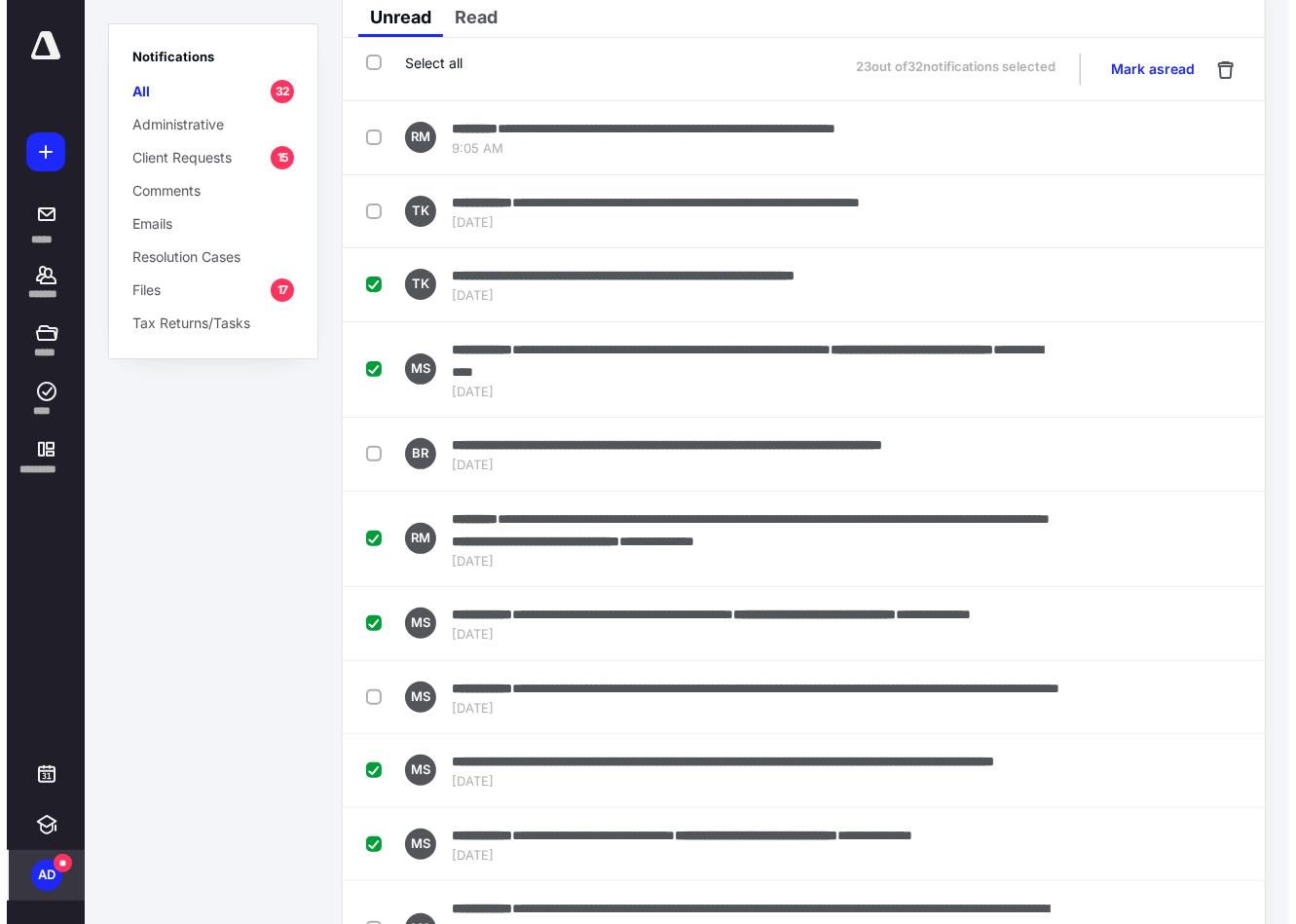 scroll, scrollTop: 0, scrollLeft: 0, axis: both 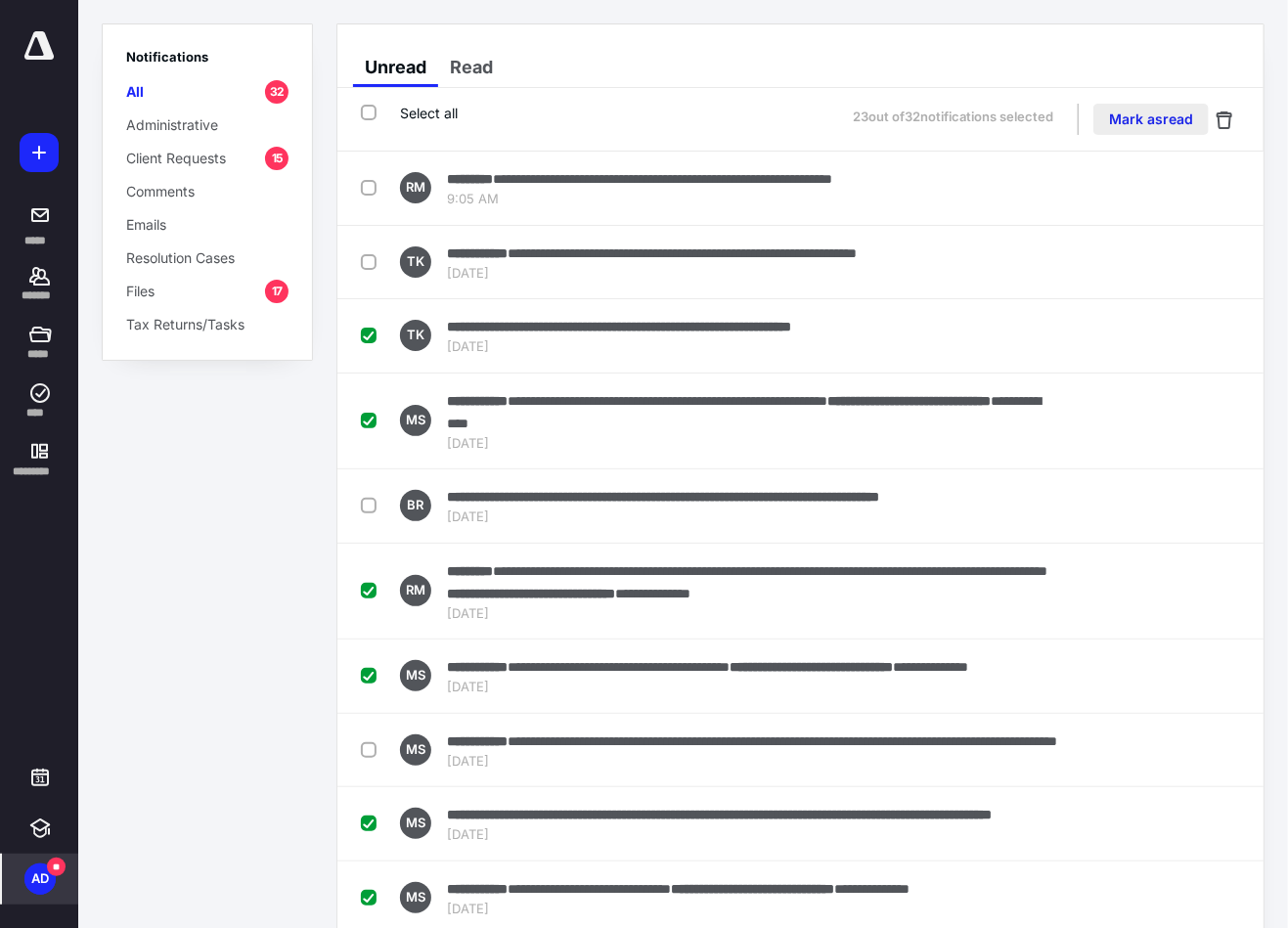 click on "Mark as  read" at bounding box center [1151, 119] 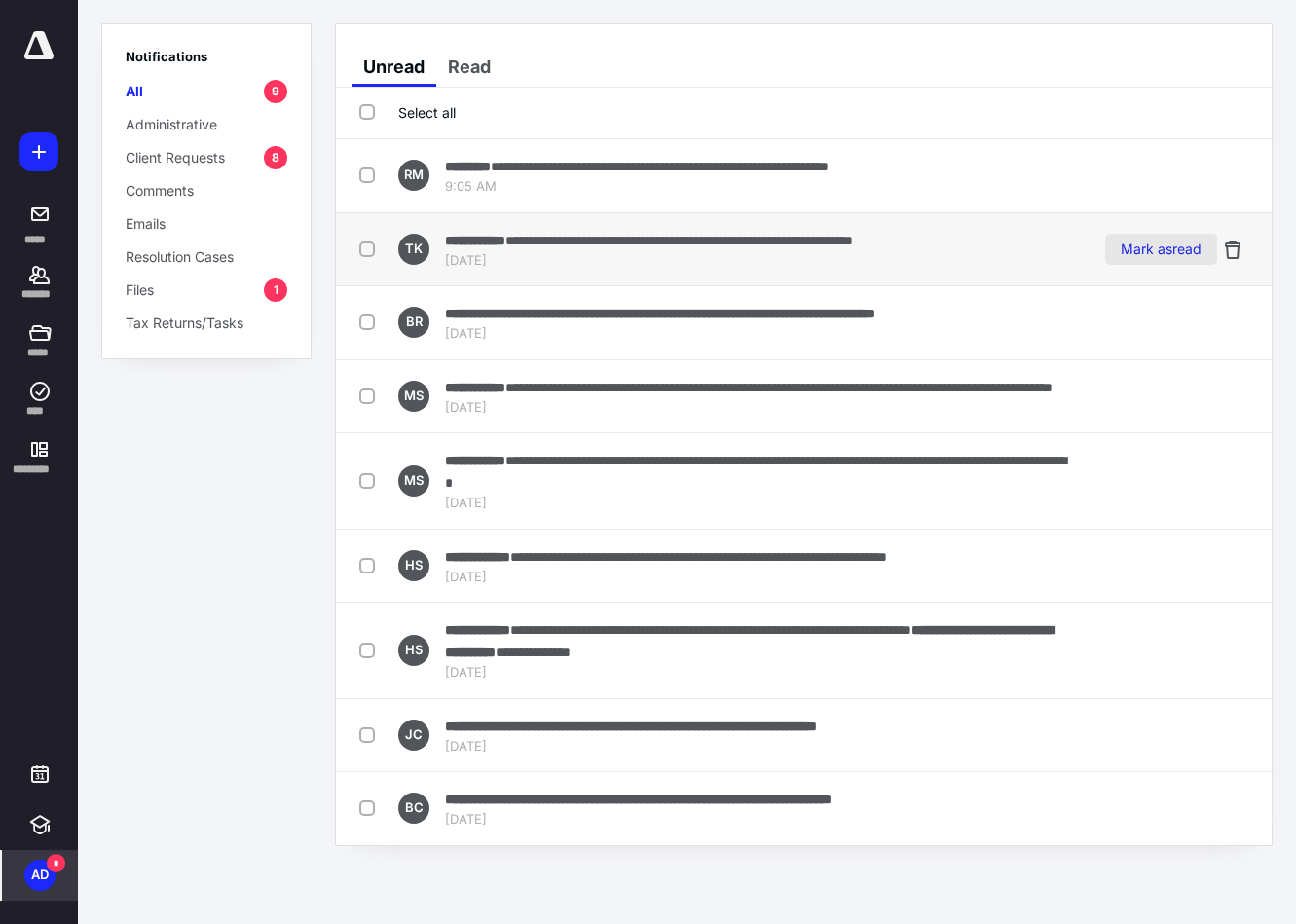 click on "Mark as  read" at bounding box center (1161, 249) 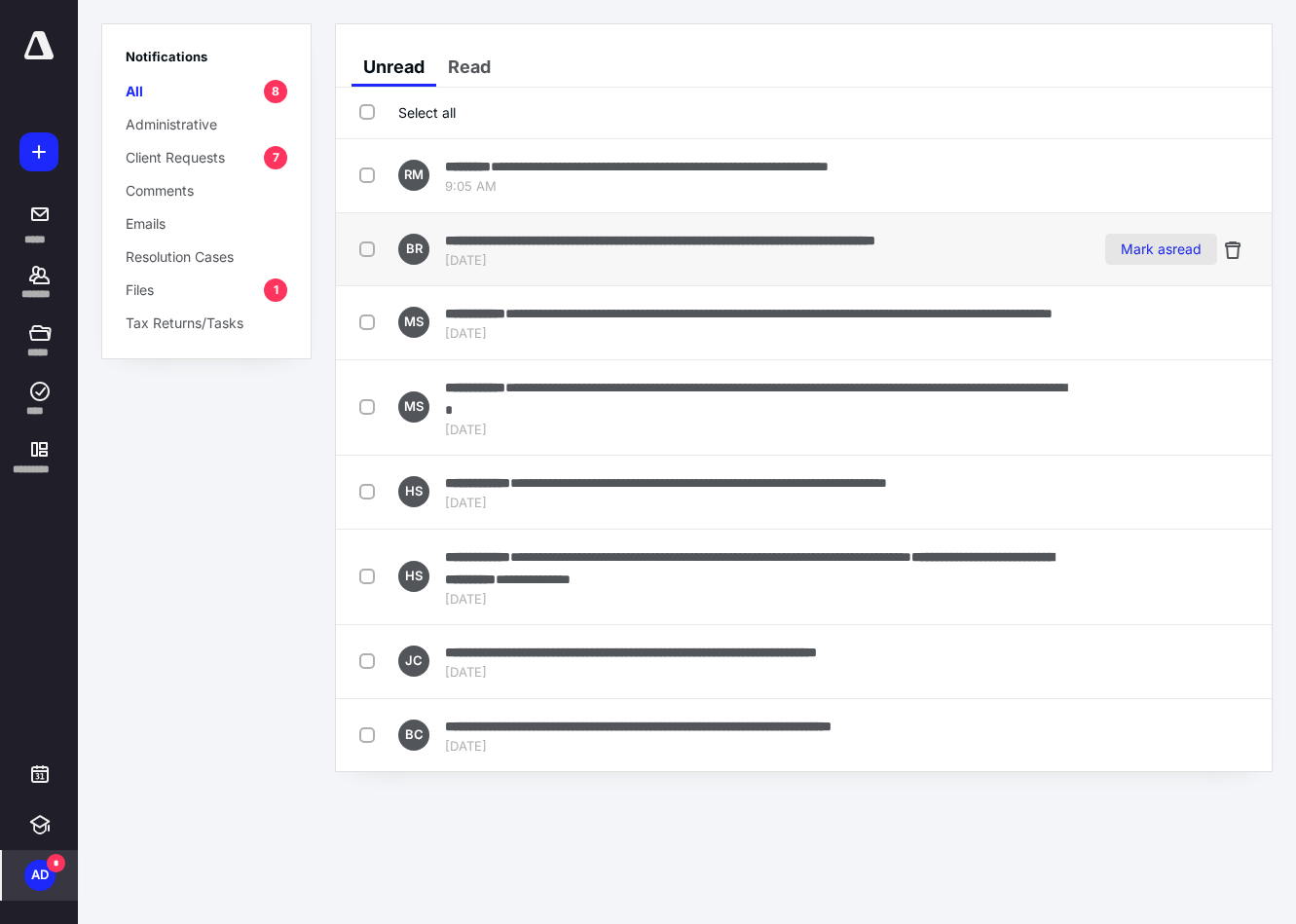 click on "Mark as  read" at bounding box center (1161, 249) 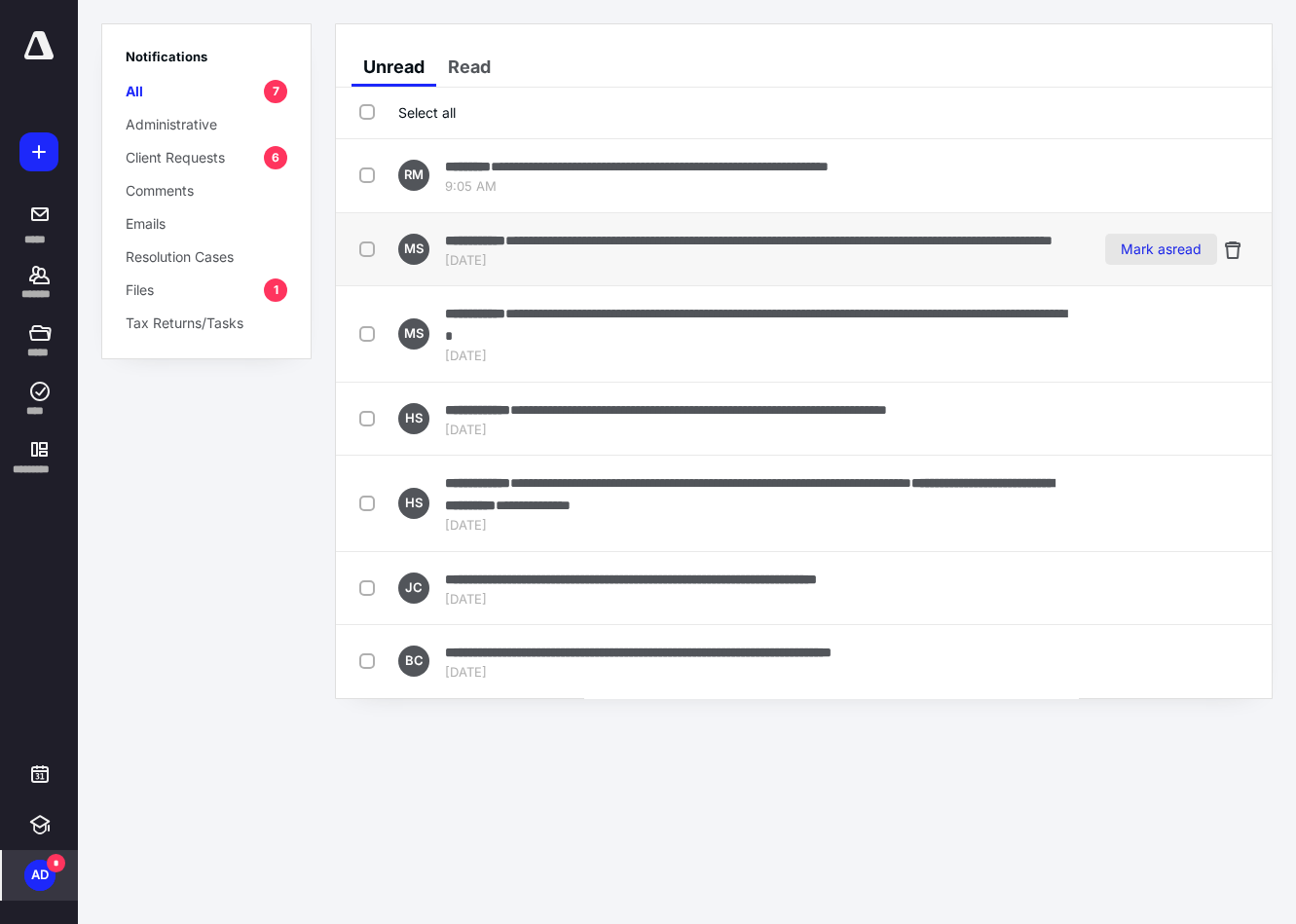 click on "Mark as  read" at bounding box center [1161, 249] 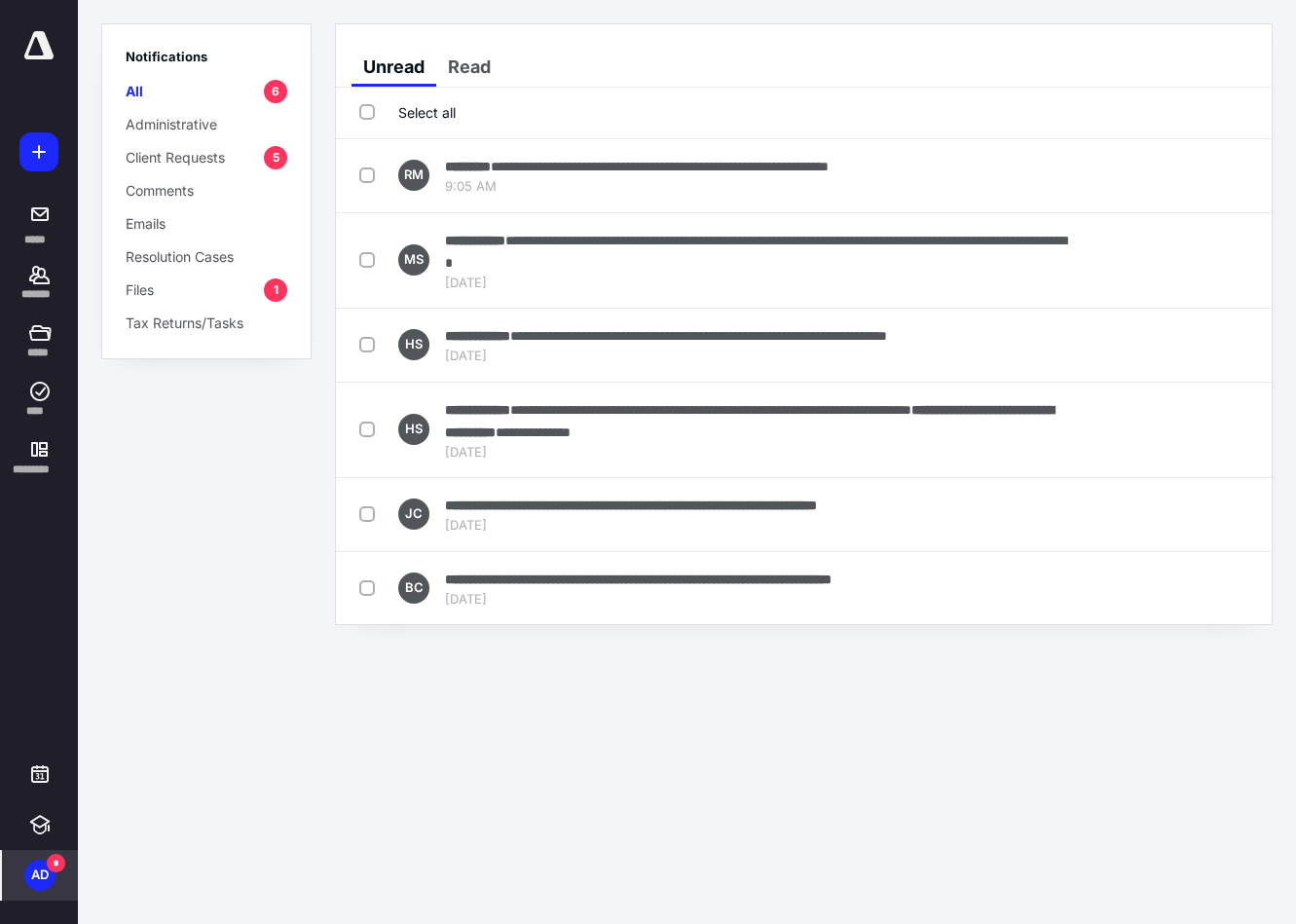 click on "Mark as  read" at bounding box center (1161, 260) 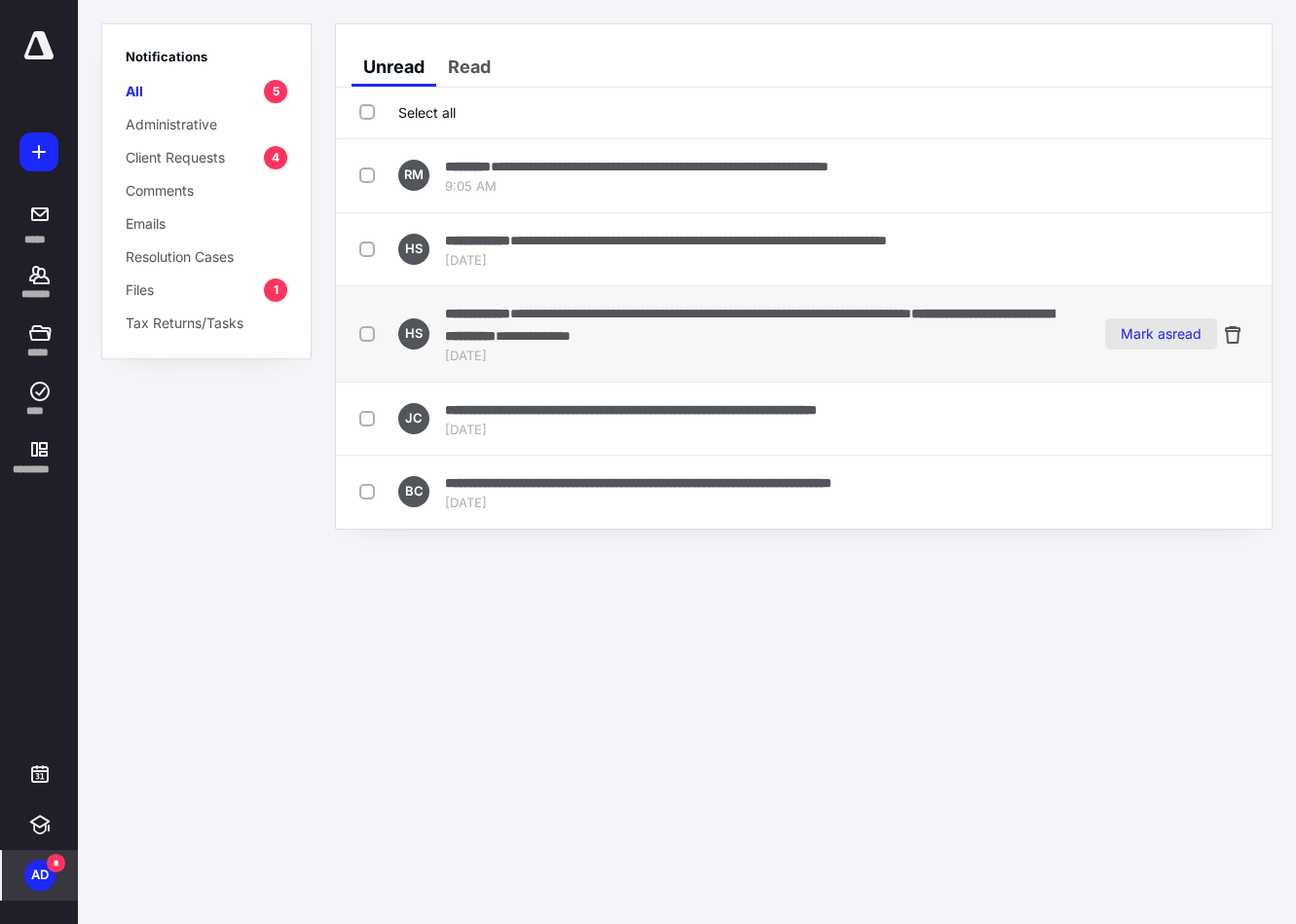 click on "Mark as  read" at bounding box center [1161, 334] 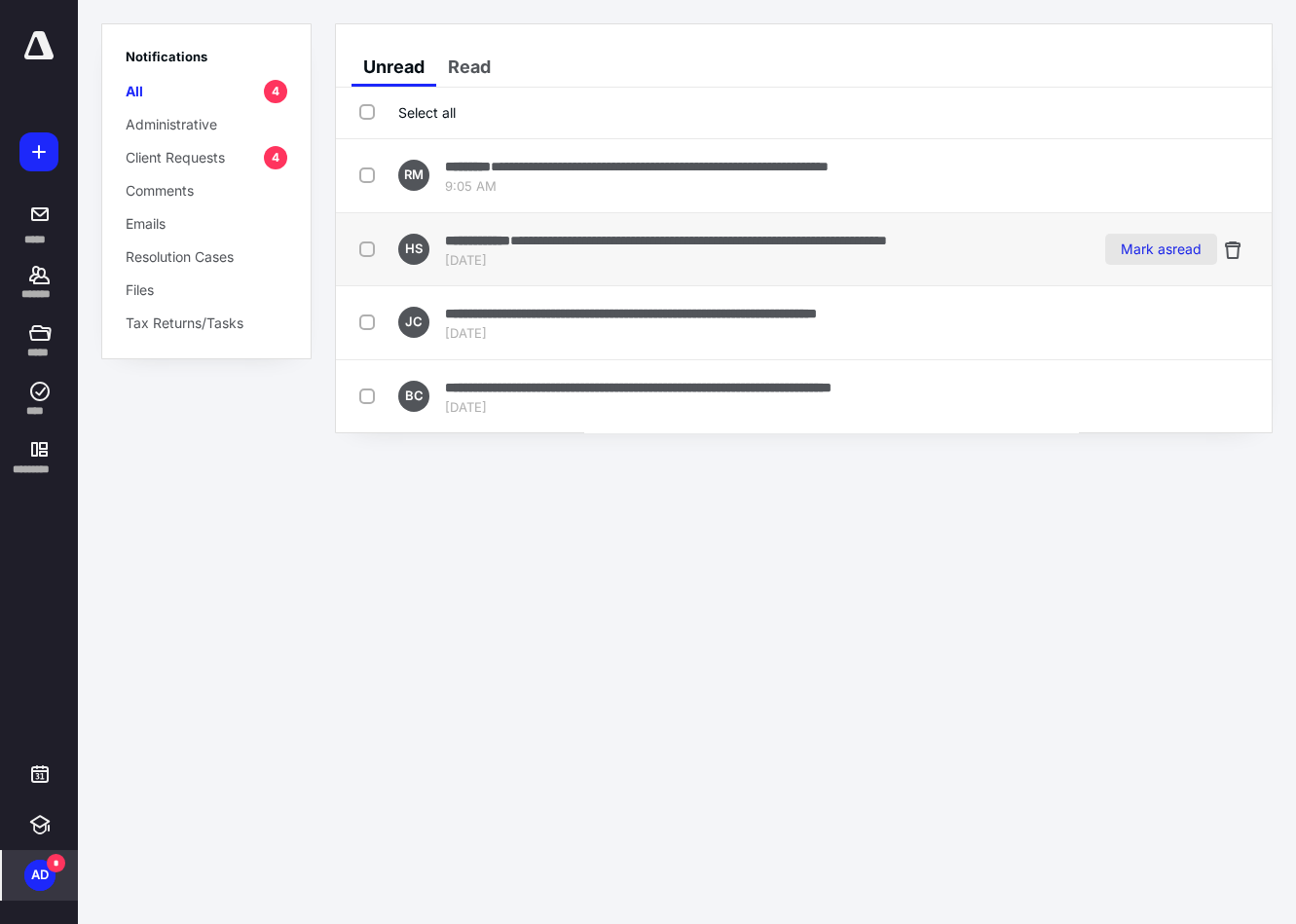 click on "Mark as  read" at bounding box center (1161, 249) 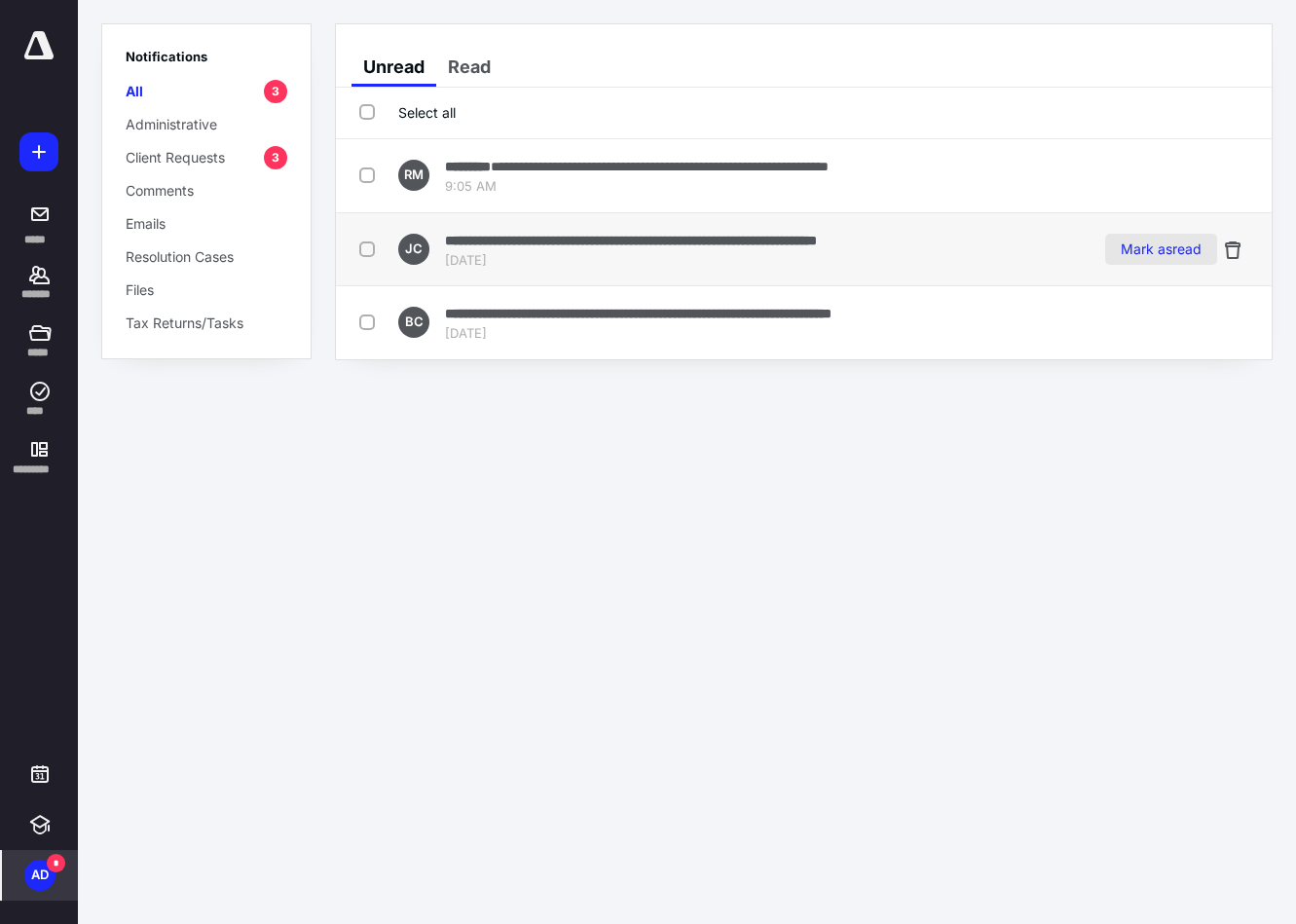 click on "Mark as  read" at bounding box center [1161, 249] 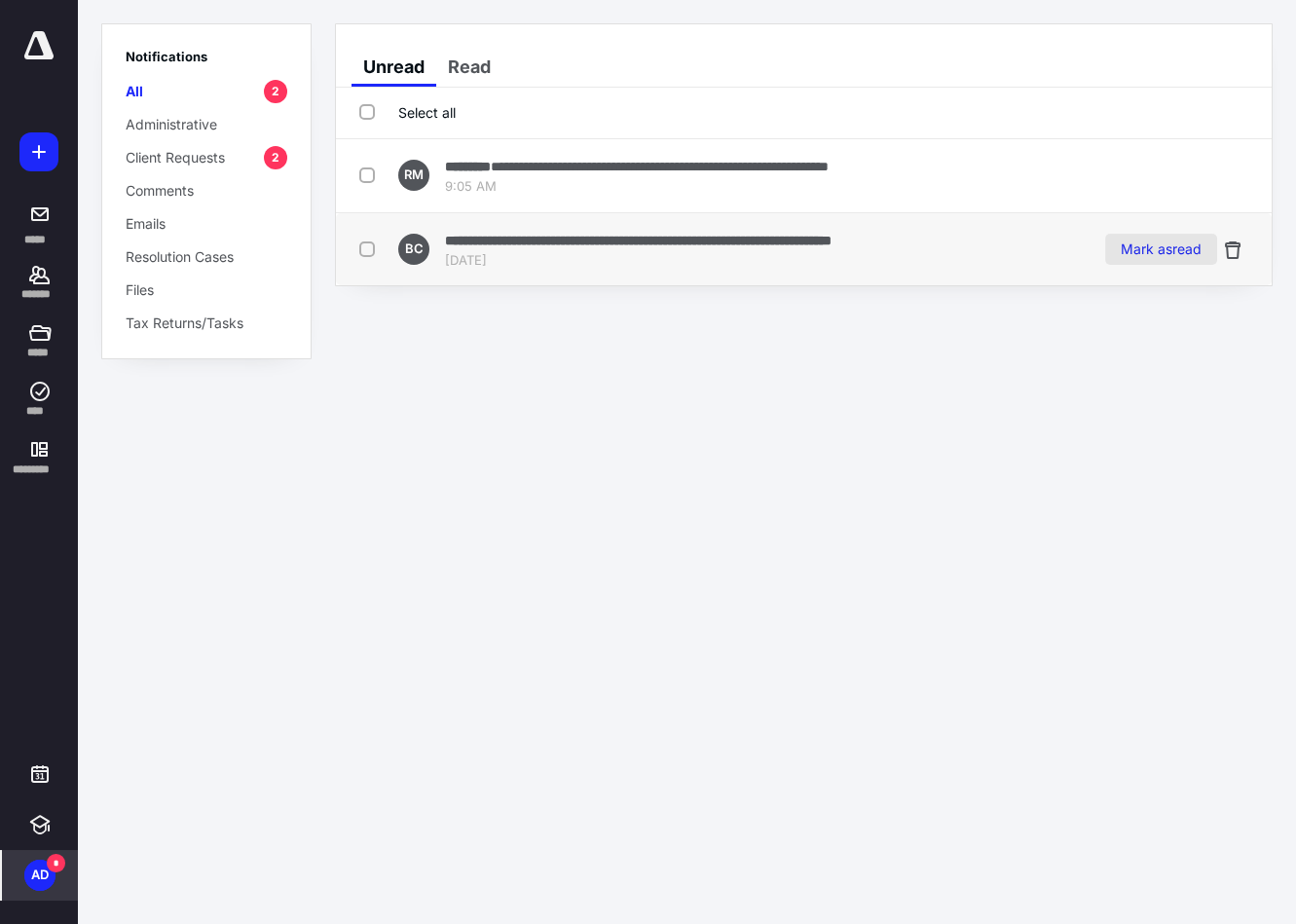 click on "Mark as  read" at bounding box center [1161, 249] 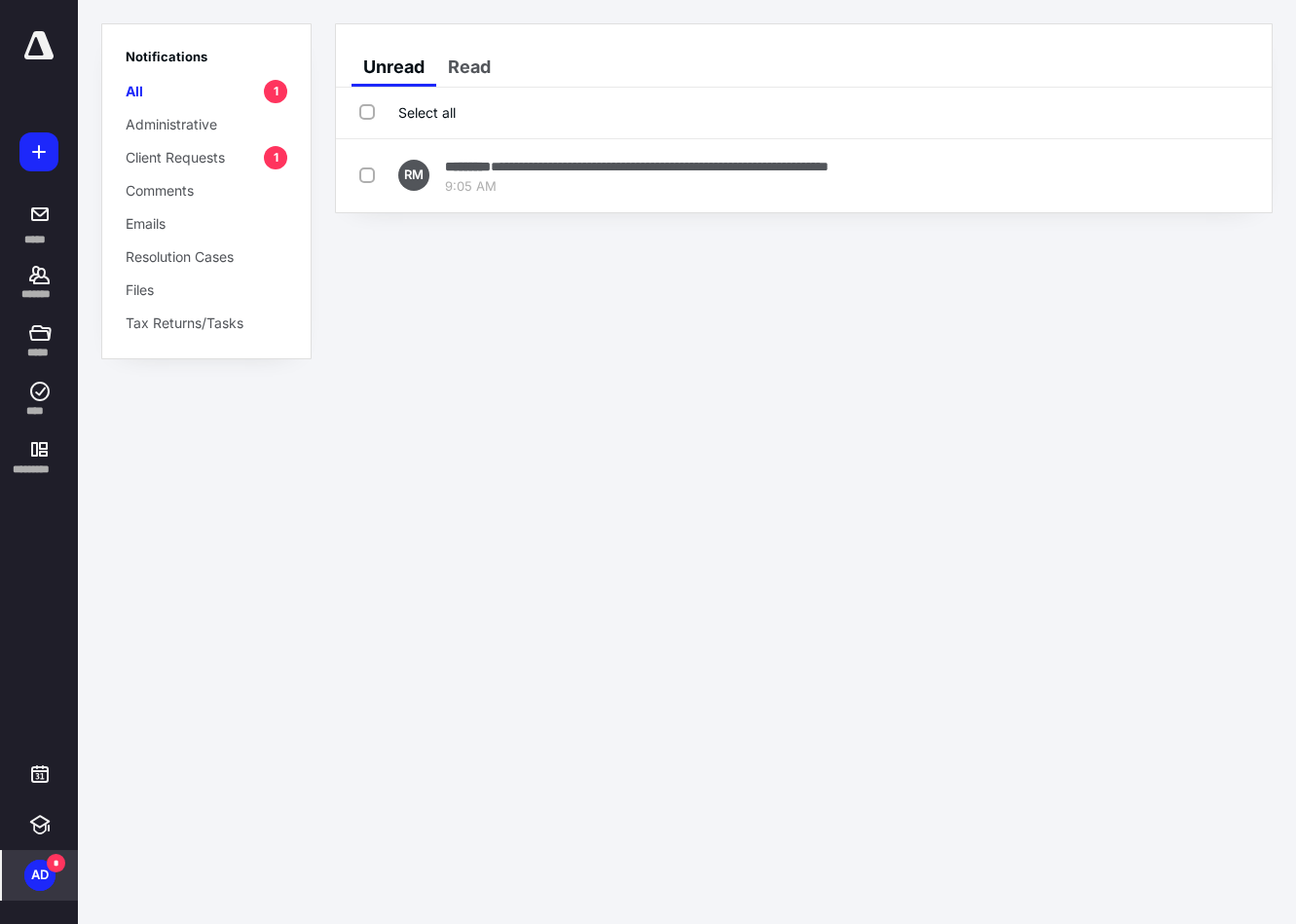 drag, startPoint x: 1050, startPoint y: 321, endPoint x: 915, endPoint y: 249, distance: 153 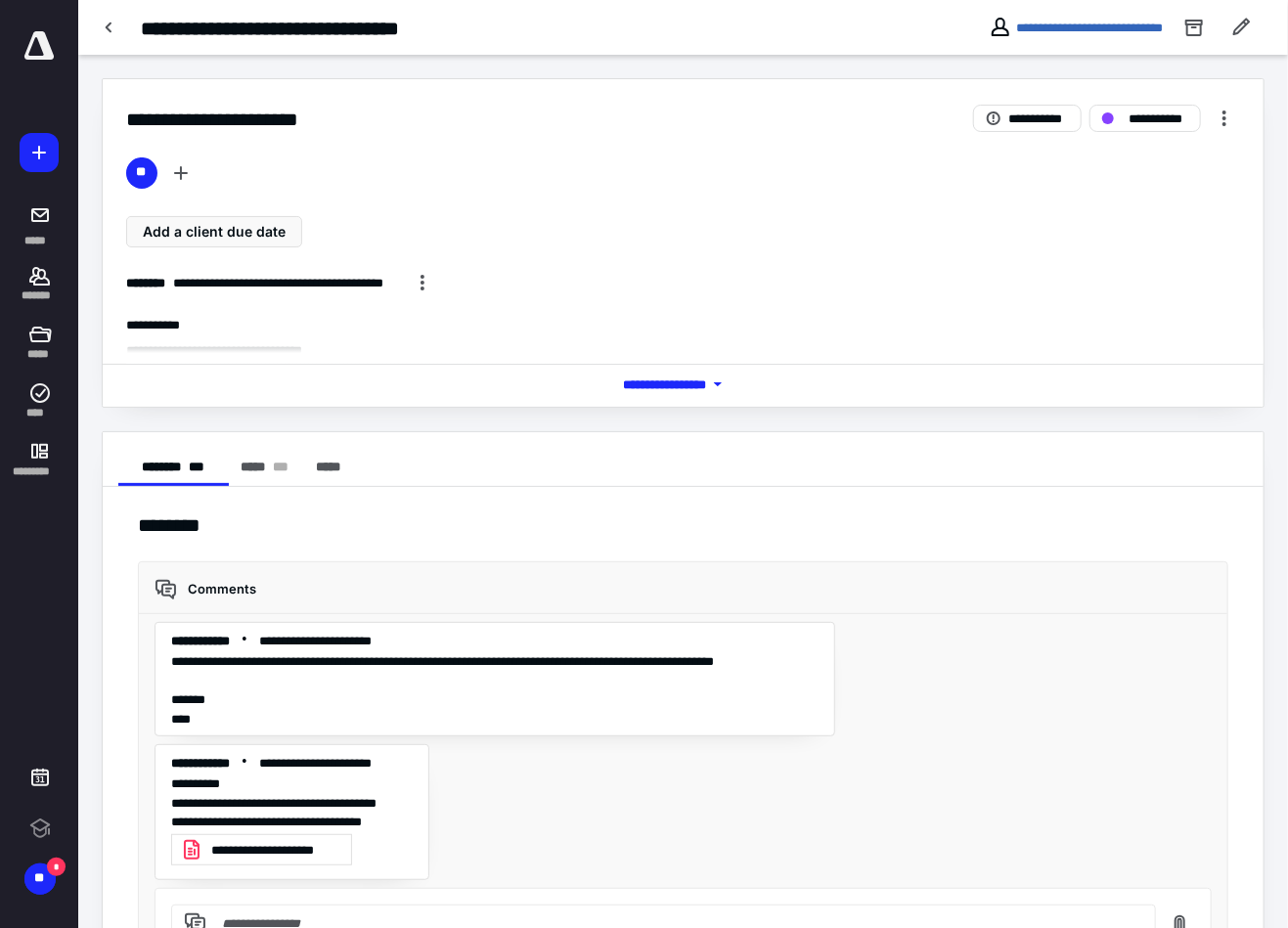 scroll, scrollTop: 0, scrollLeft: 0, axis: both 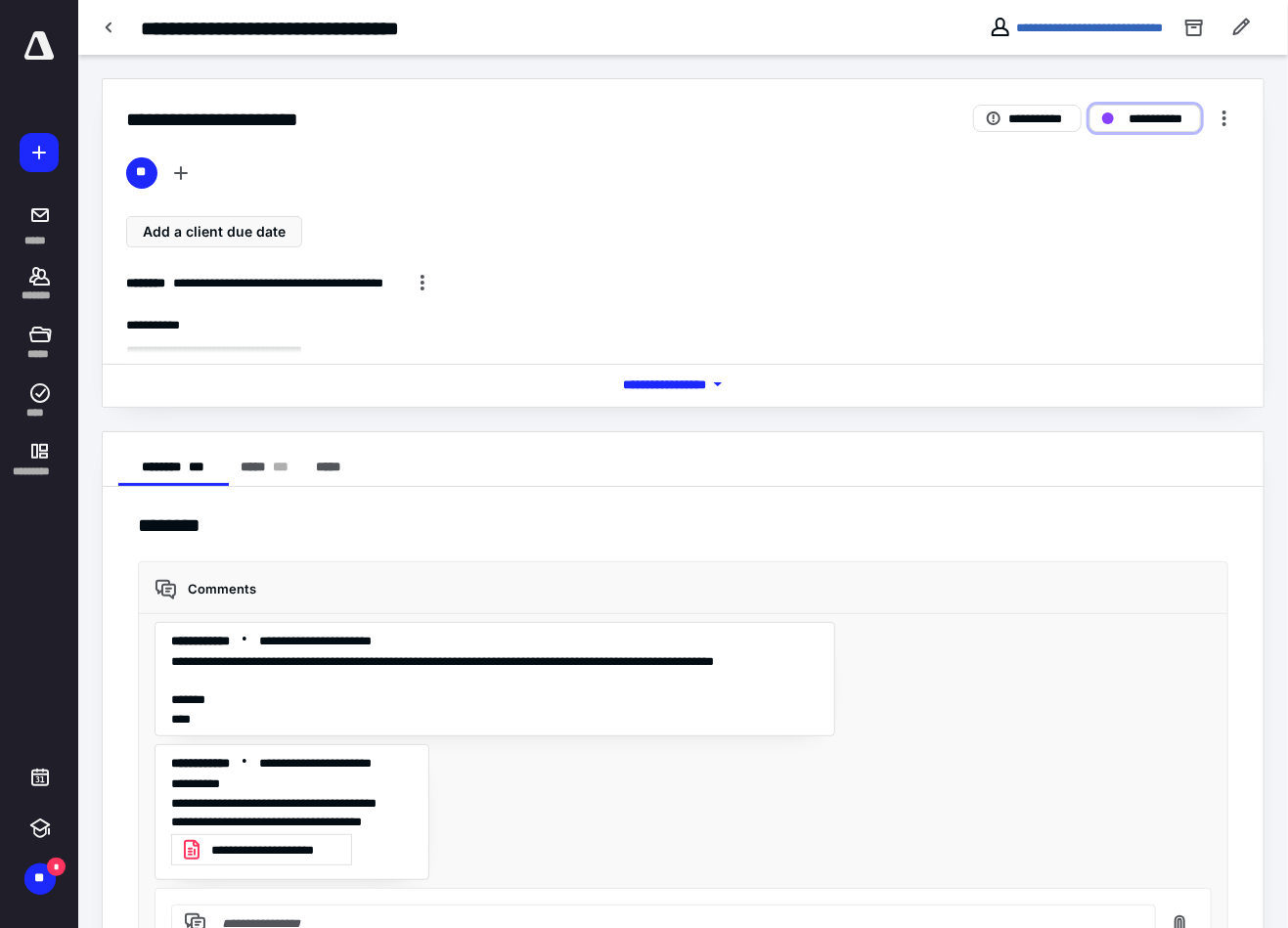 click on "**********" at bounding box center (1159, 118) 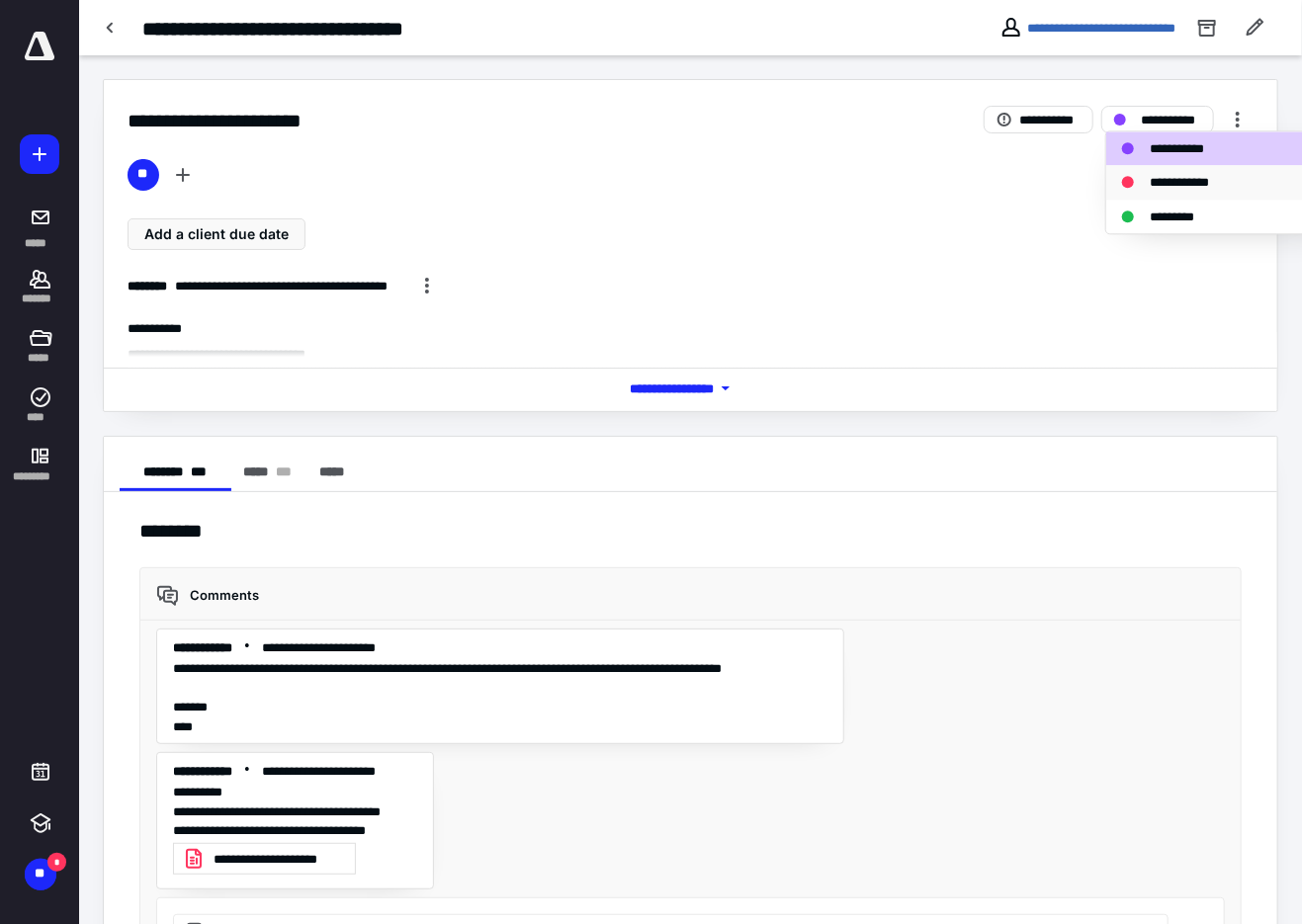 click on "**********" at bounding box center [1188, 183] 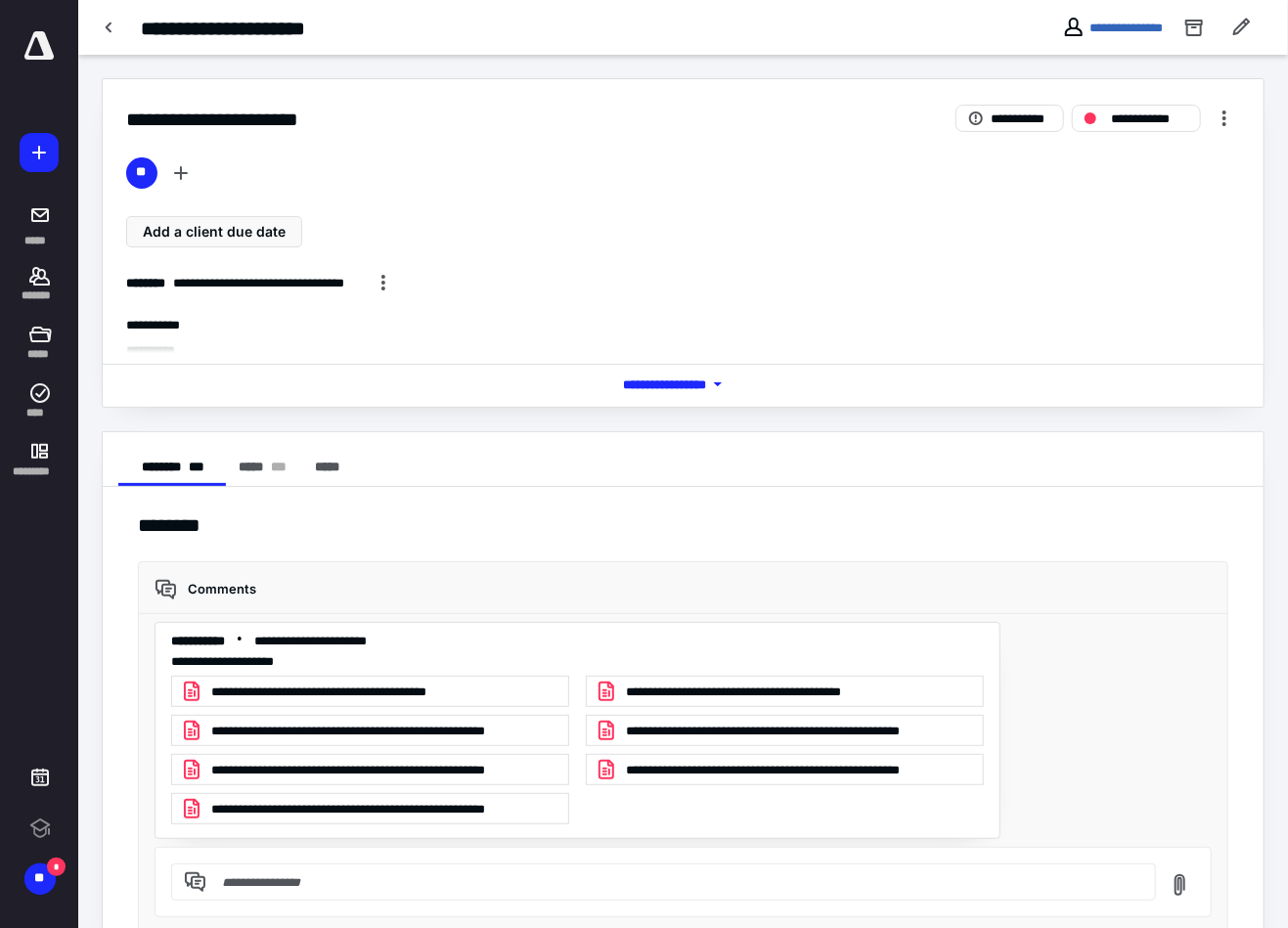 scroll, scrollTop: 0, scrollLeft: 0, axis: both 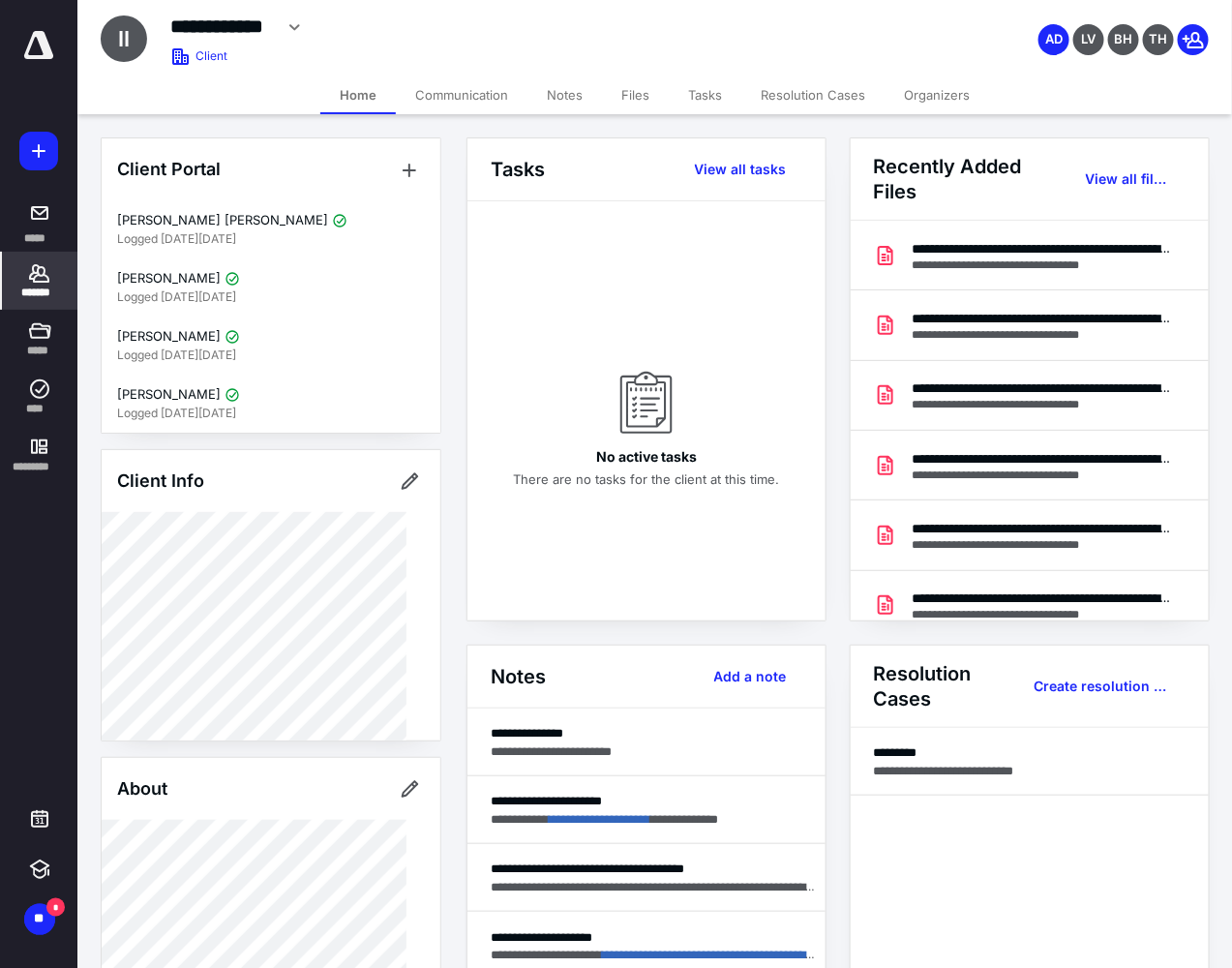 click on "**********" at bounding box center (467, 34) 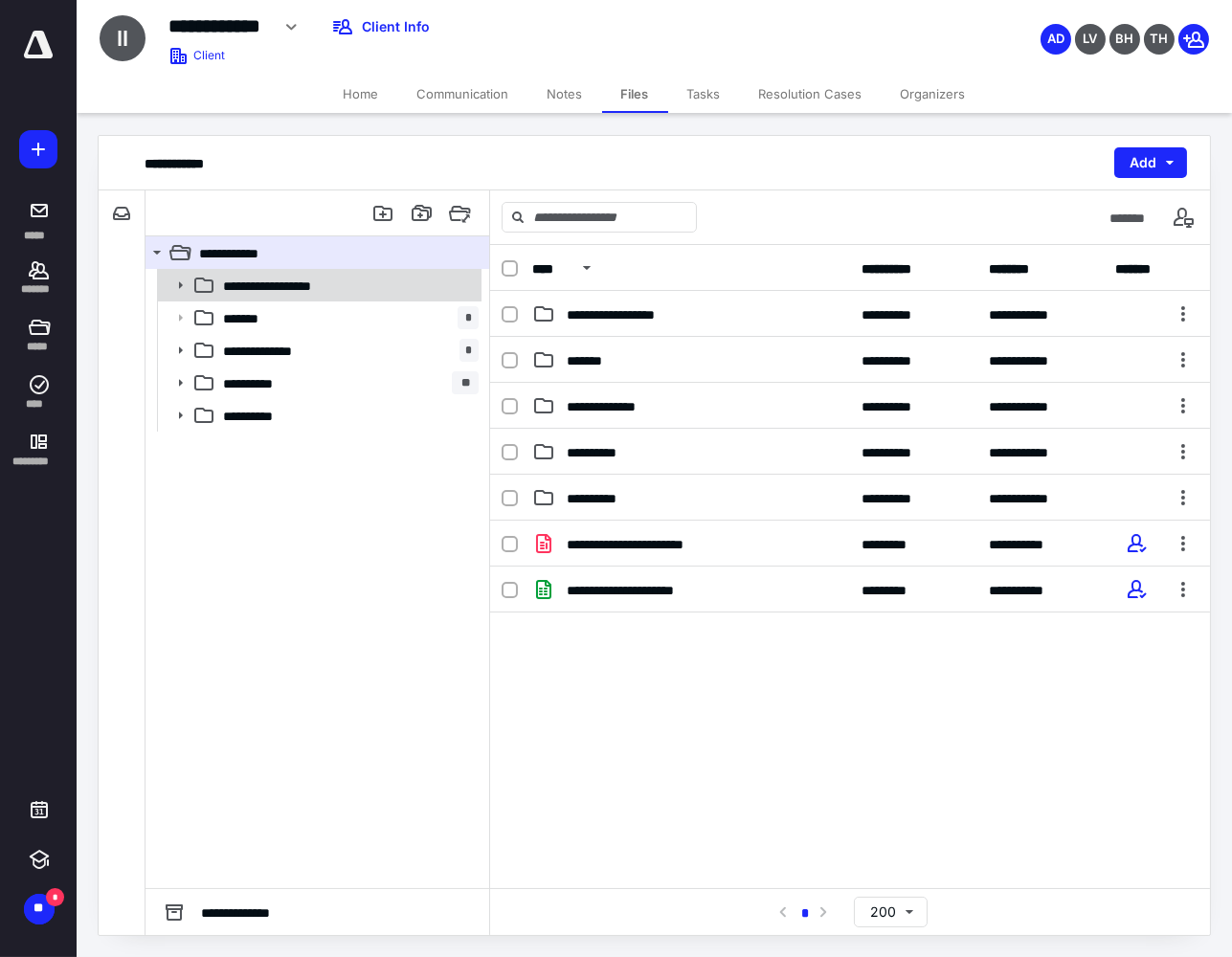 click 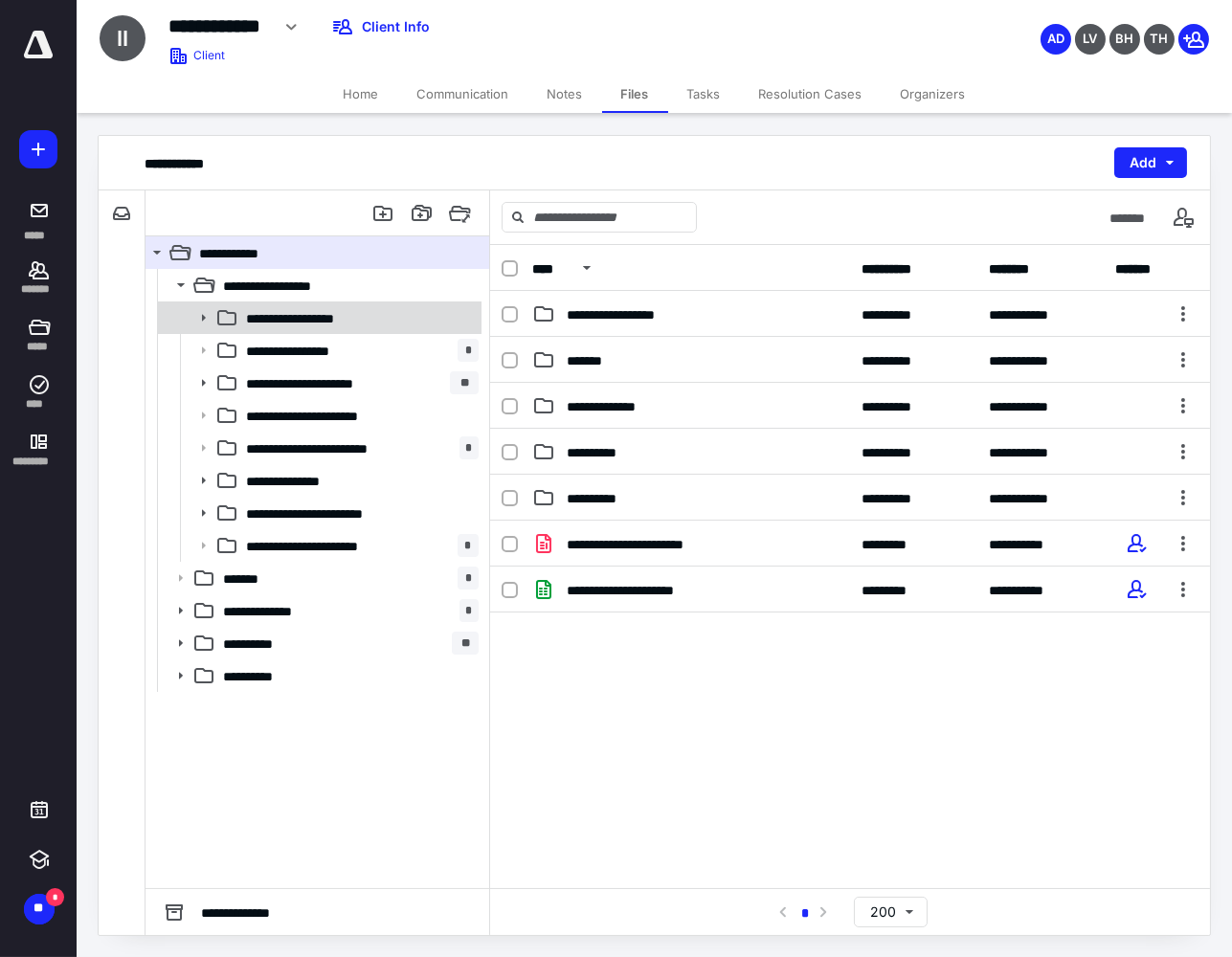 click 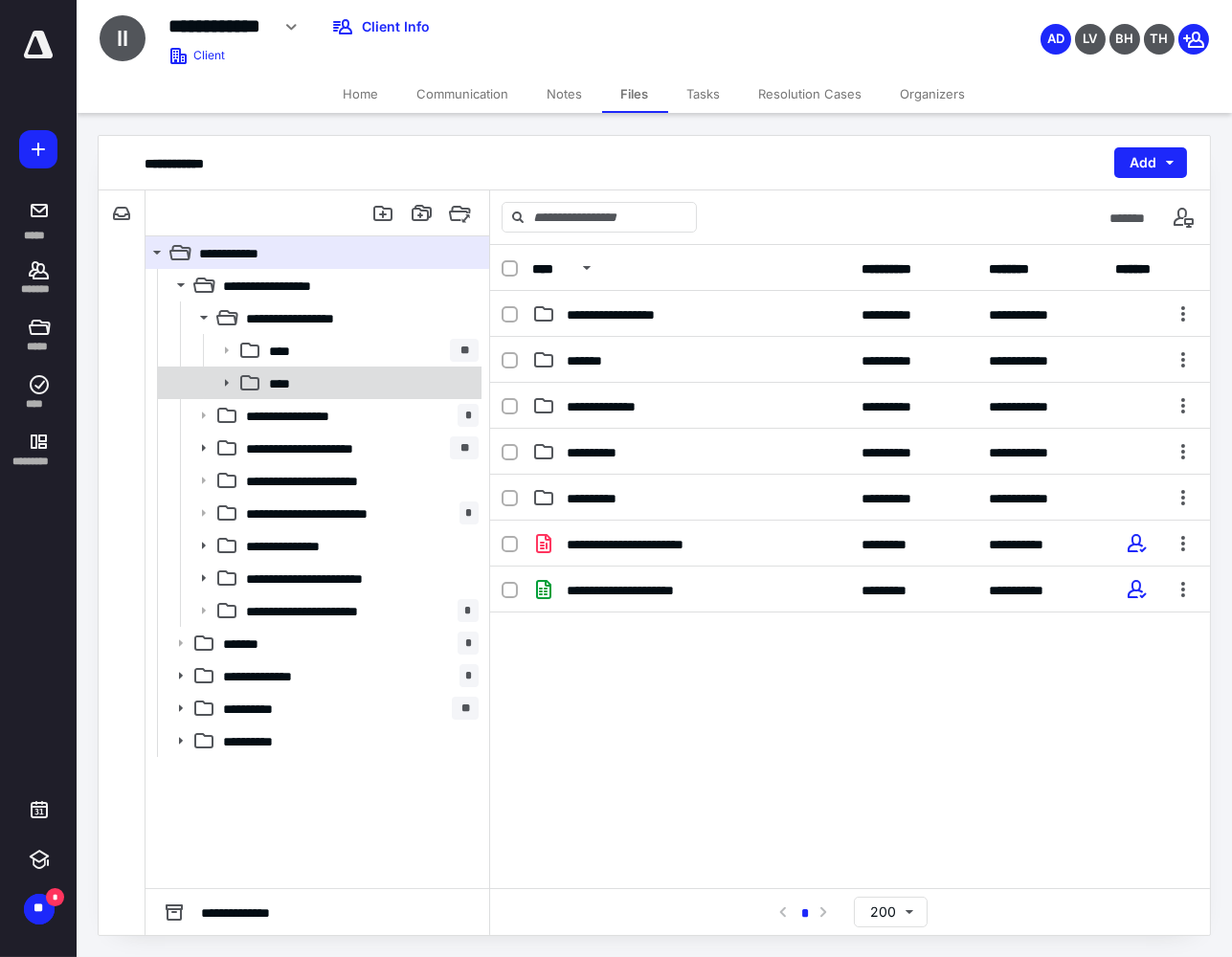 click 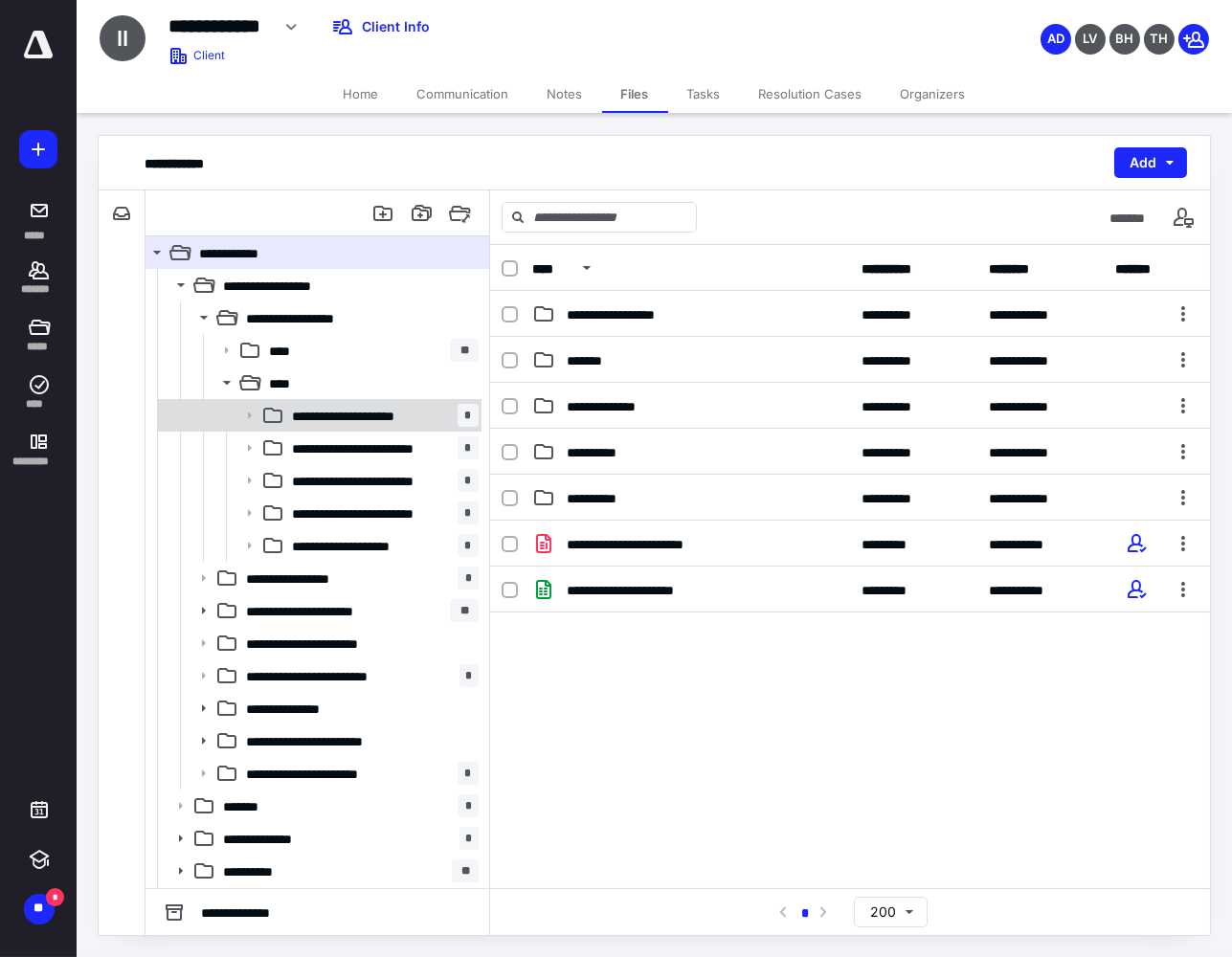 click on "**********" at bounding box center (381, 415) 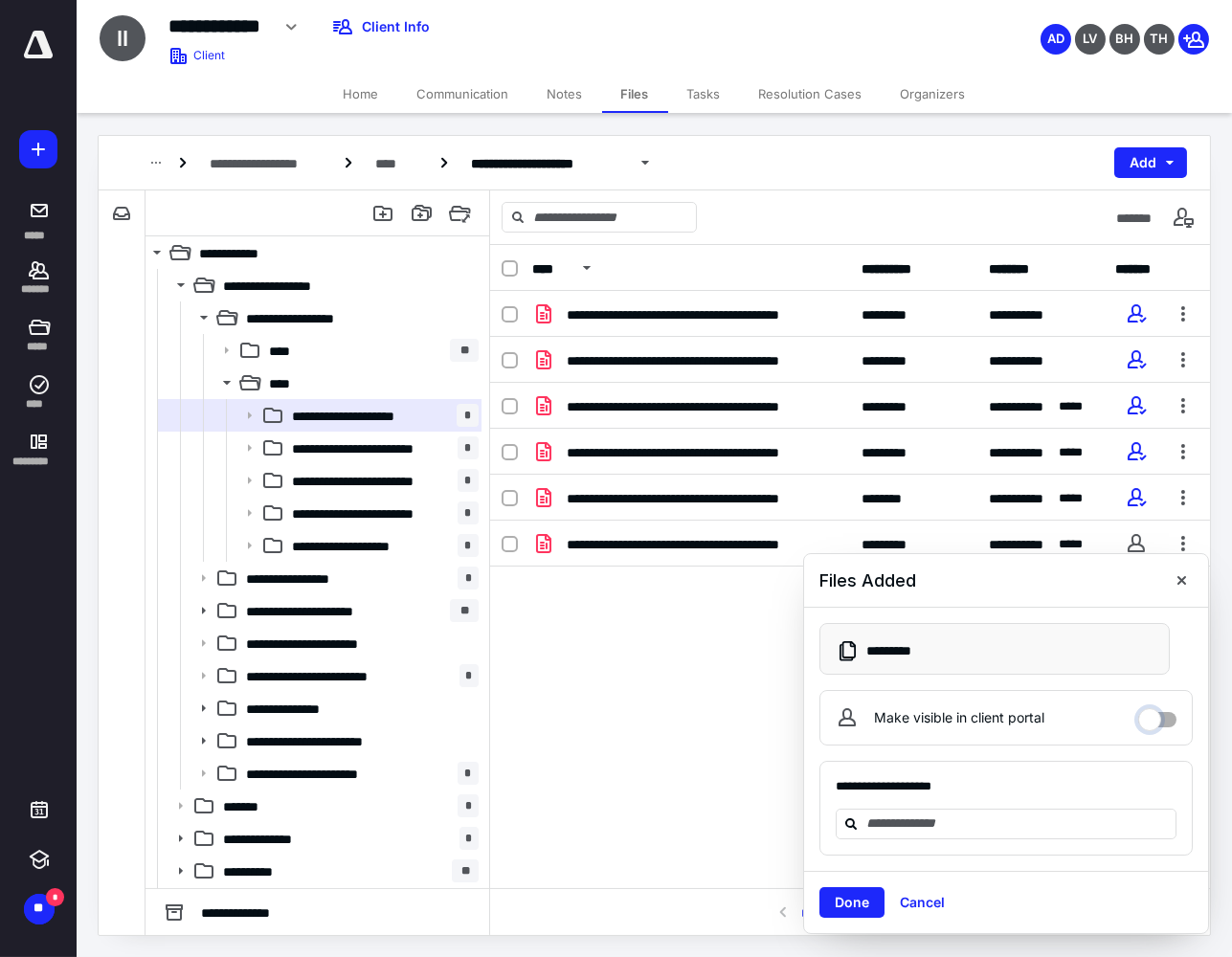 click on "Make visible in client portal" at bounding box center (1157, 715) 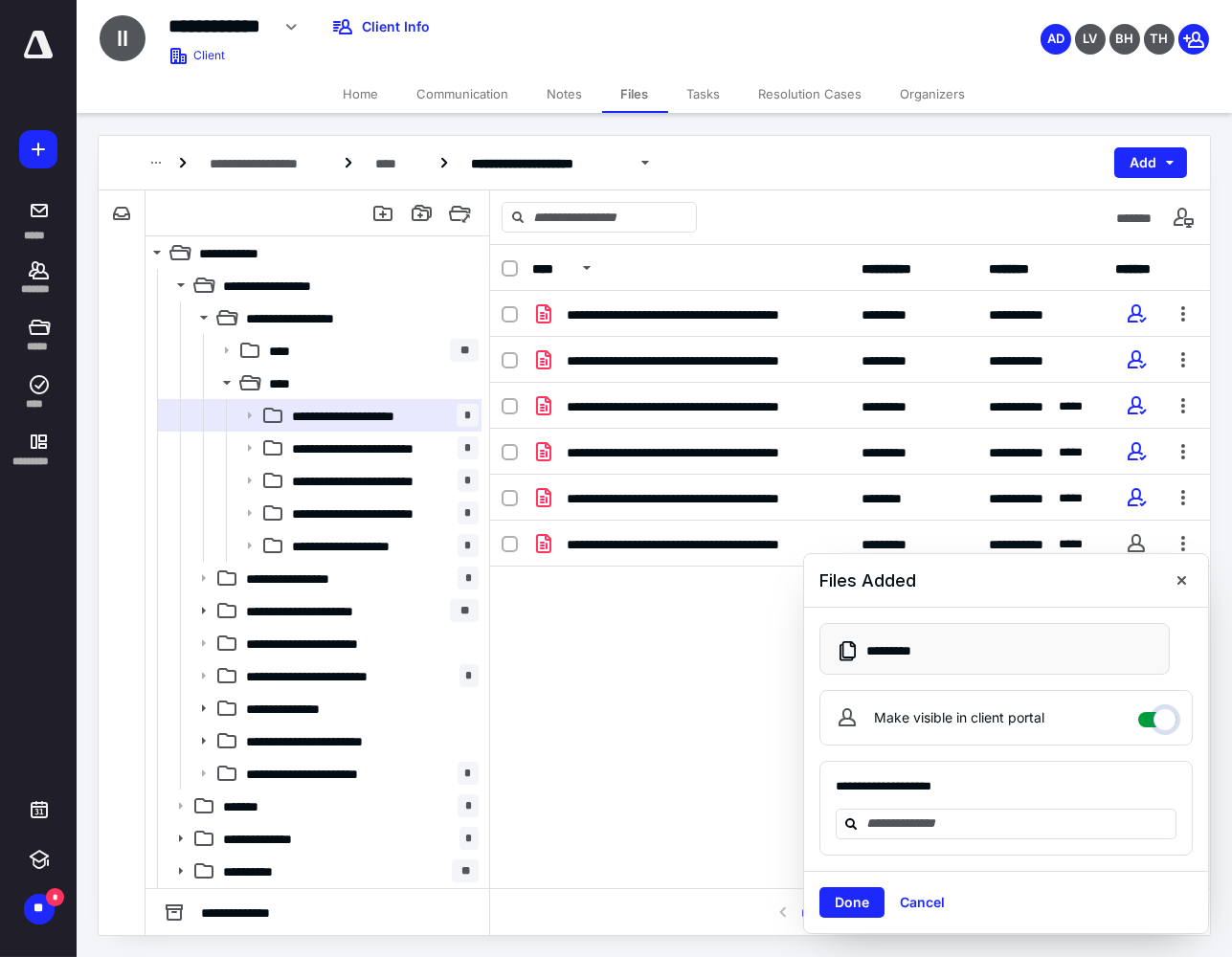 checkbox on "****" 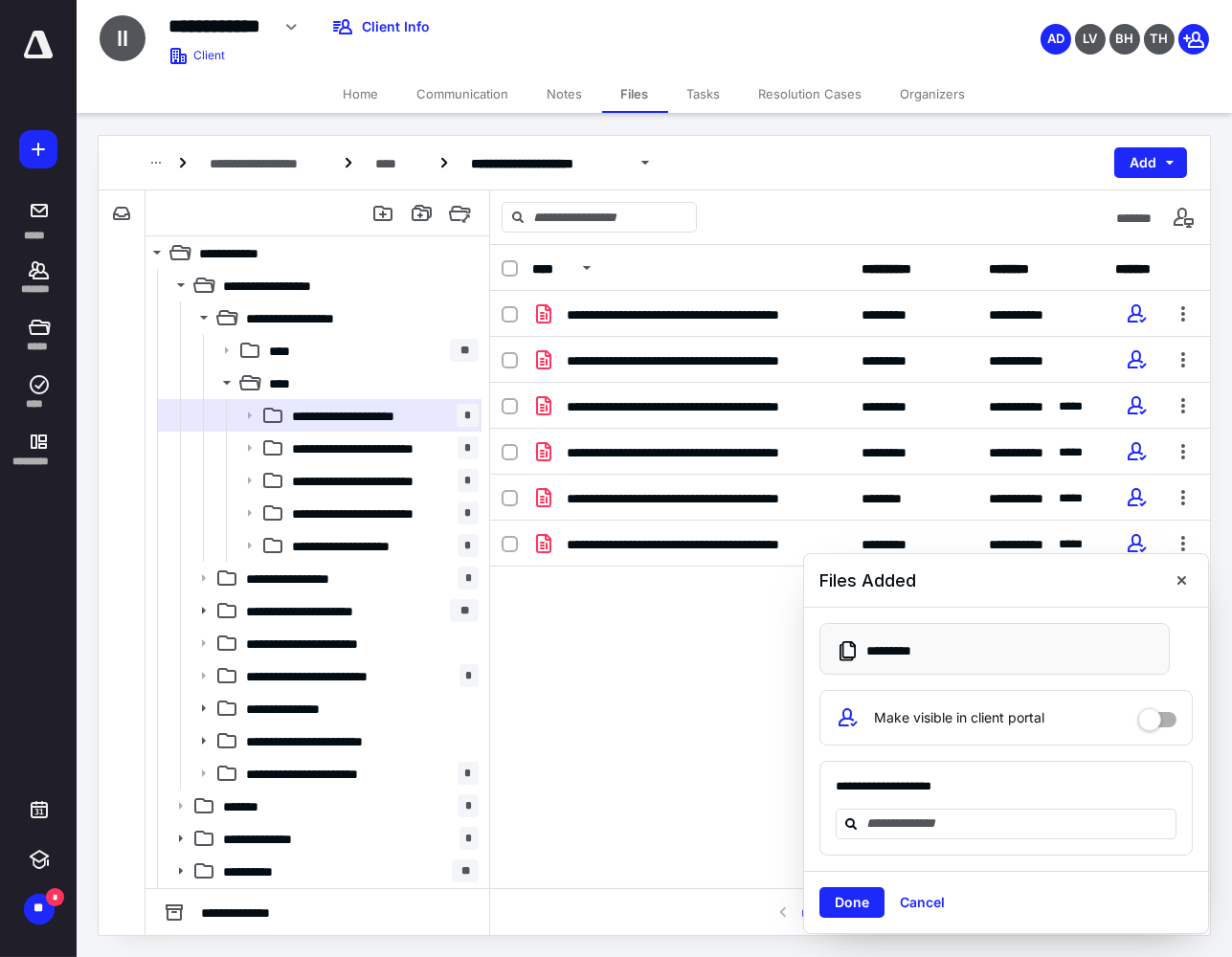 click on "Done" at bounding box center [852, 902] 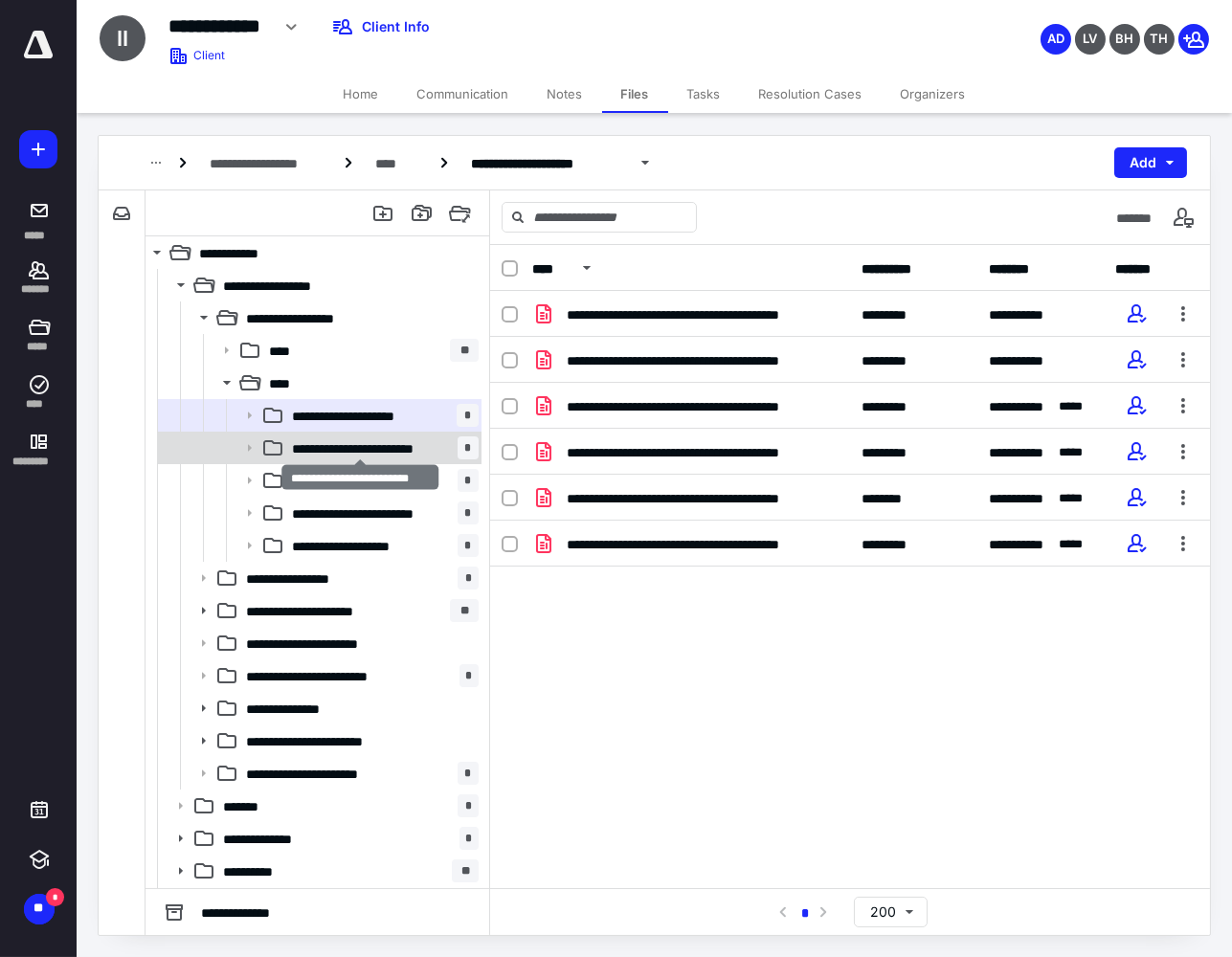 click on "**********" at bounding box center [371, 448] 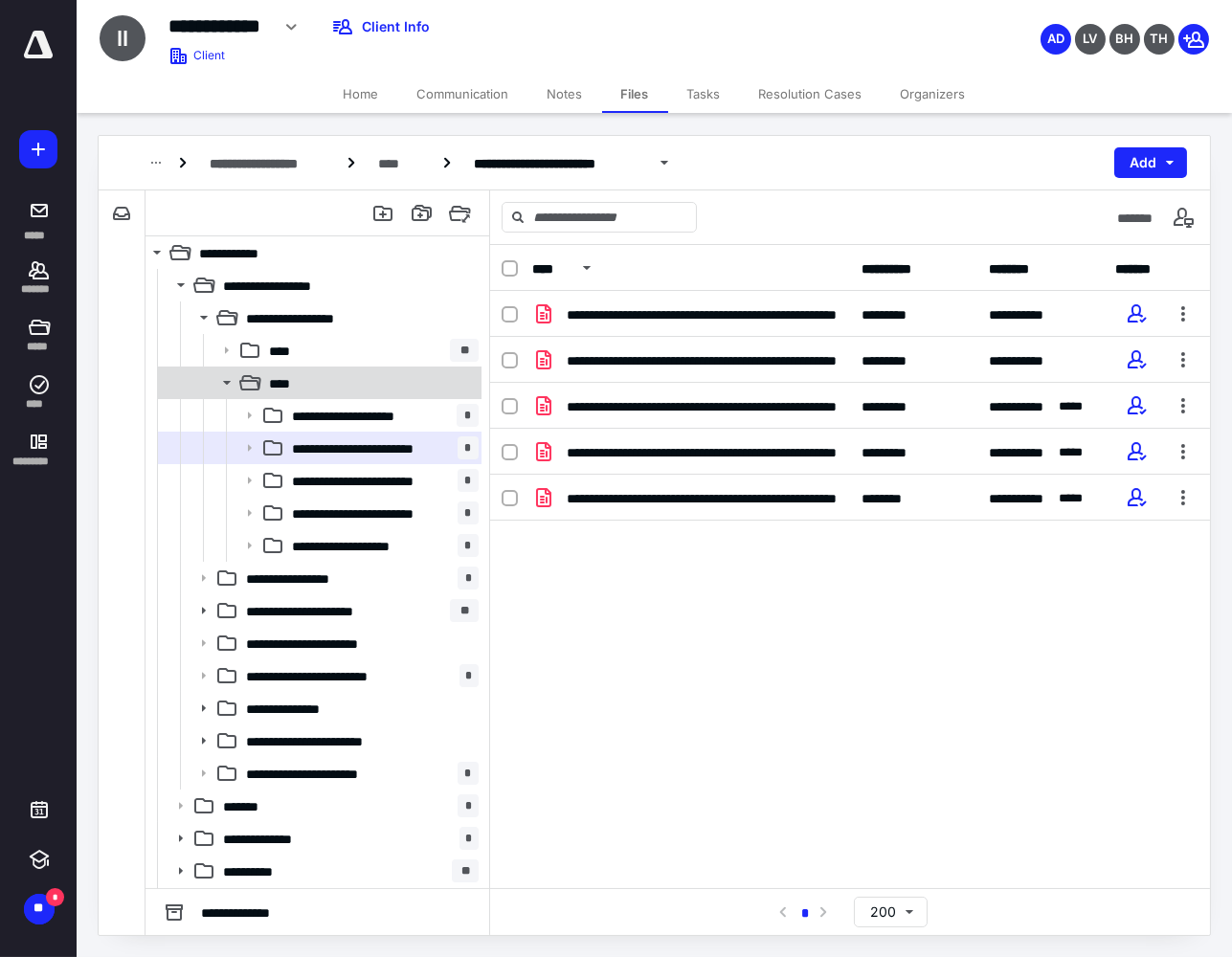 click on "****" at bounding box center [370, 383] 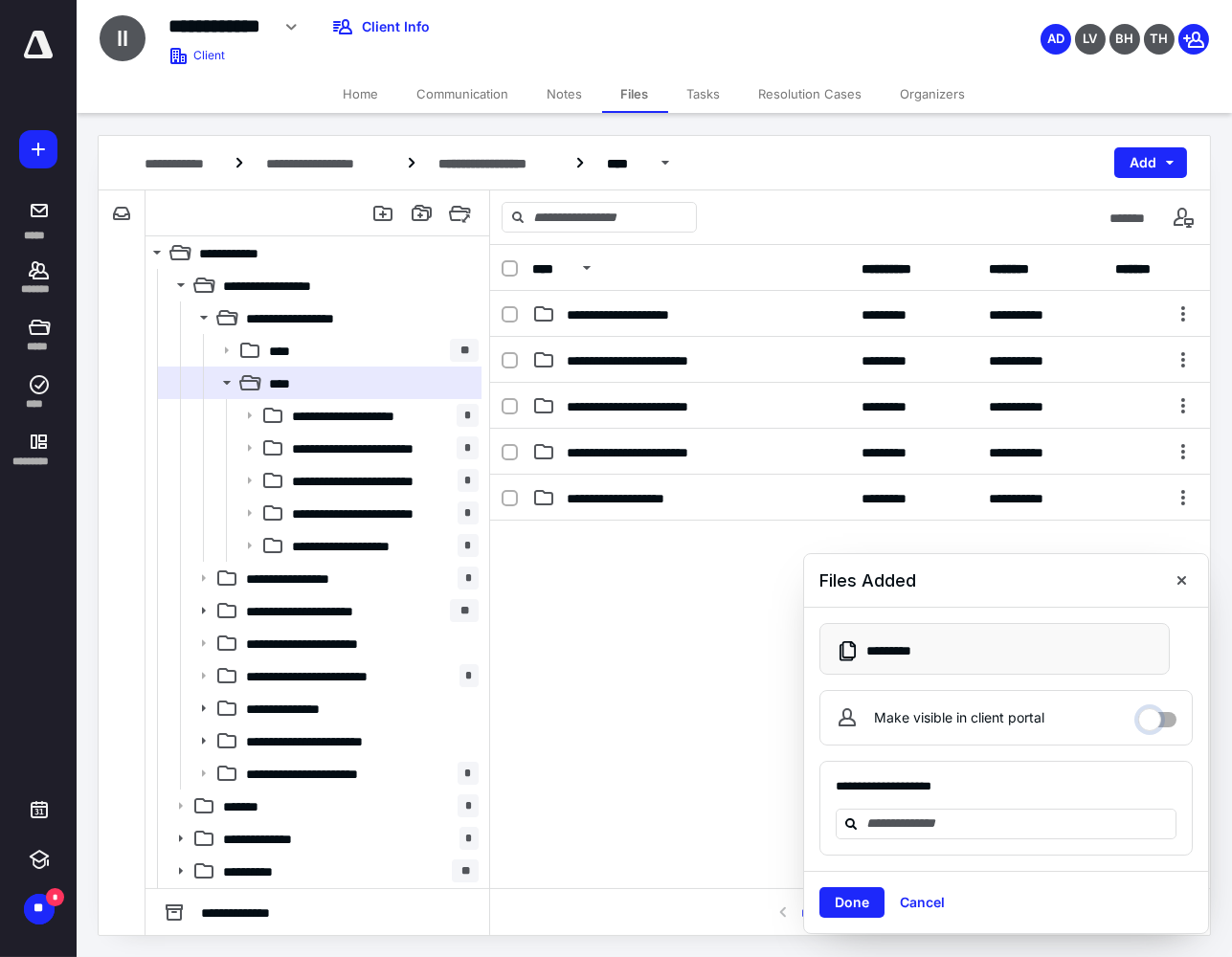 click on "Make visible in client portal" at bounding box center (1157, 715) 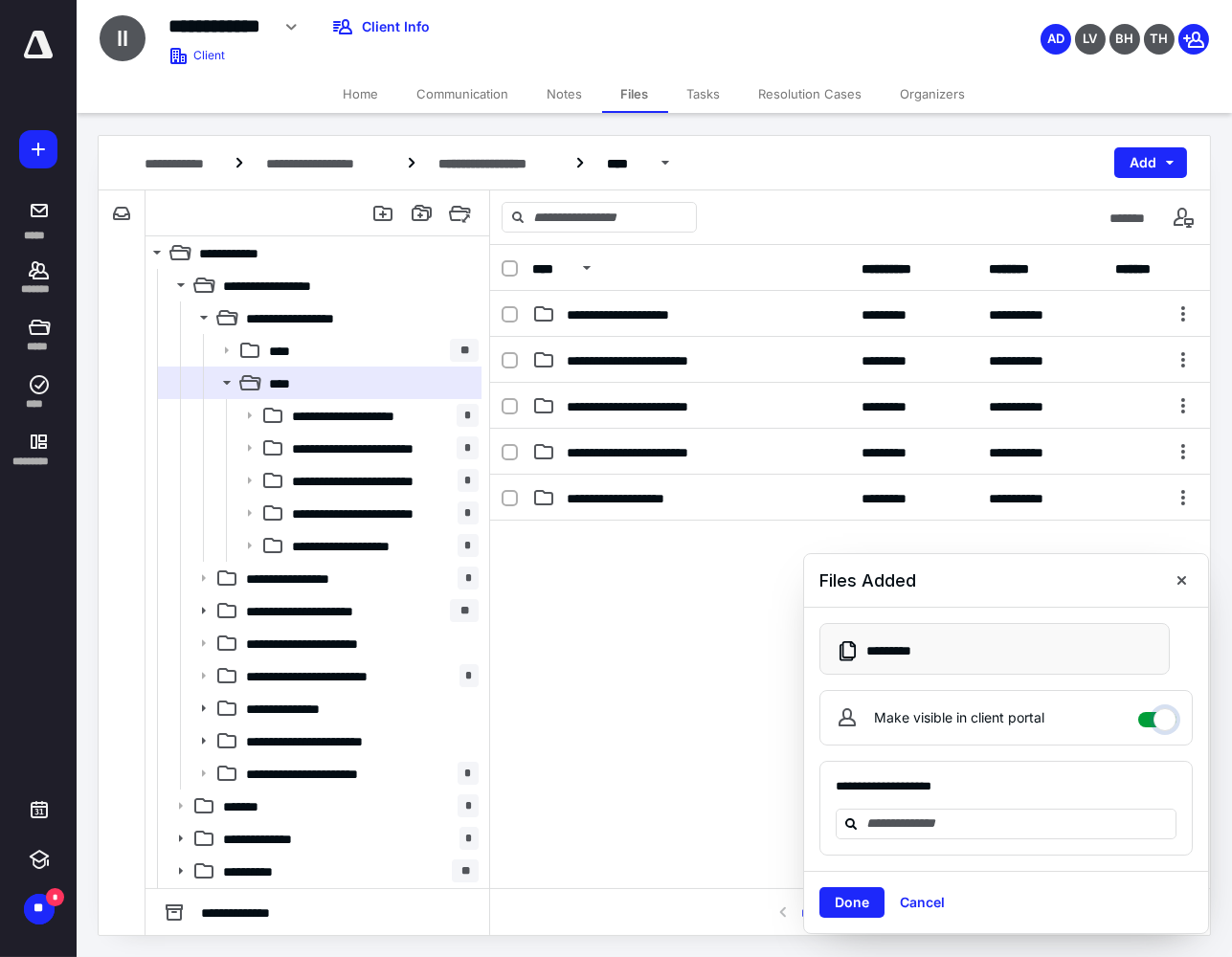 checkbox on "****" 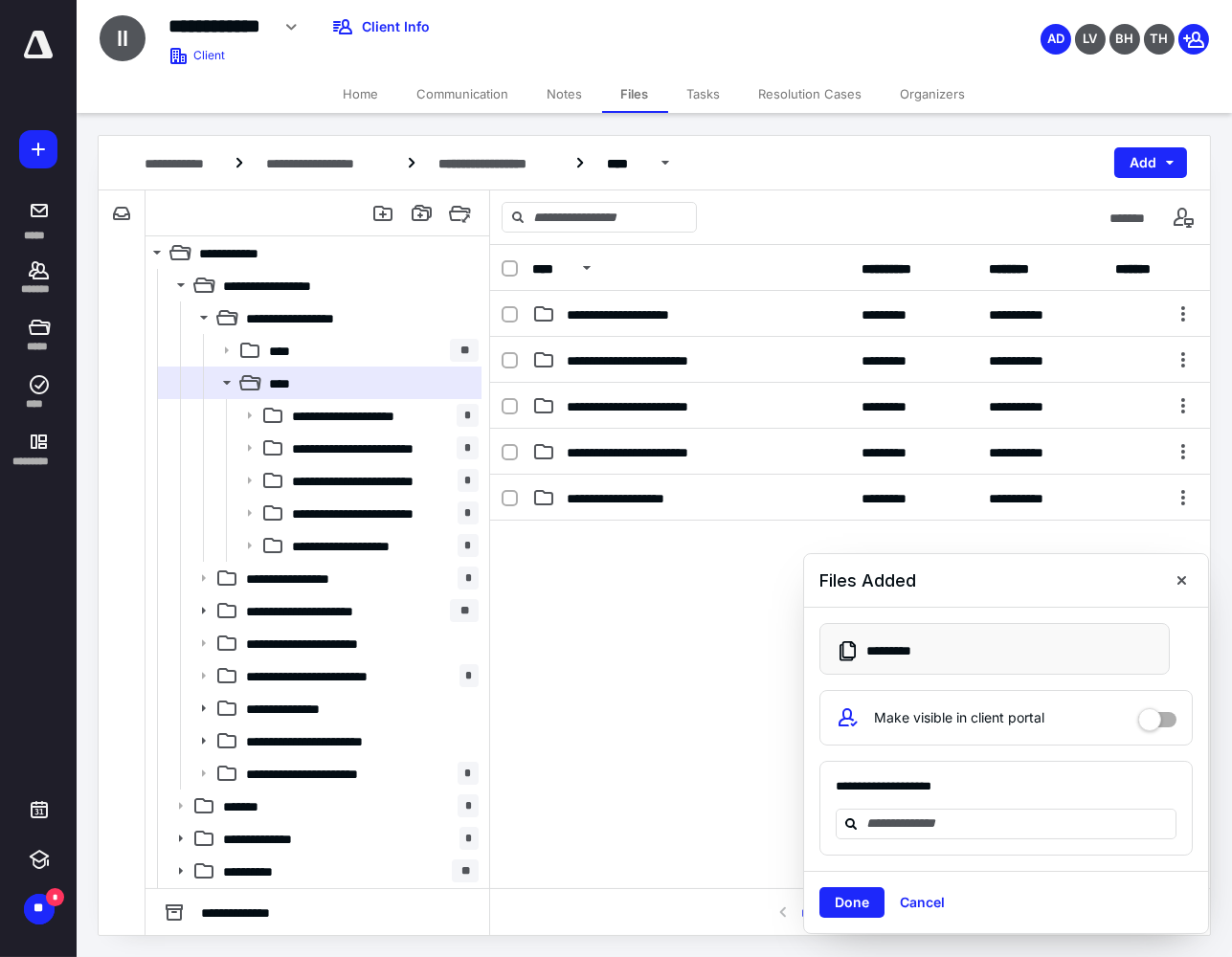 drag, startPoint x: 859, startPoint y: 910, endPoint x: 845, endPoint y: 874, distance: 38.626416 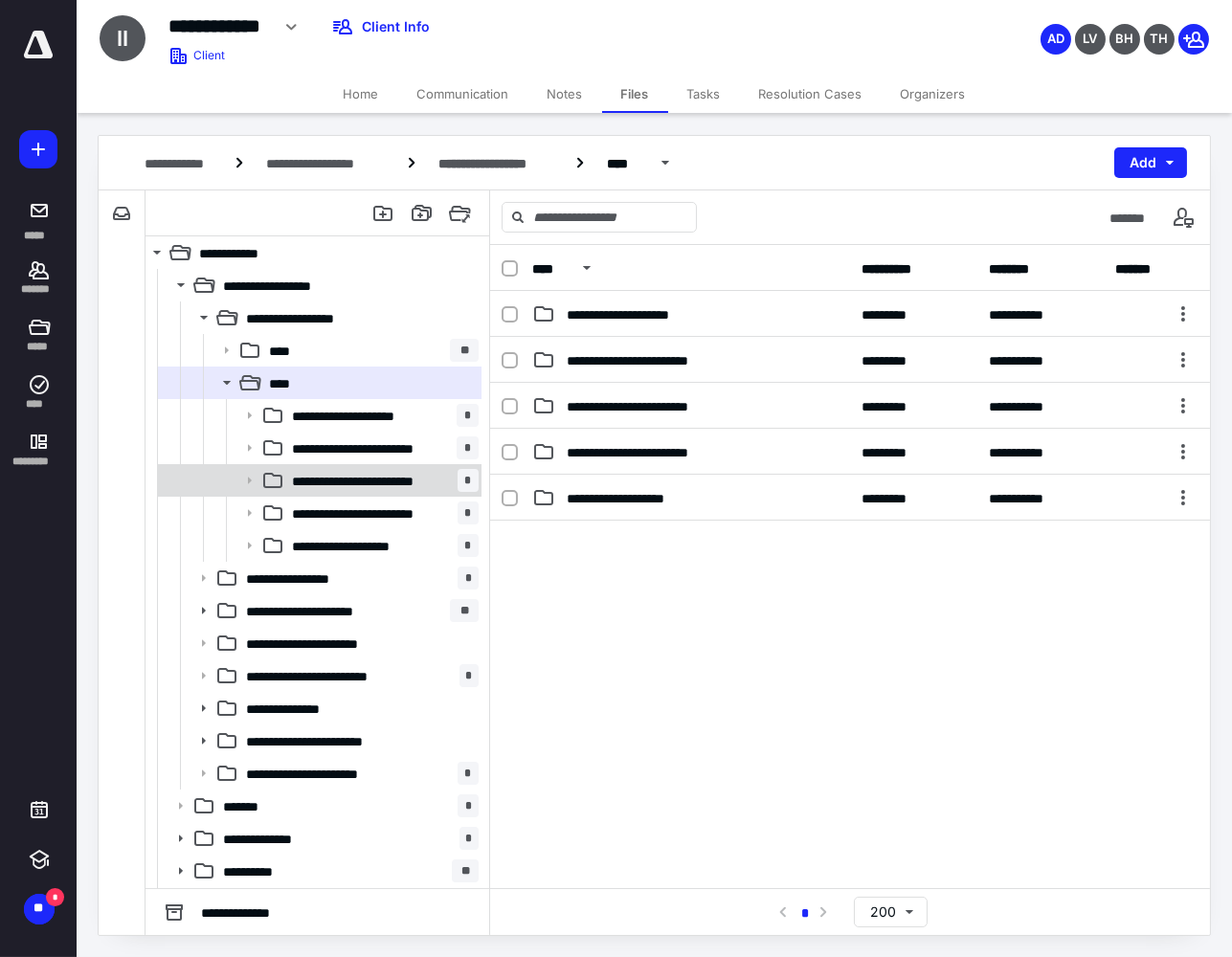 click on "**********" at bounding box center (381, 480) 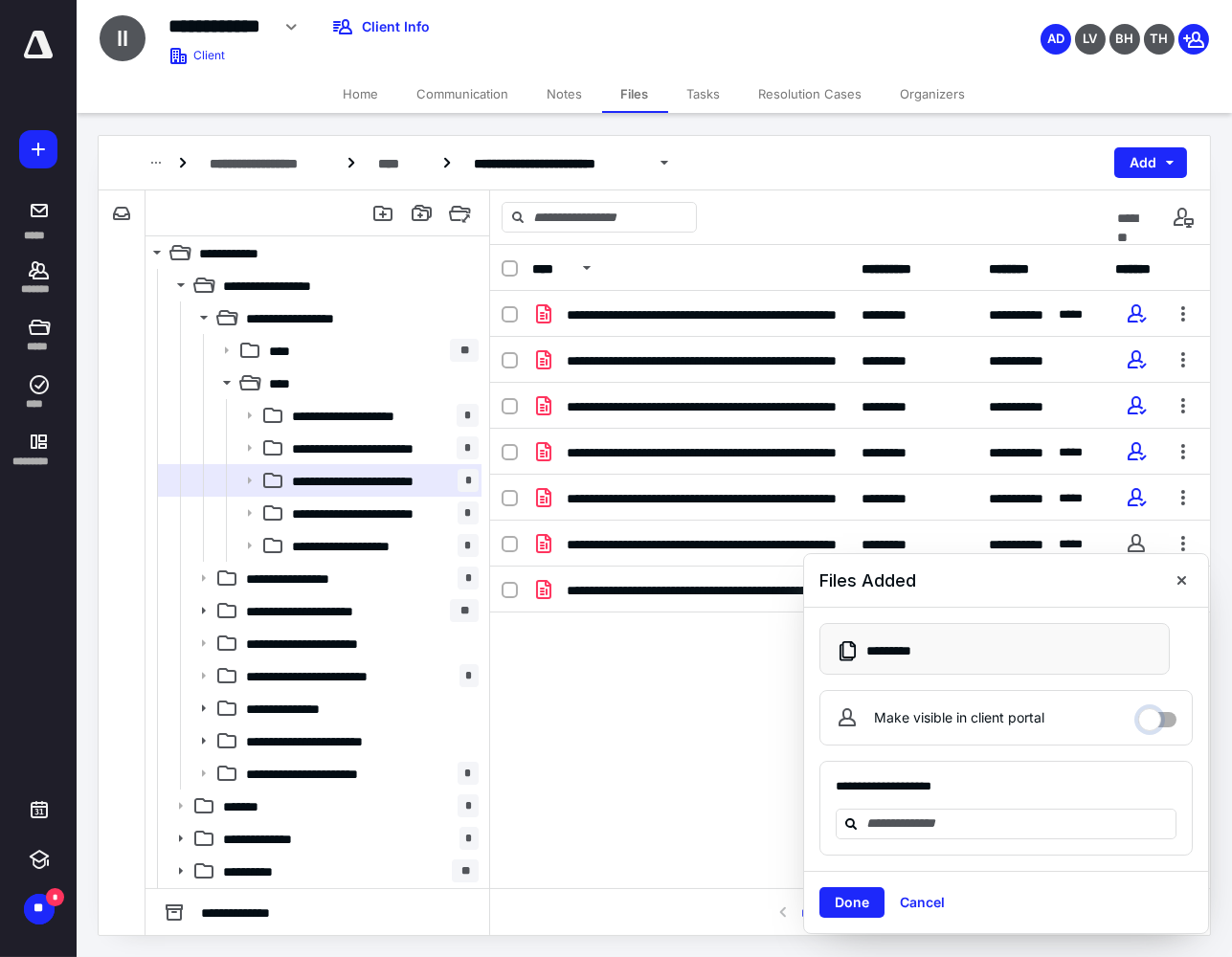 click on "Make visible in client portal" at bounding box center (1157, 715) 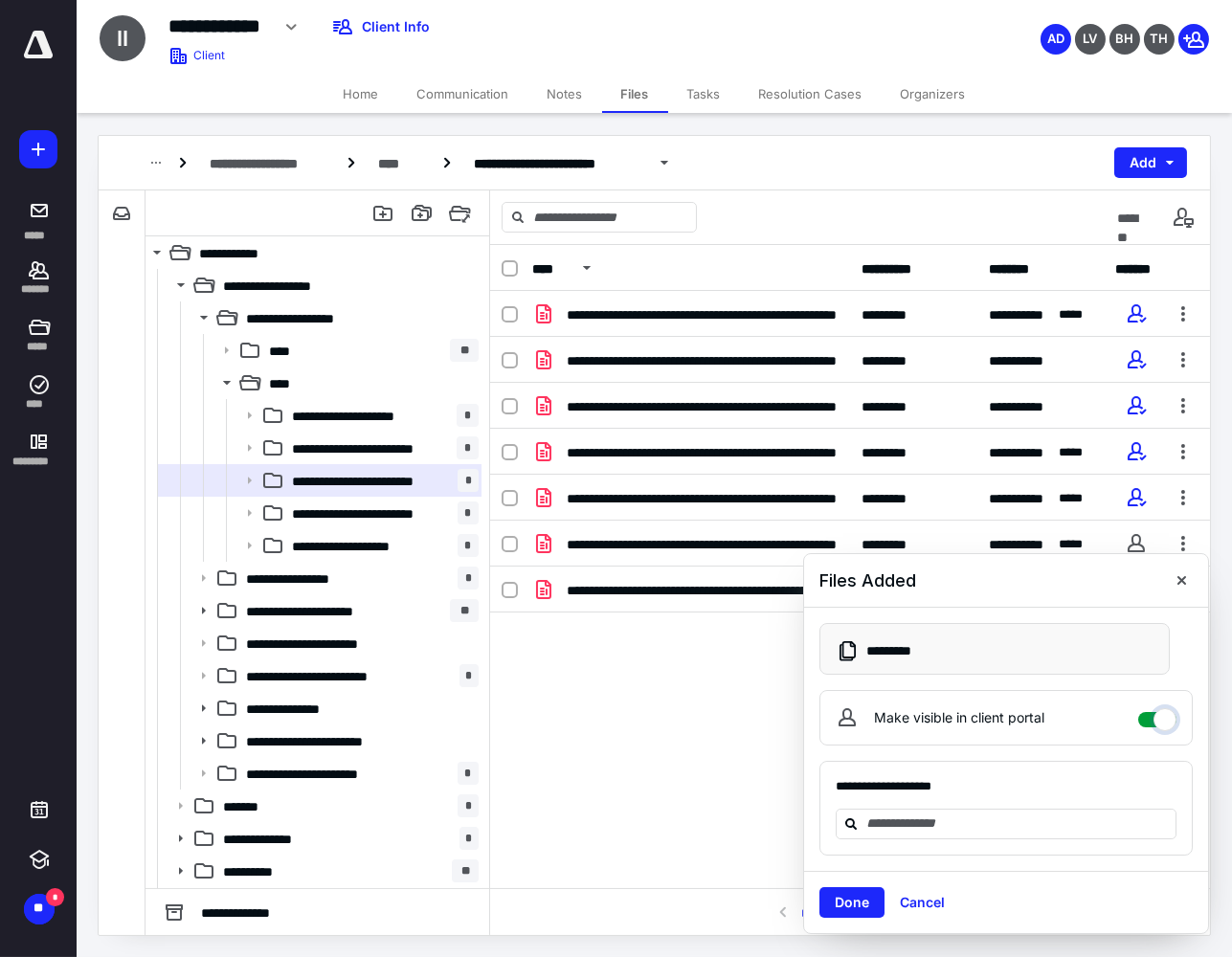 checkbox on "****" 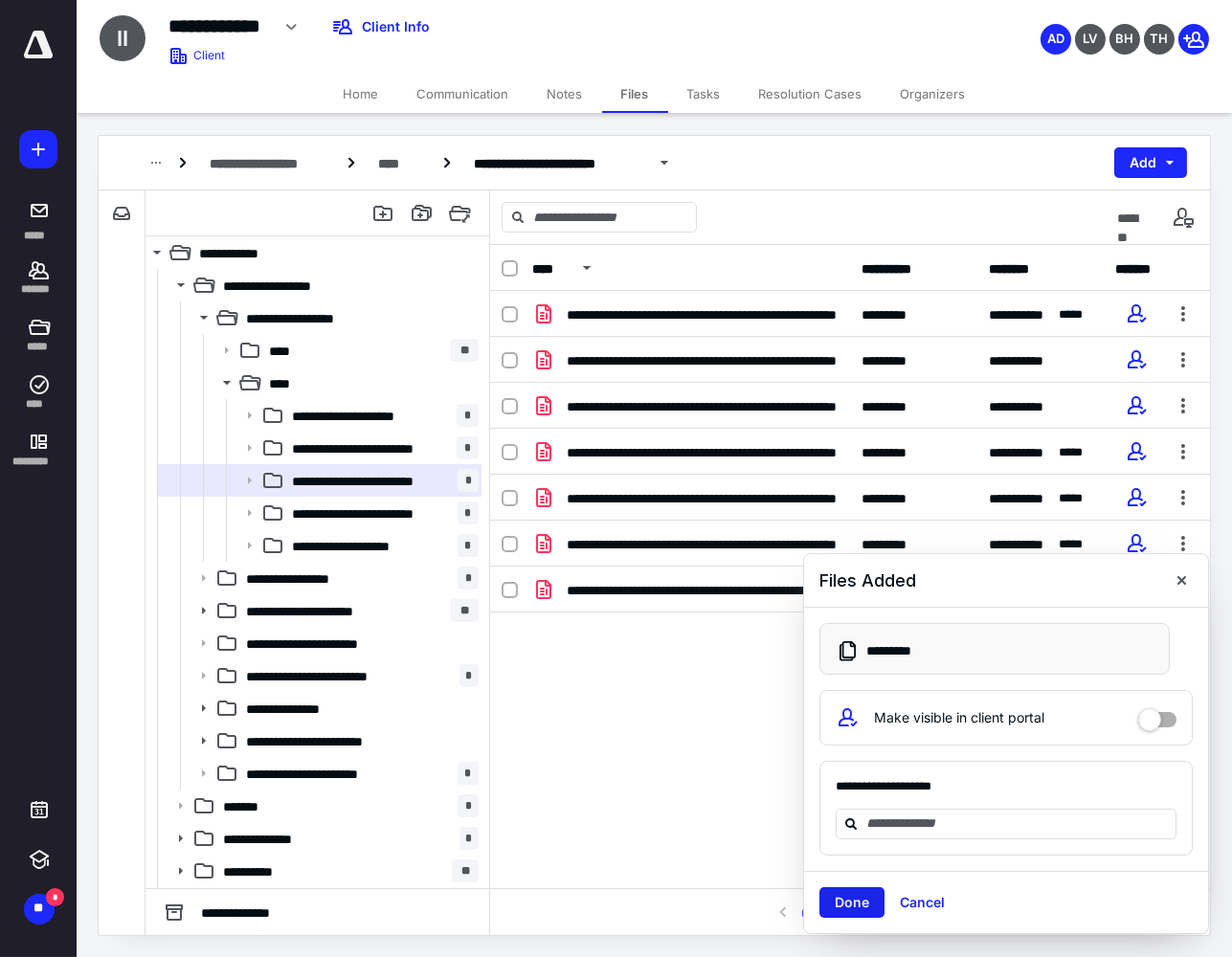 click on "Done" at bounding box center (852, 902) 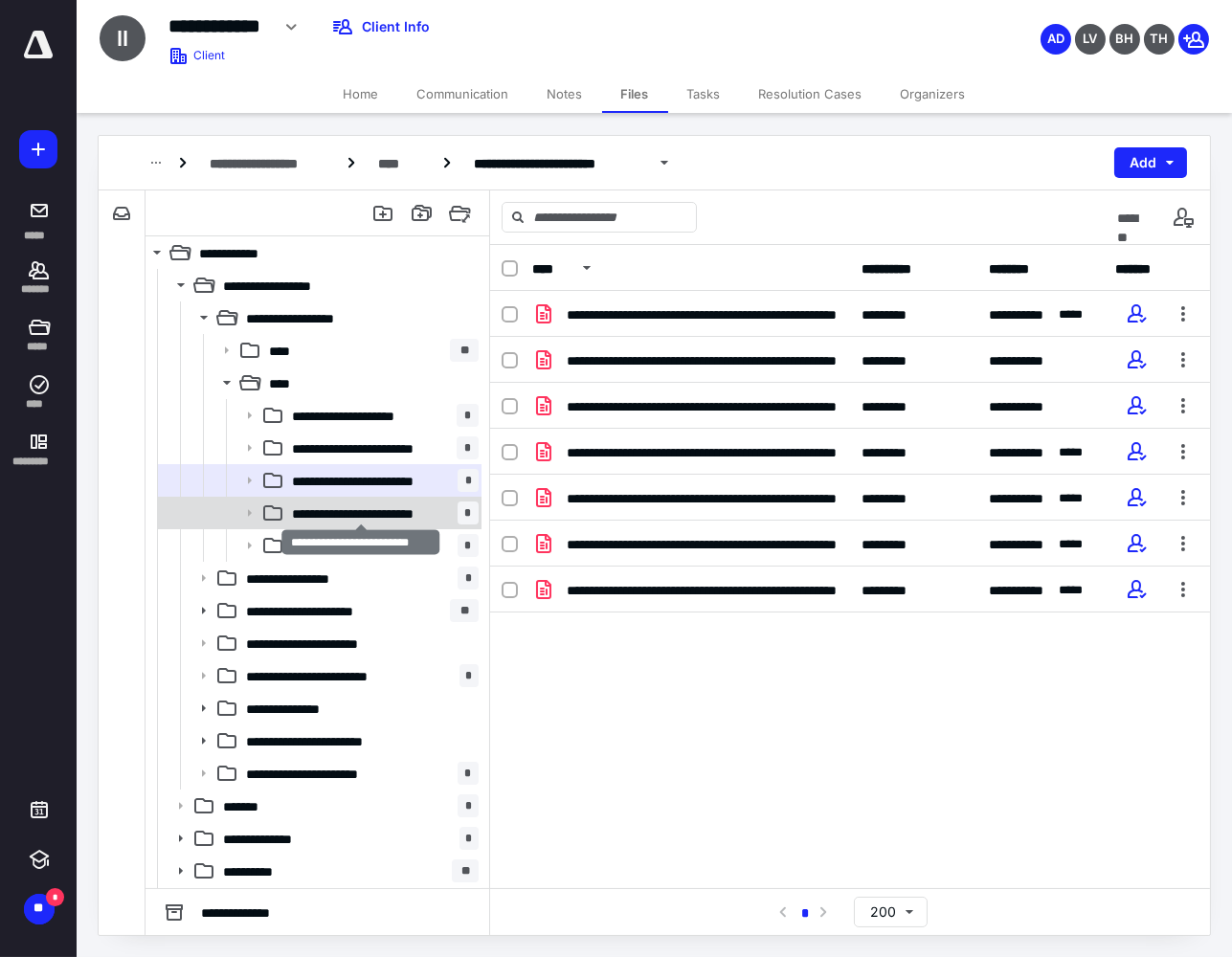 click on "**********" at bounding box center (371, 513) 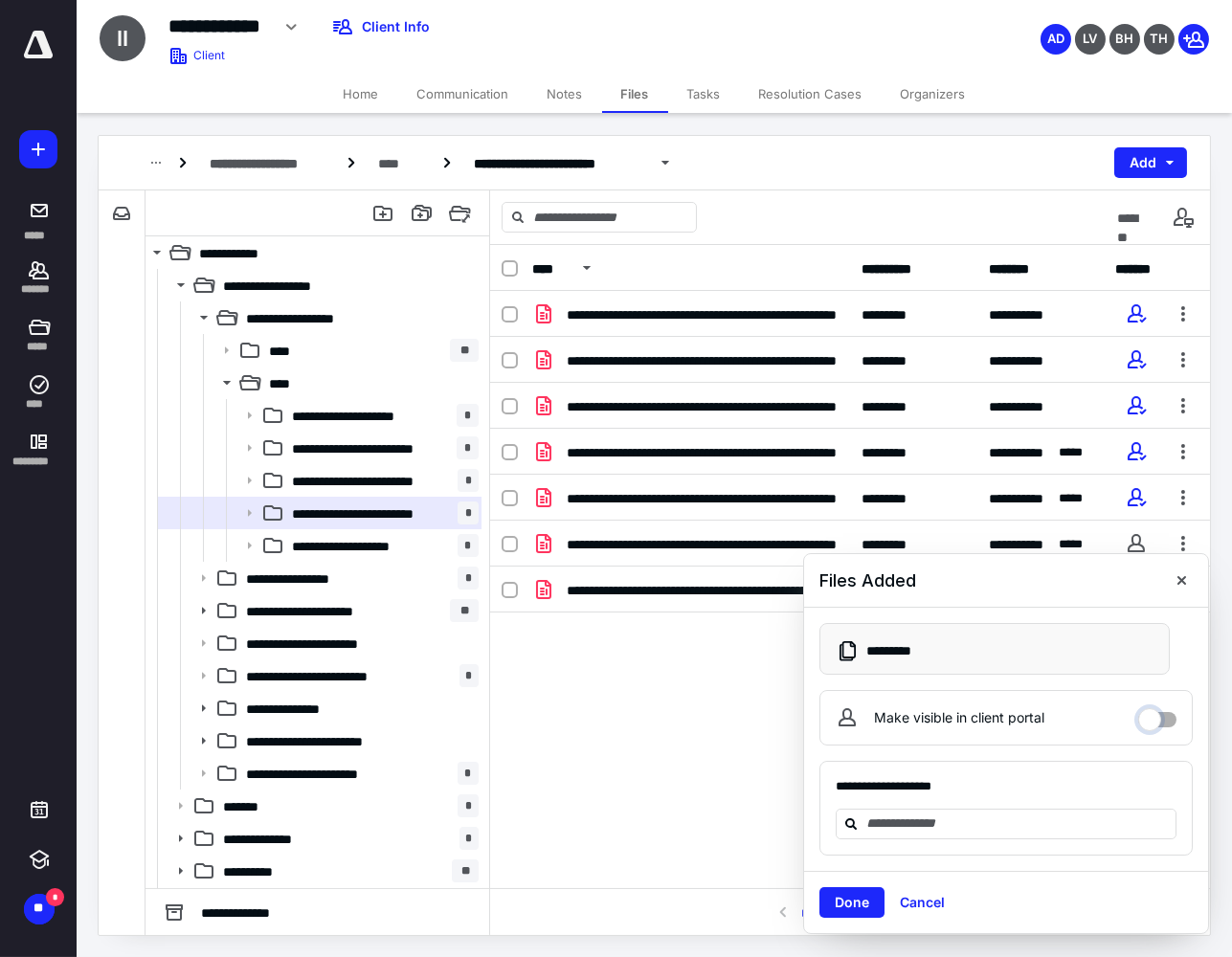 click on "Make visible in client portal" at bounding box center (1157, 715) 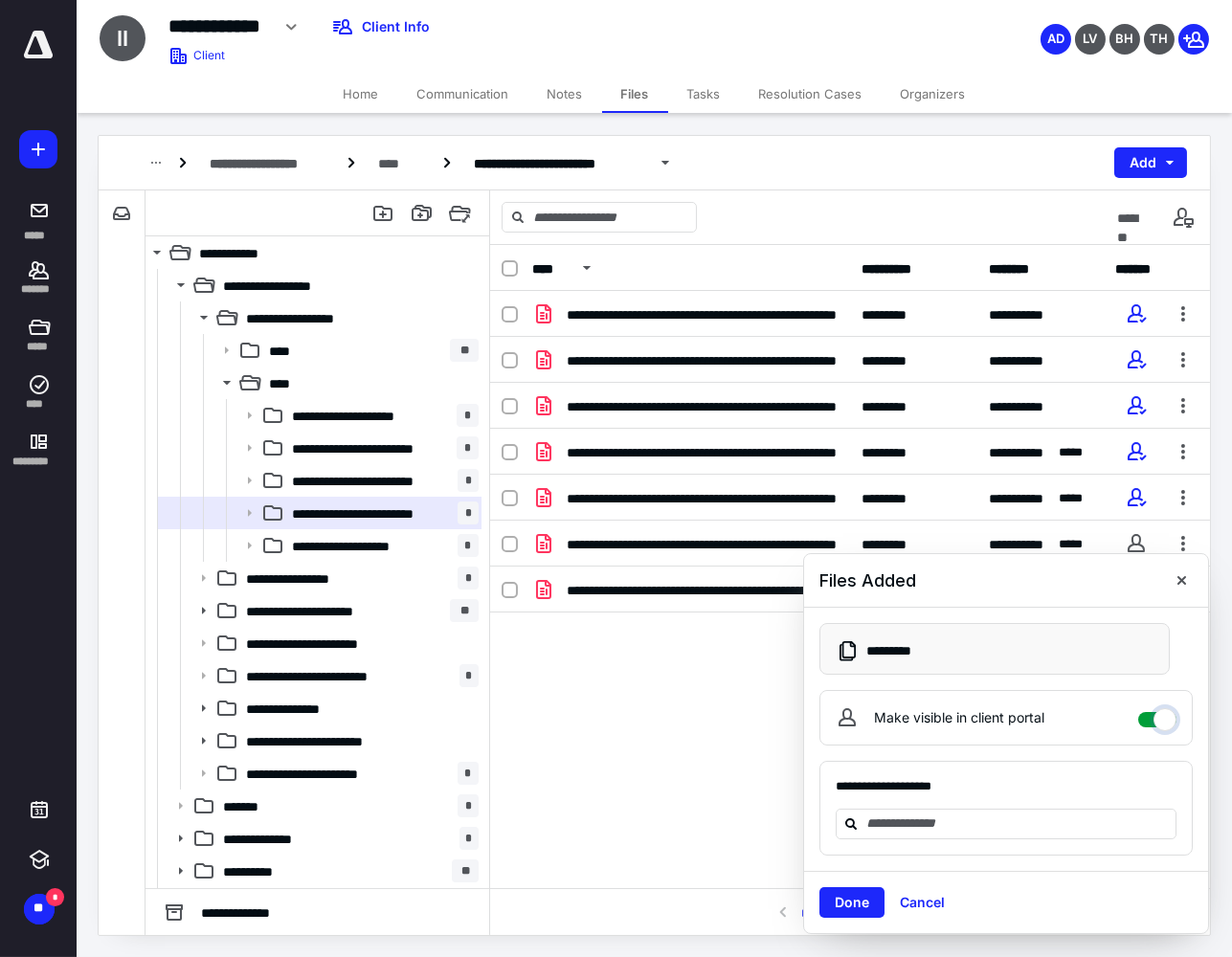 checkbox on "****" 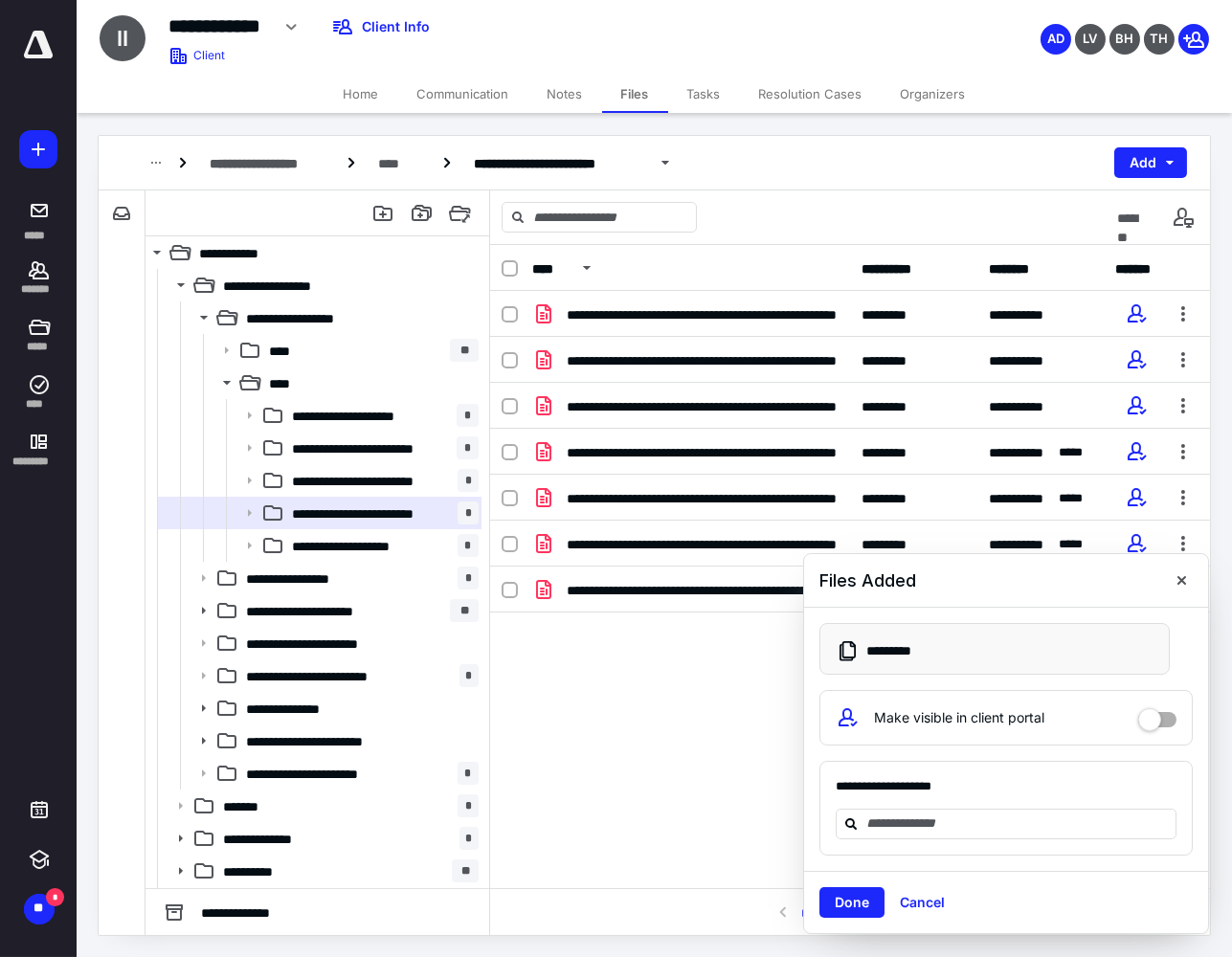 click on "Done" at bounding box center [852, 902] 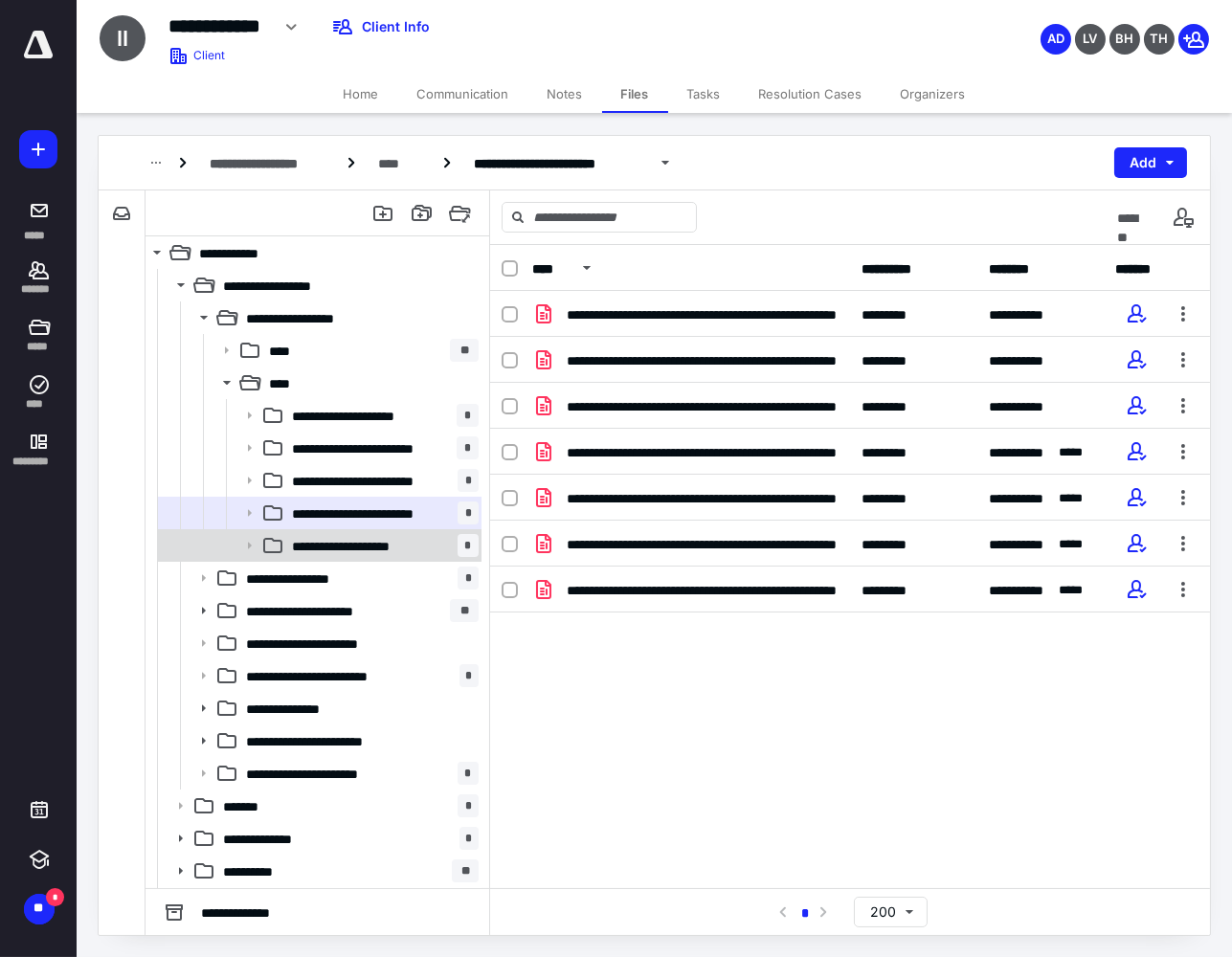 click on "**********" at bounding box center [359, 545] 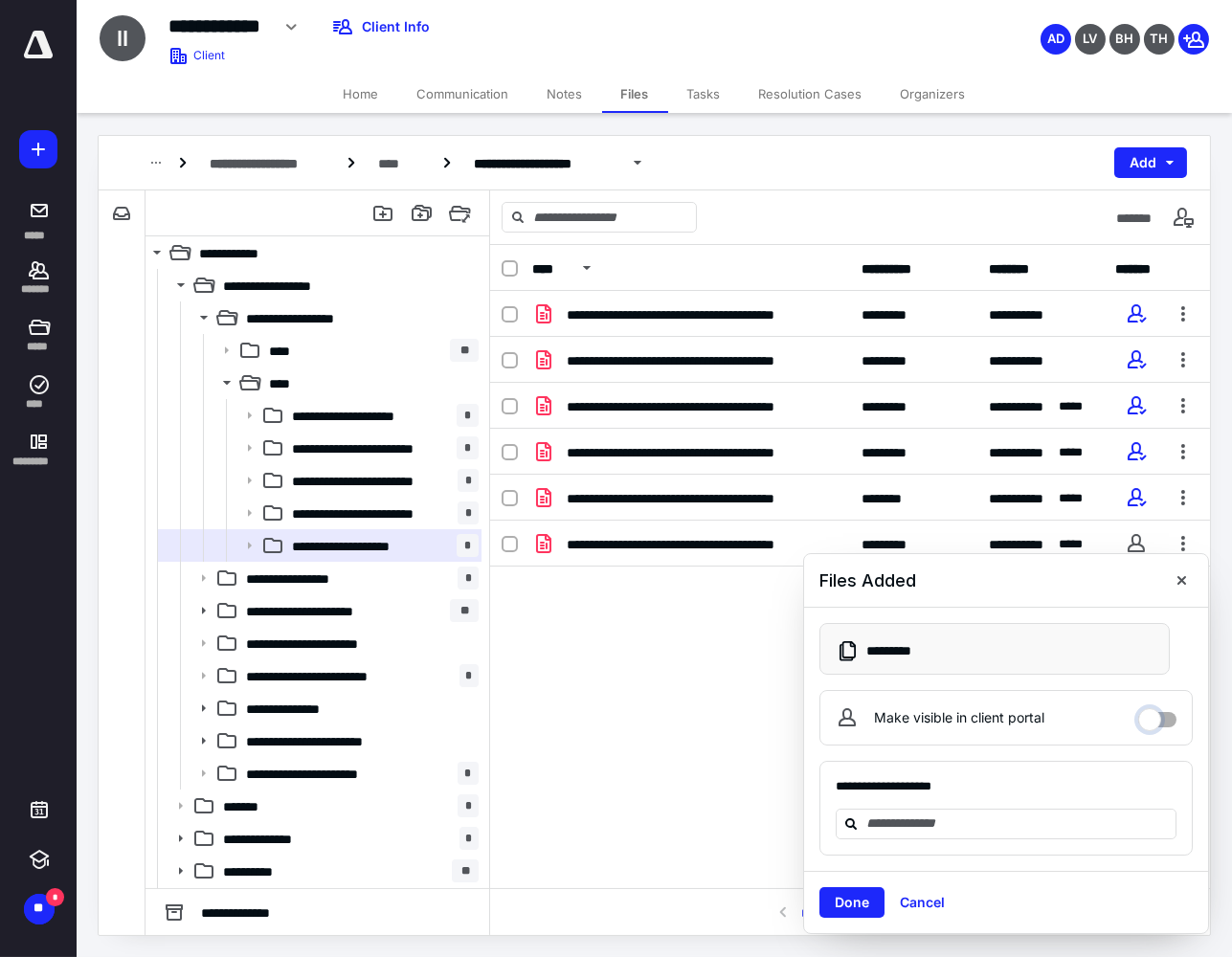 click on "Make visible in client portal" at bounding box center (1157, 715) 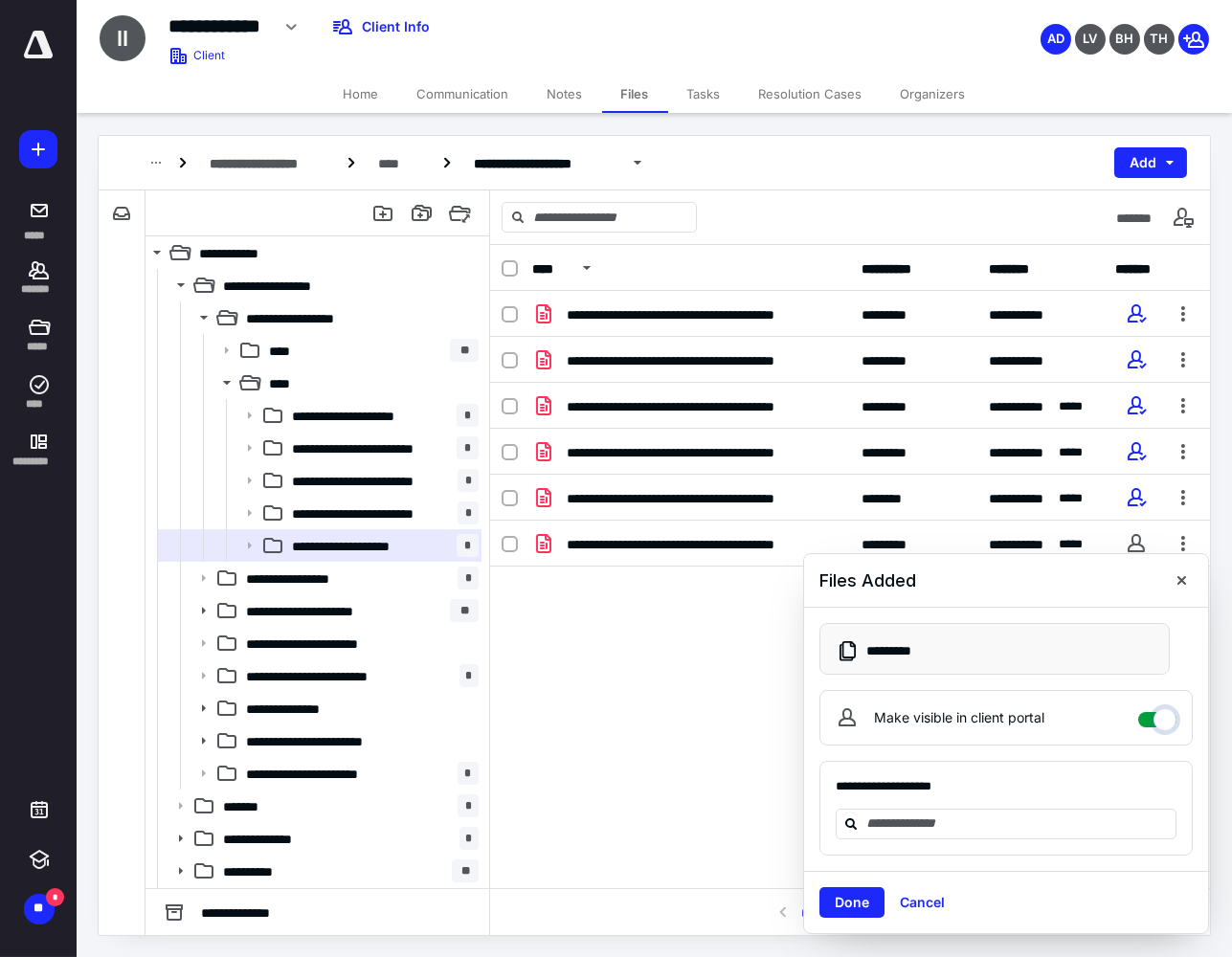 checkbox on "****" 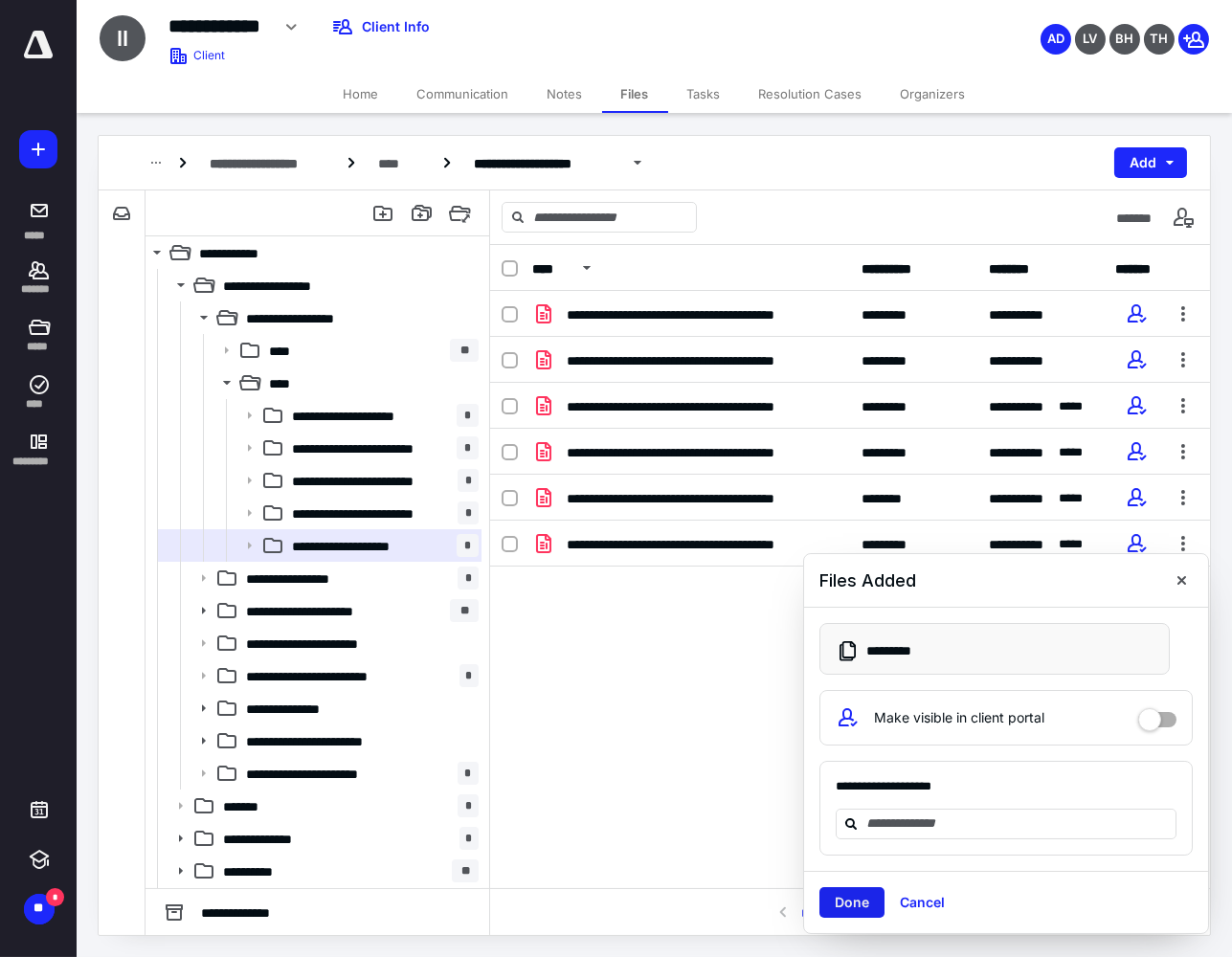 click on "Done" at bounding box center (852, 902) 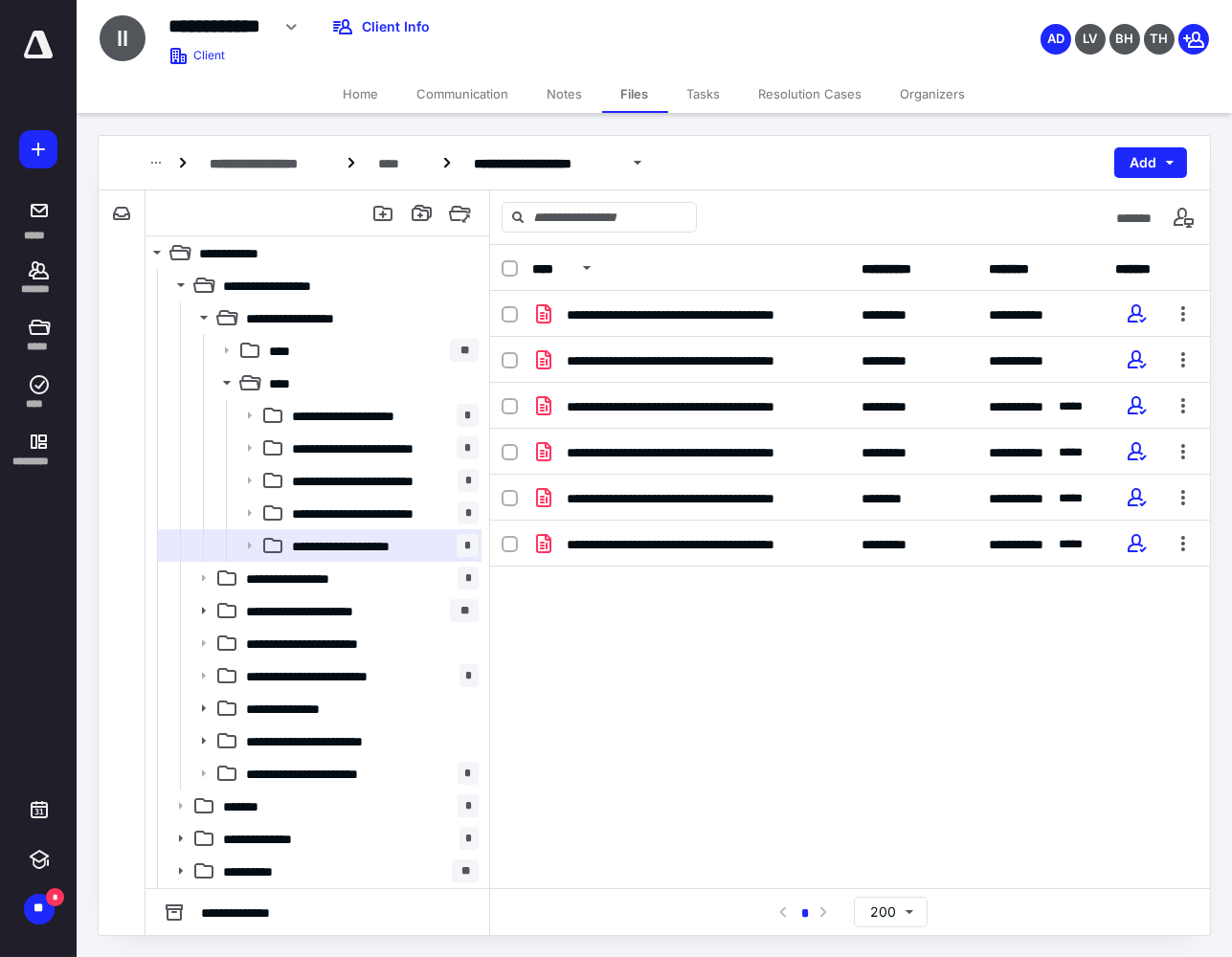 click on "**********" at bounding box center [850, 567] 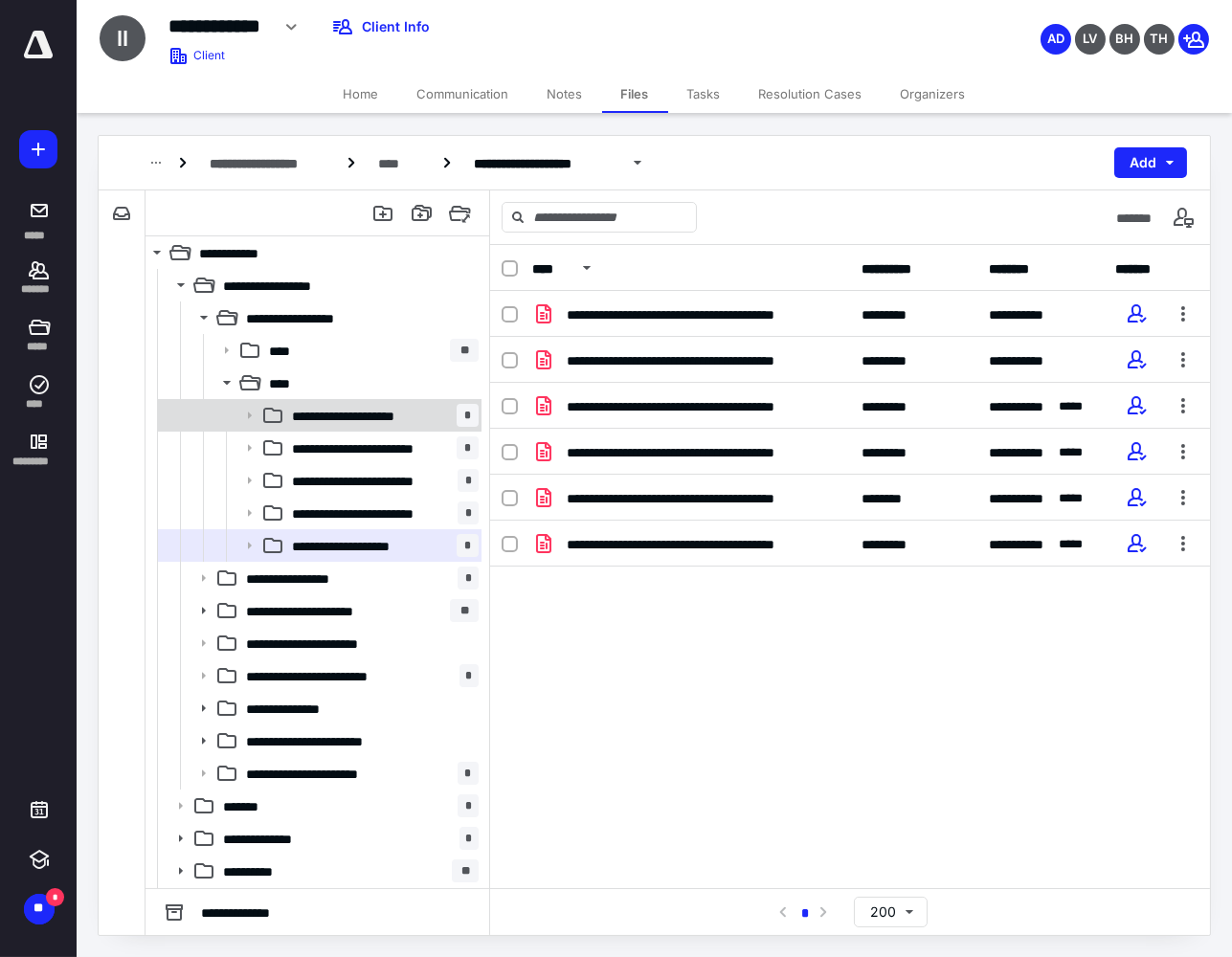 click on "**********" at bounding box center (365, 415) 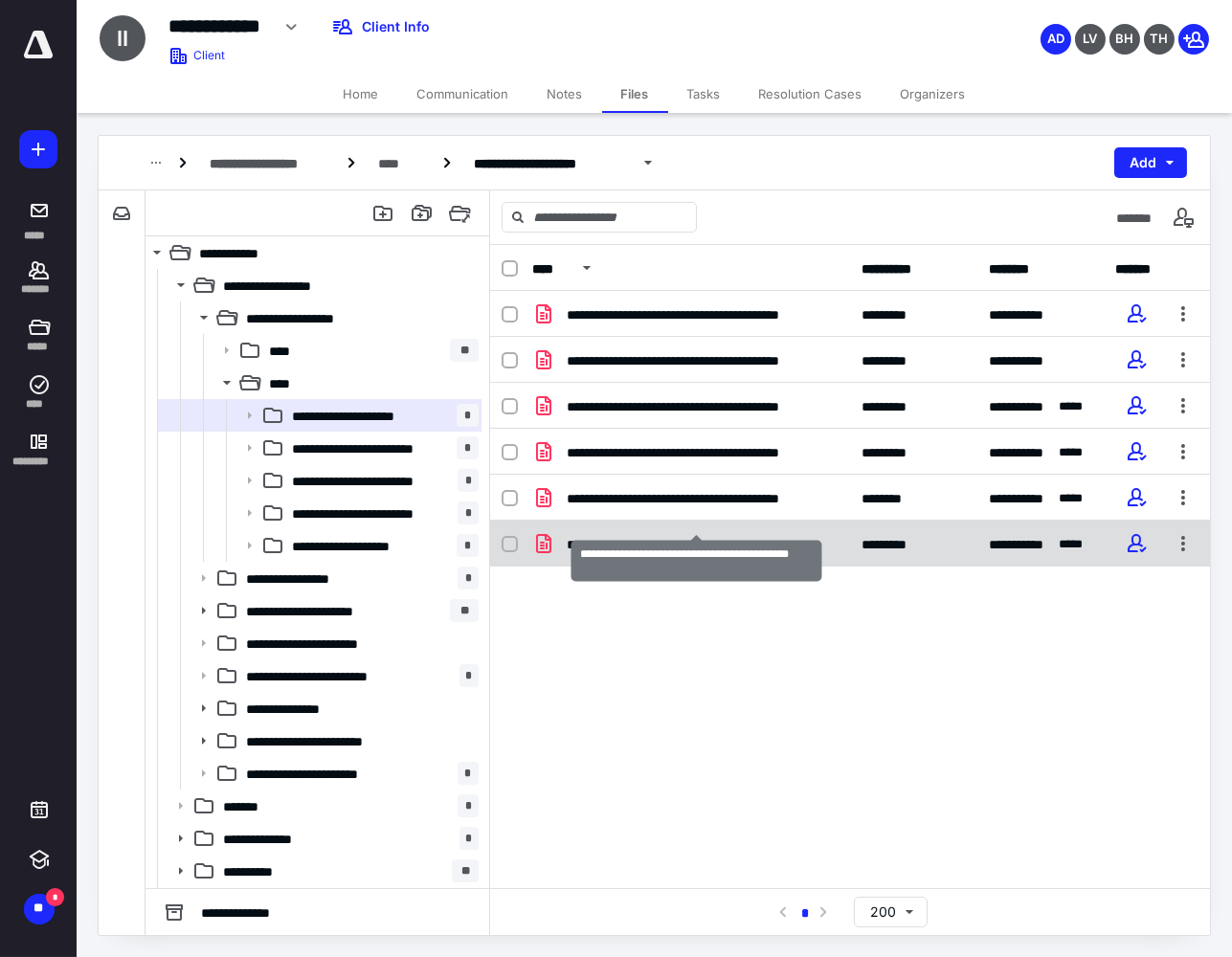 click on "**********" at bounding box center [706, 544] 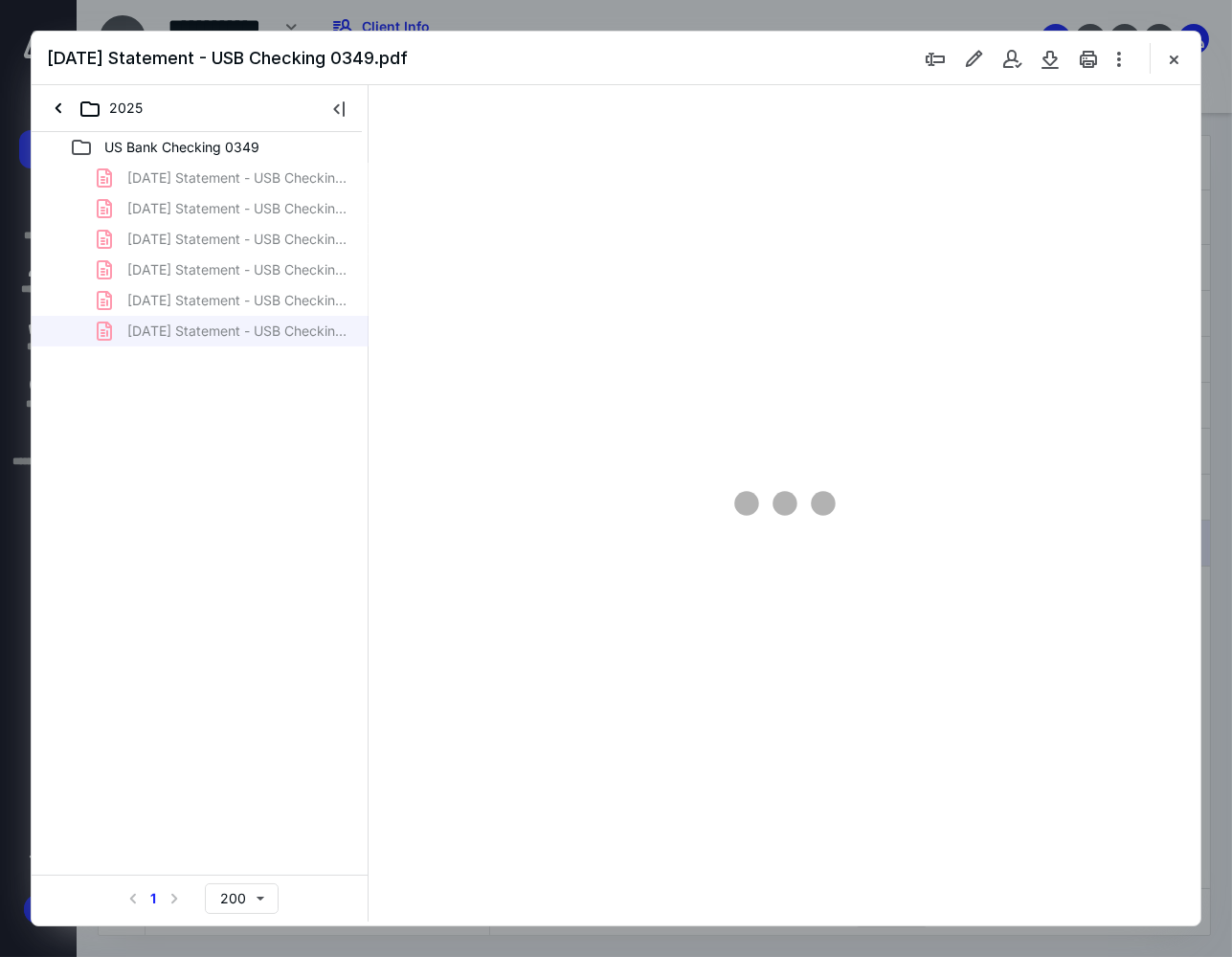 scroll, scrollTop: 0, scrollLeft: 0, axis: both 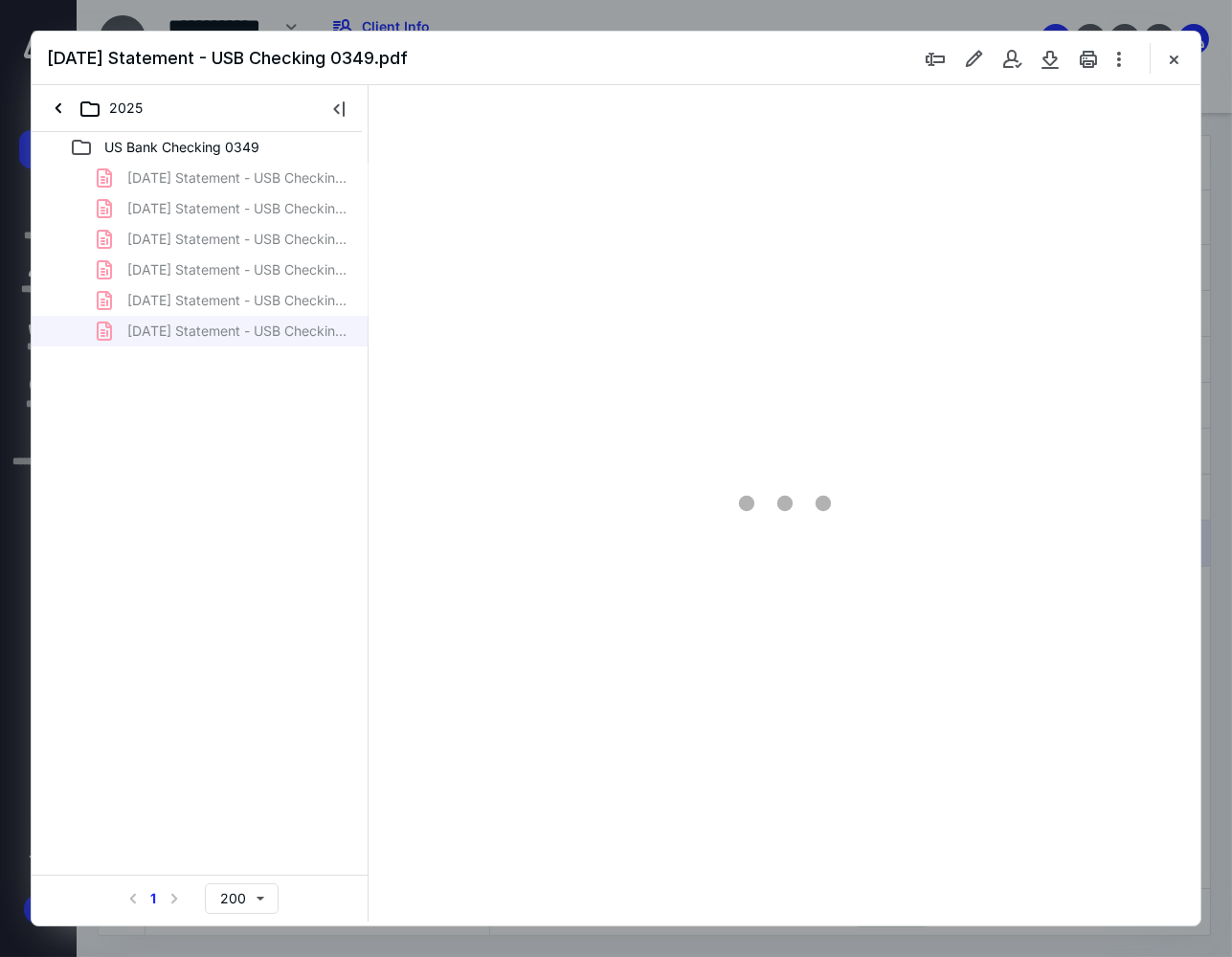 type on "97" 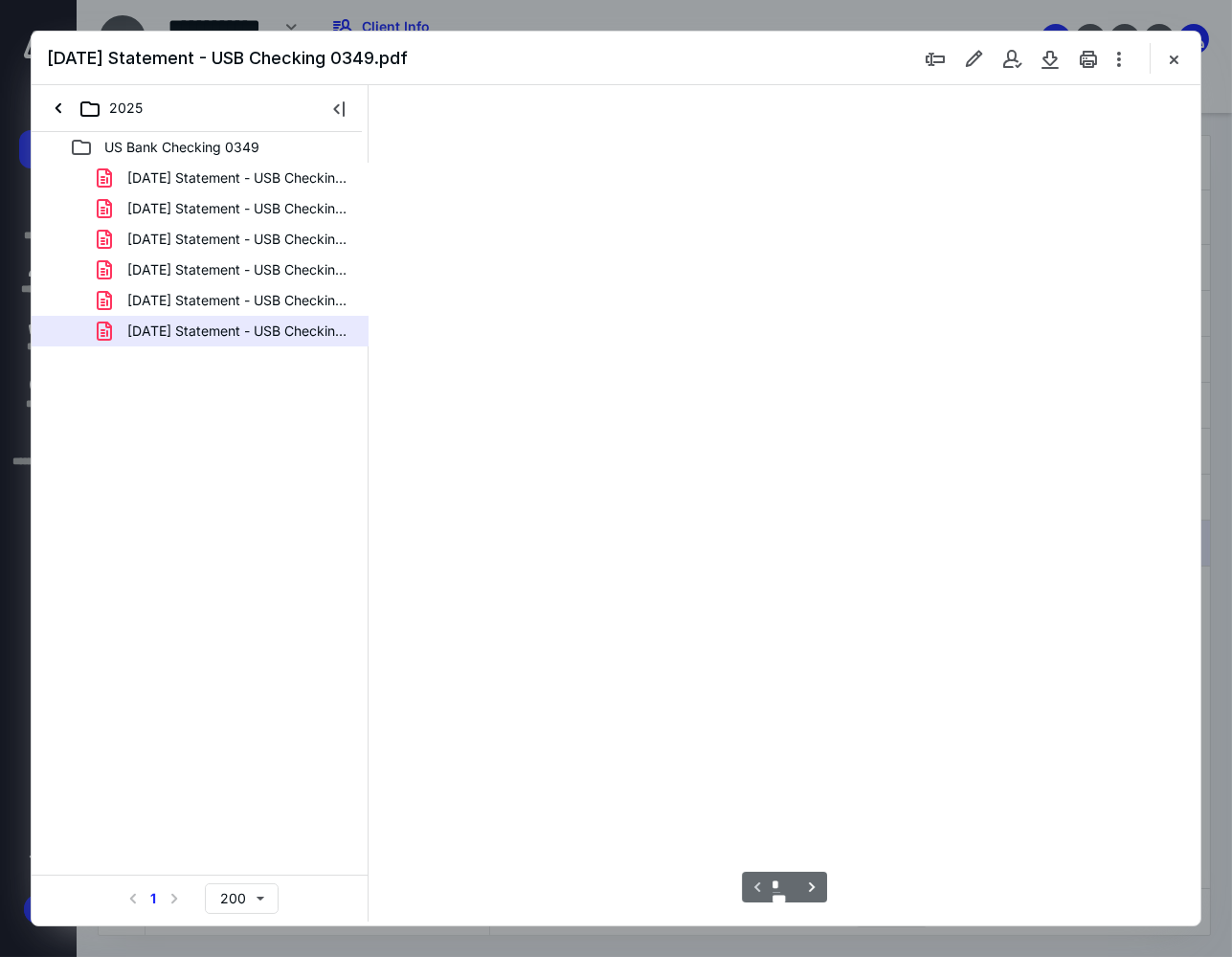 scroll, scrollTop: 102, scrollLeft: 0, axis: vertical 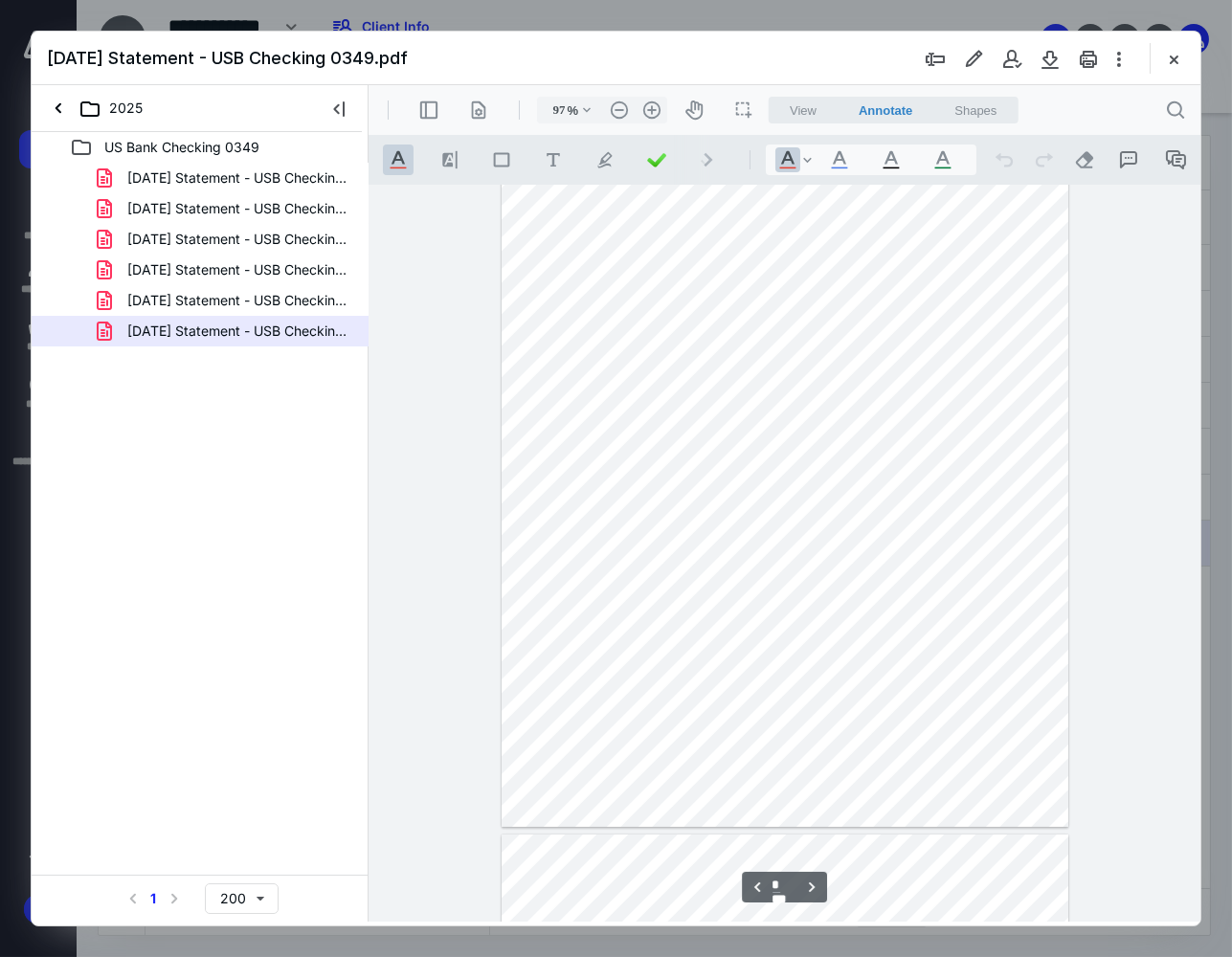 type on "*" 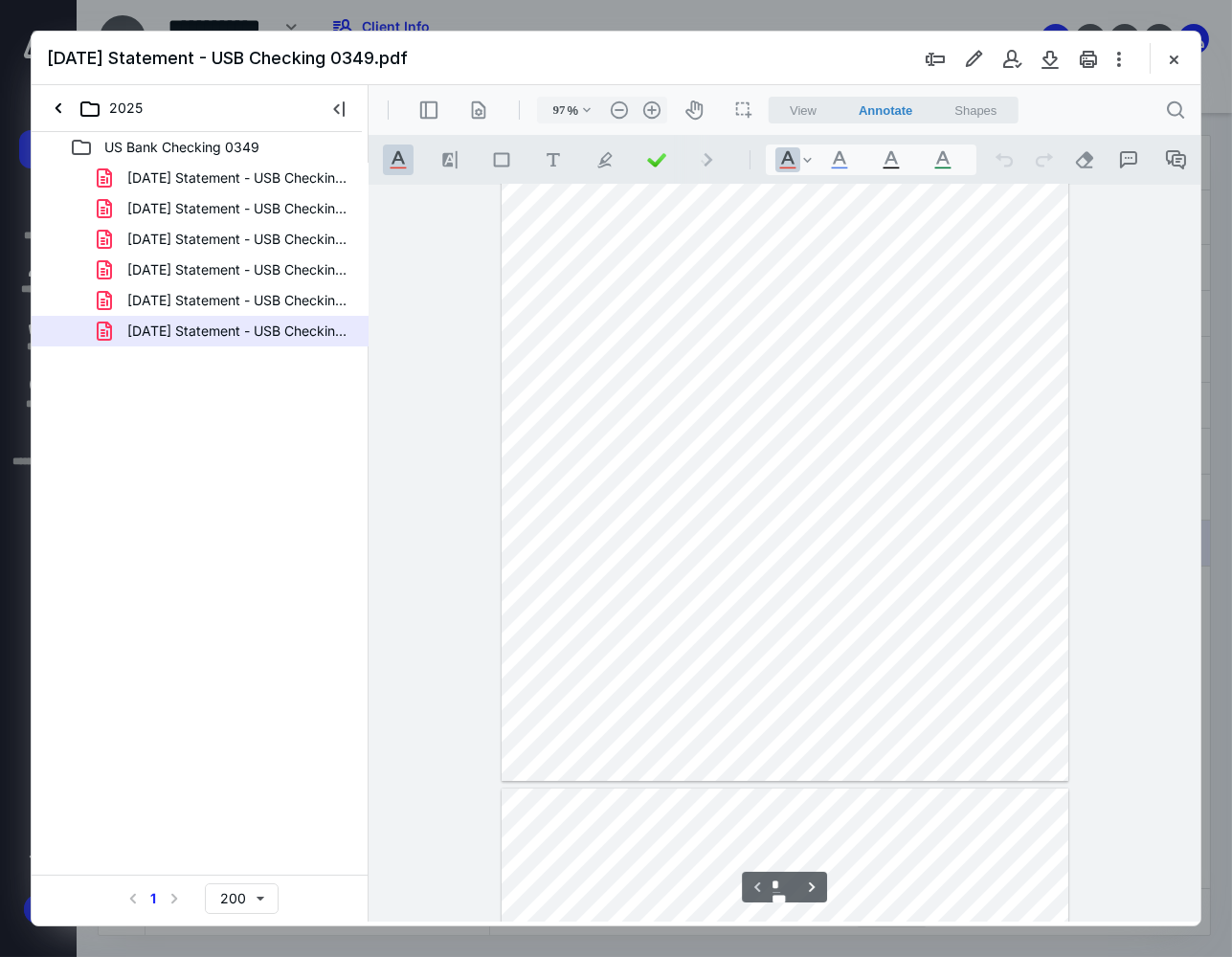 scroll, scrollTop: 0, scrollLeft: 0, axis: both 